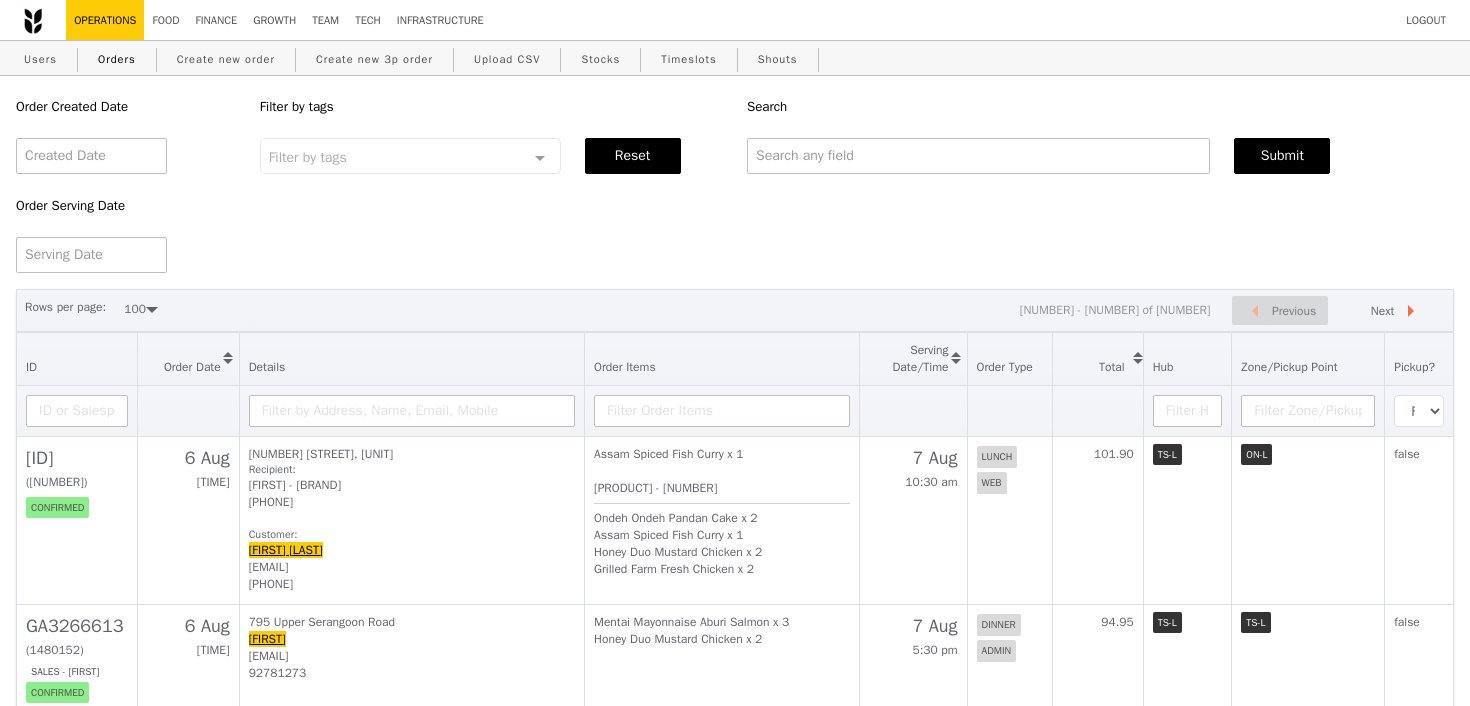 select on "100" 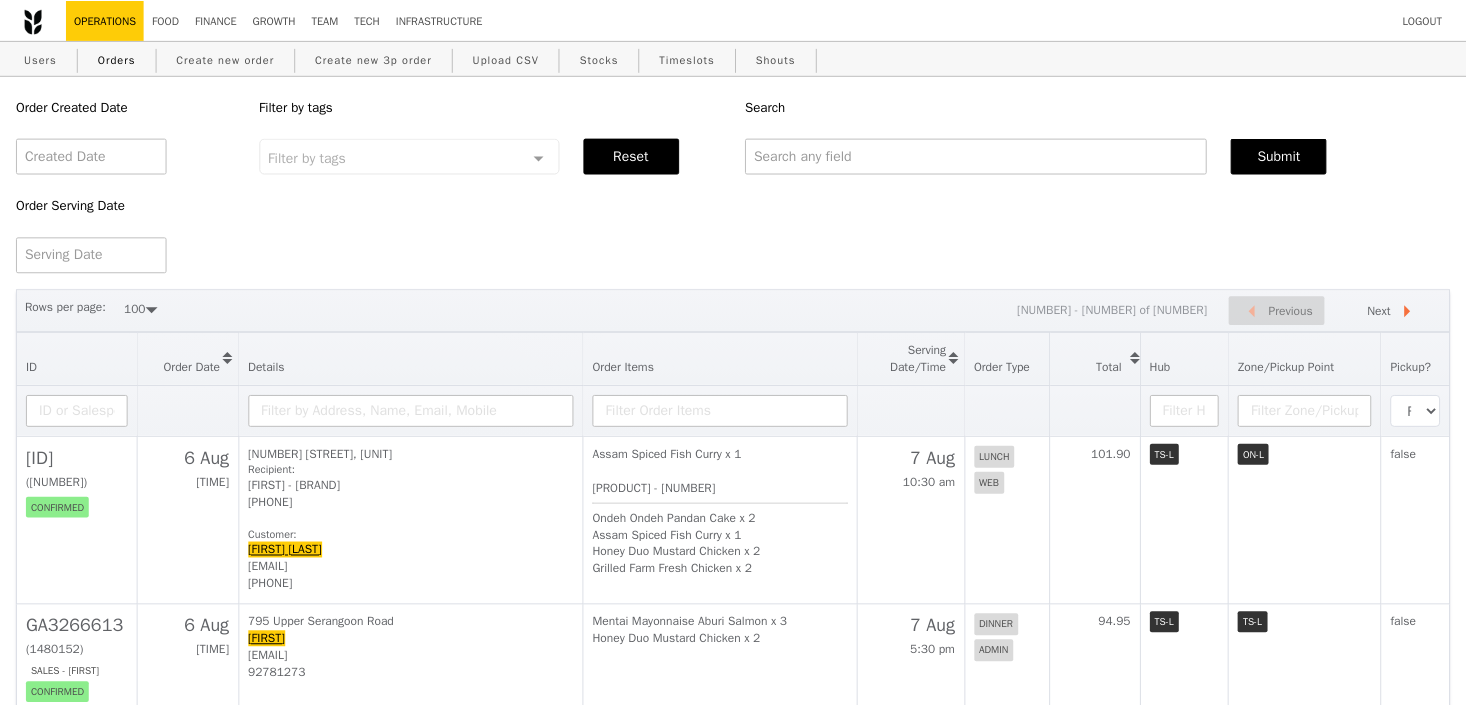 scroll, scrollTop: 0, scrollLeft: 0, axis: both 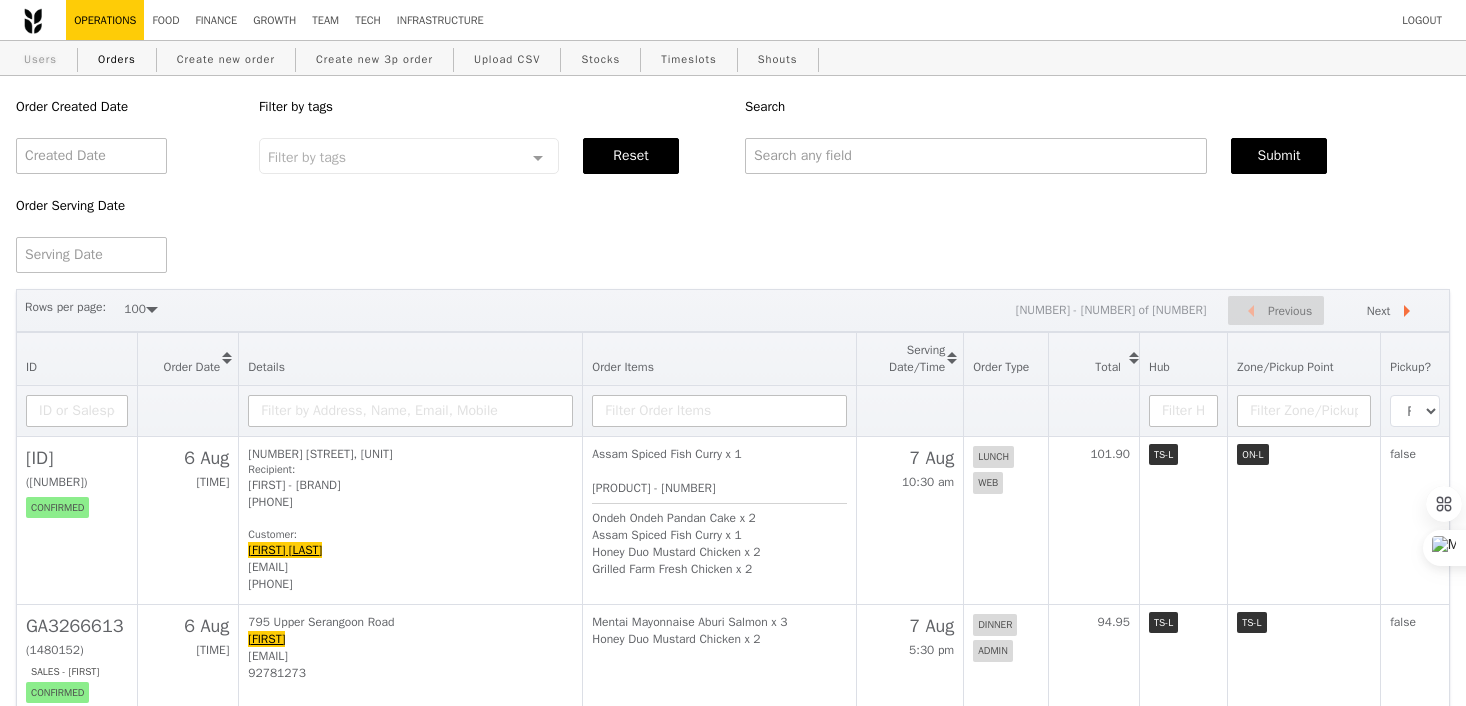 click on "Users" at bounding box center (40, 59) 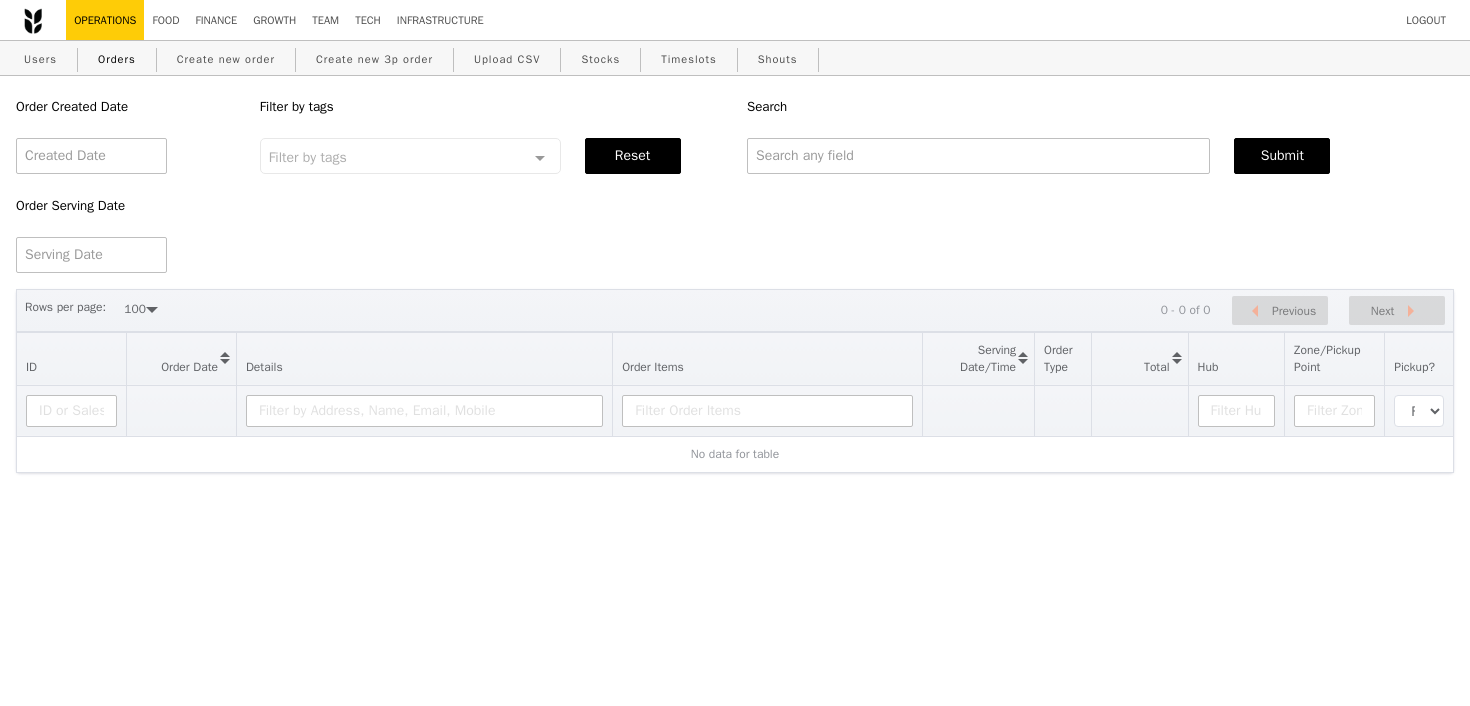 select on "100" 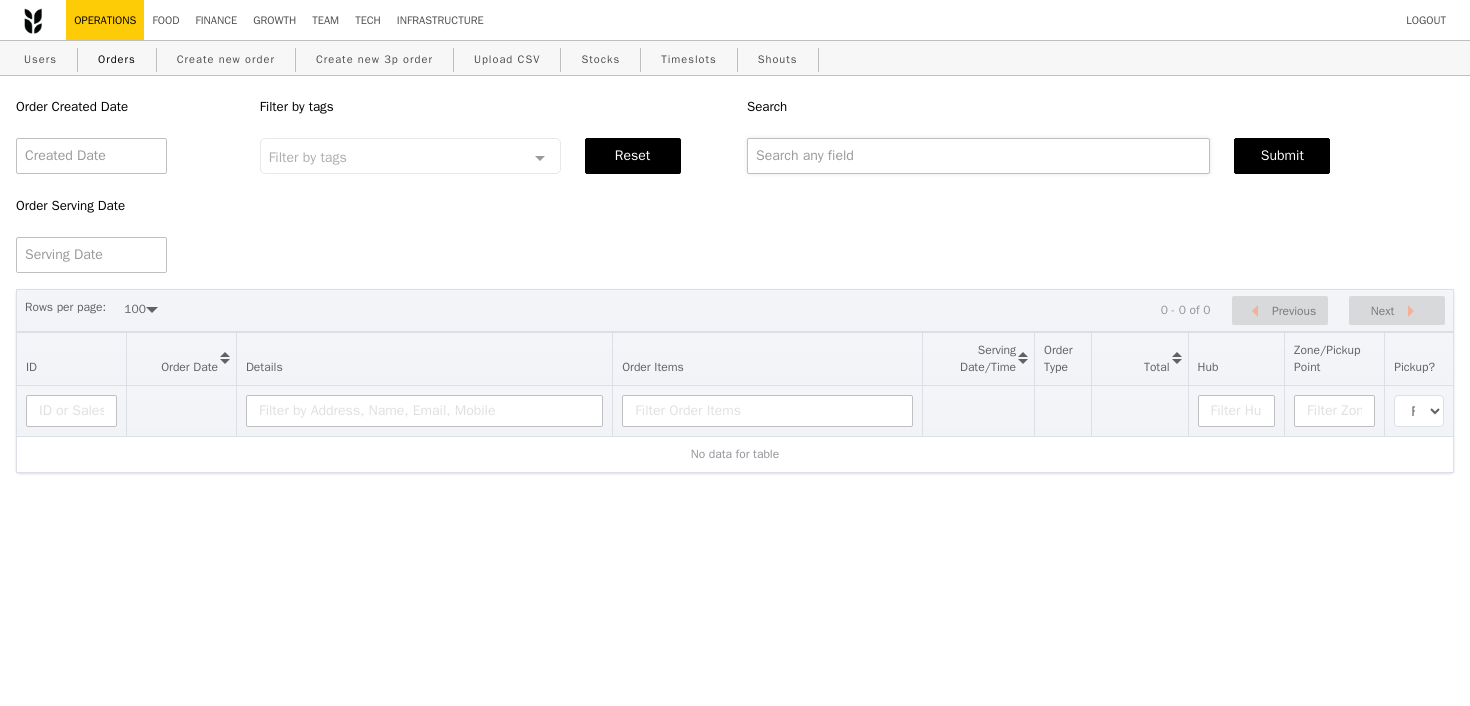 scroll, scrollTop: 0, scrollLeft: 0, axis: both 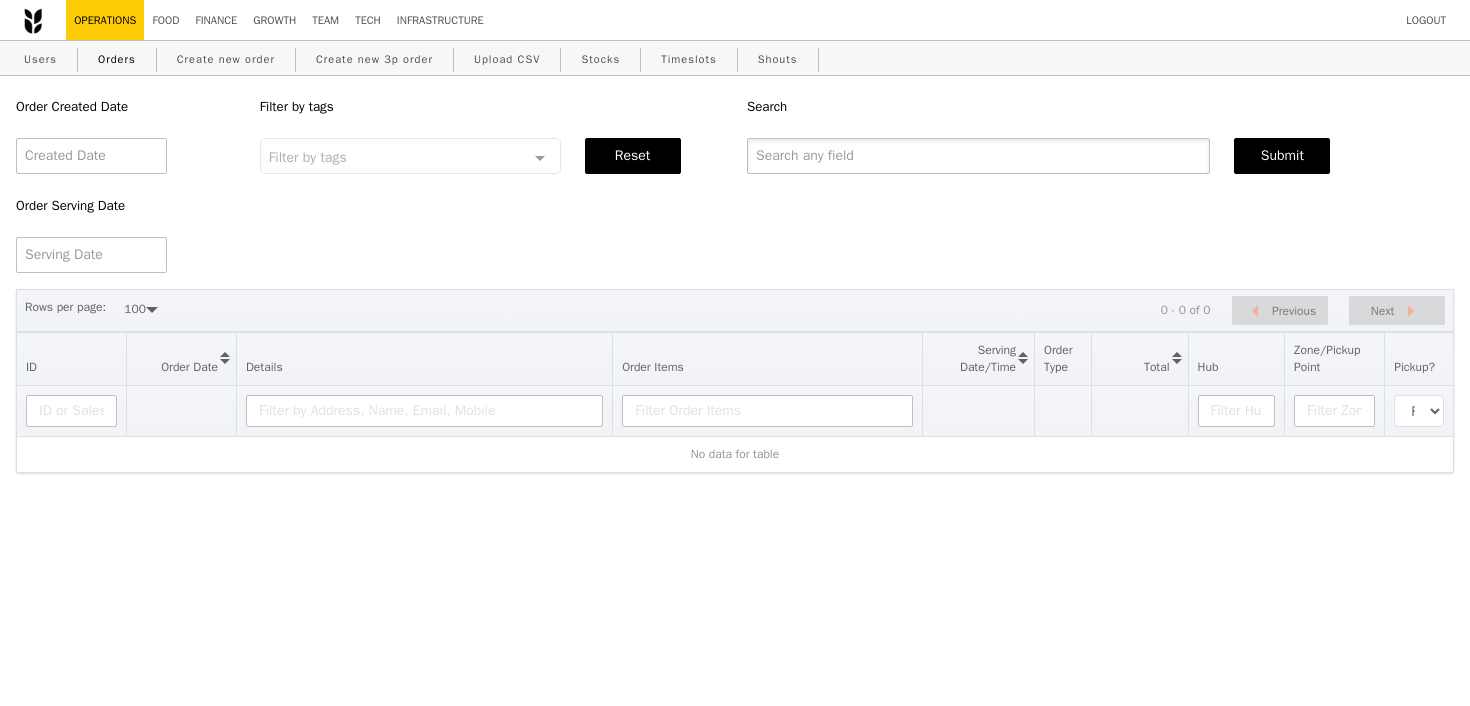 click at bounding box center [978, 156] 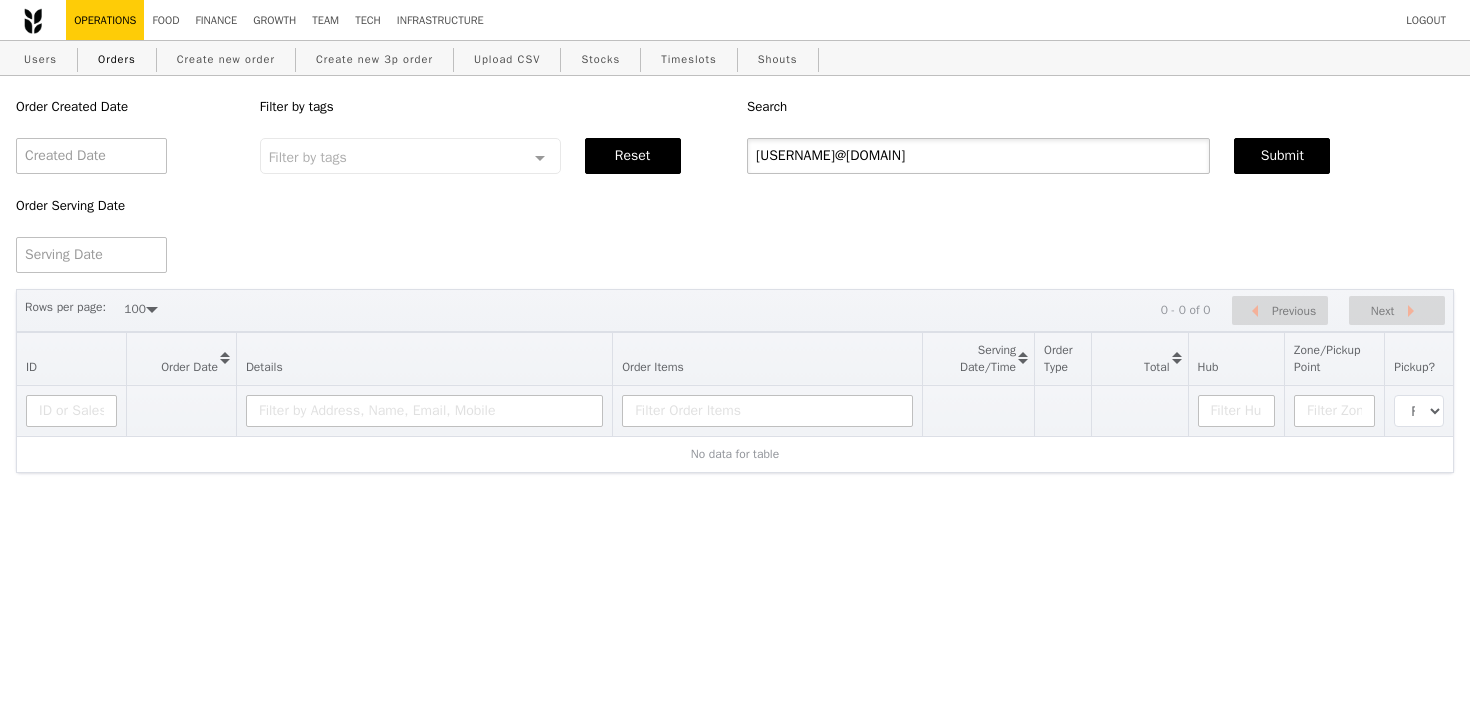 type on "[USERNAME]@[DOMAIN]" 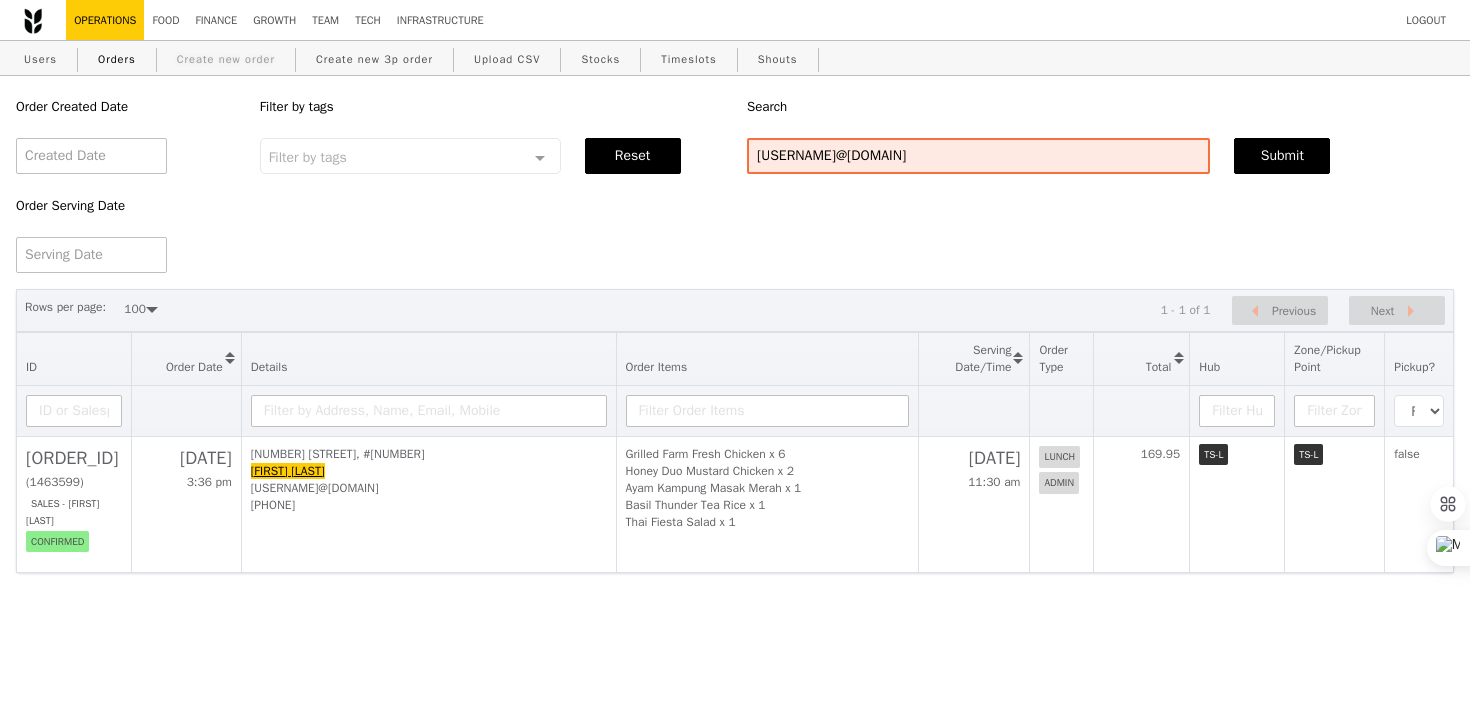 click on "Create new order" at bounding box center (226, 59) 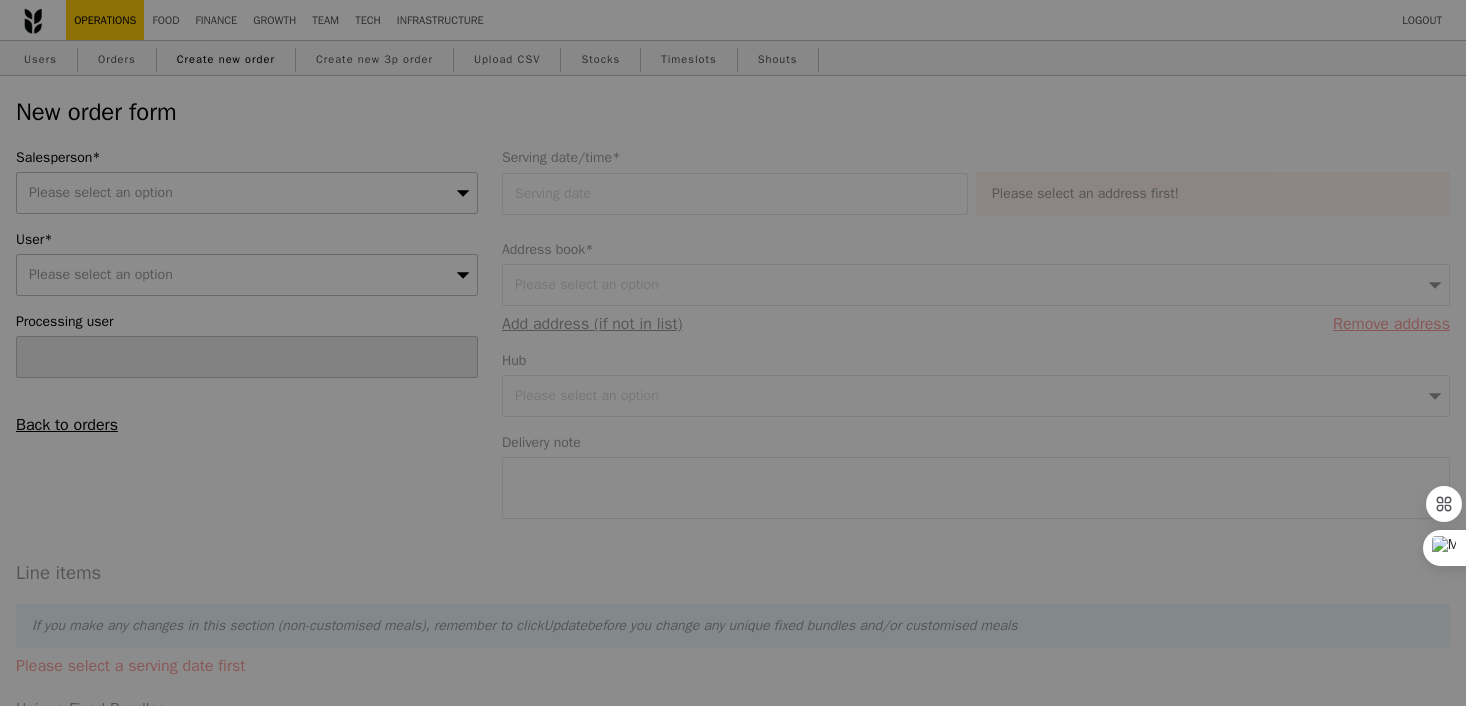 type on "Confirm" 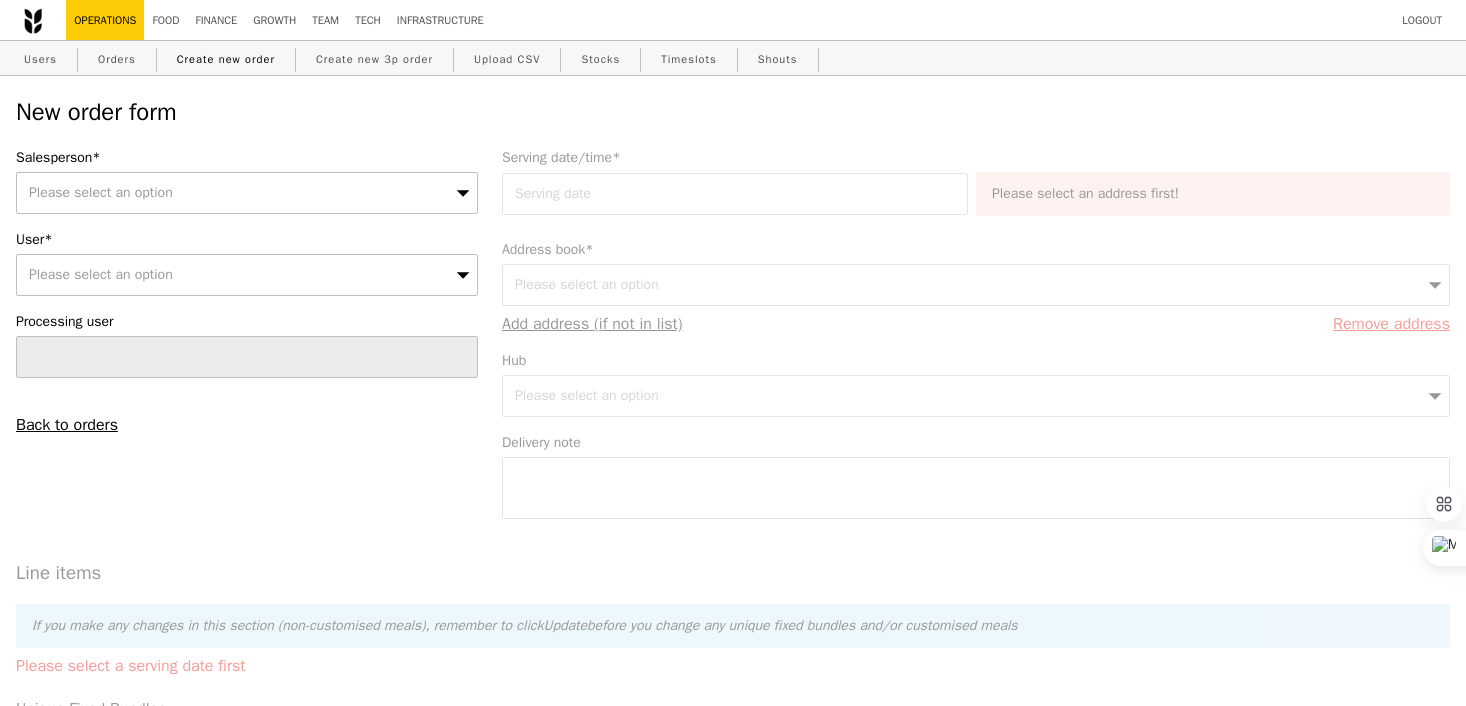 click on "Please select an option" at bounding box center (247, 193) 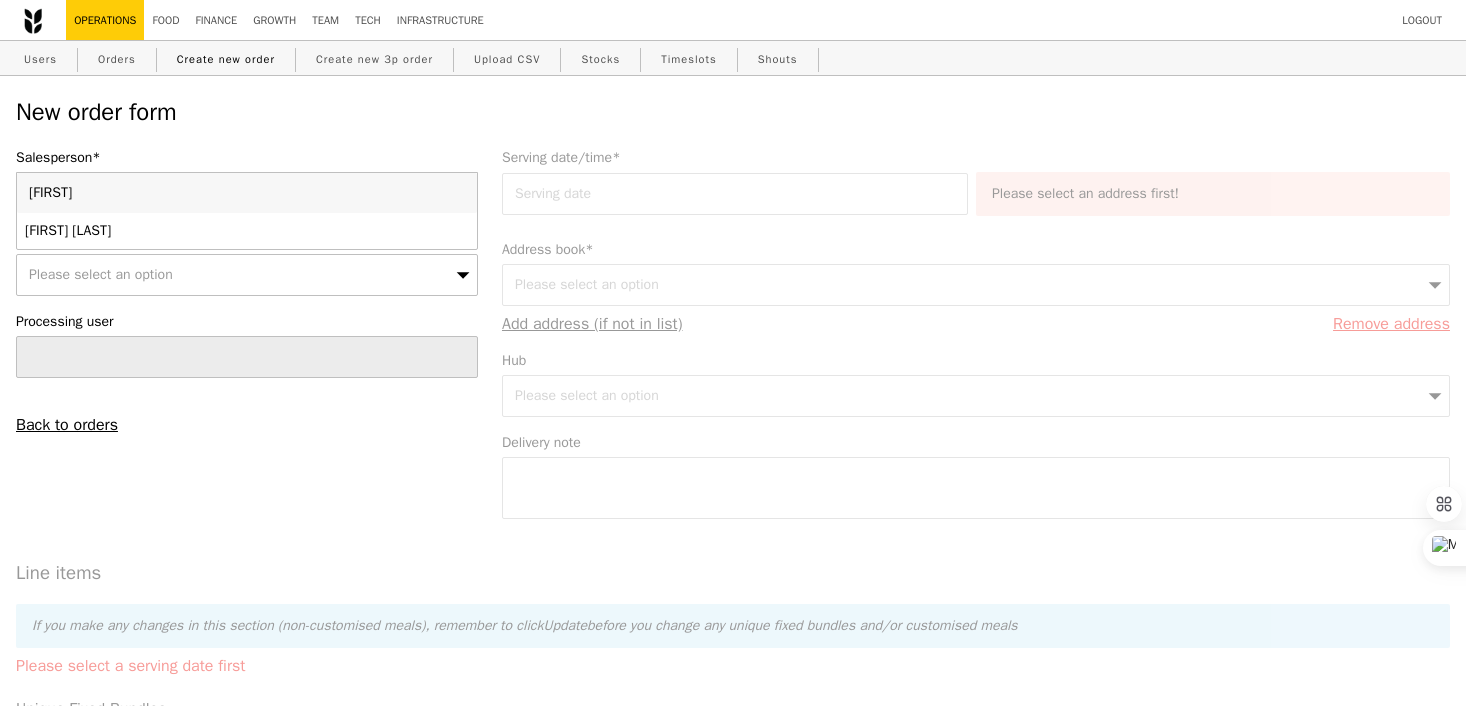 type on "[FIRST]" 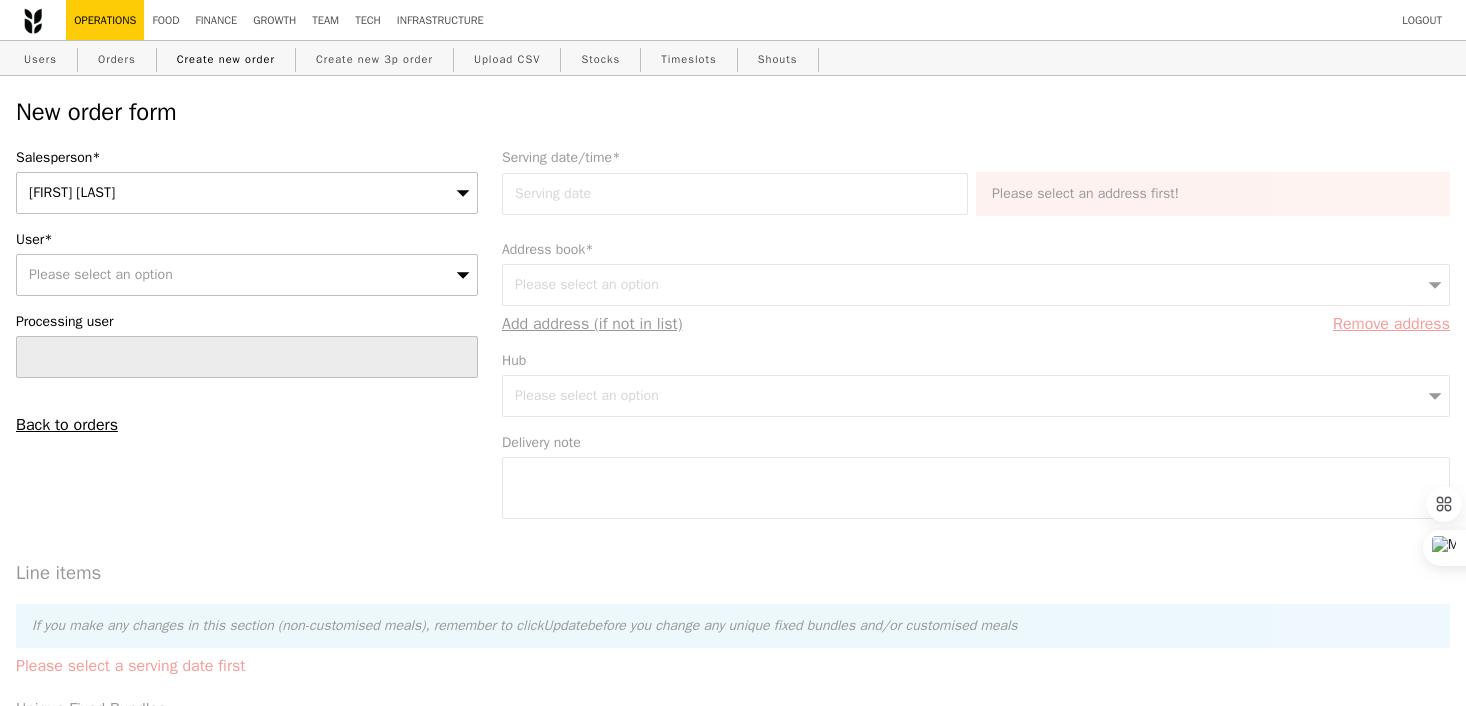 click on "Please select an option" at bounding box center [247, 275] 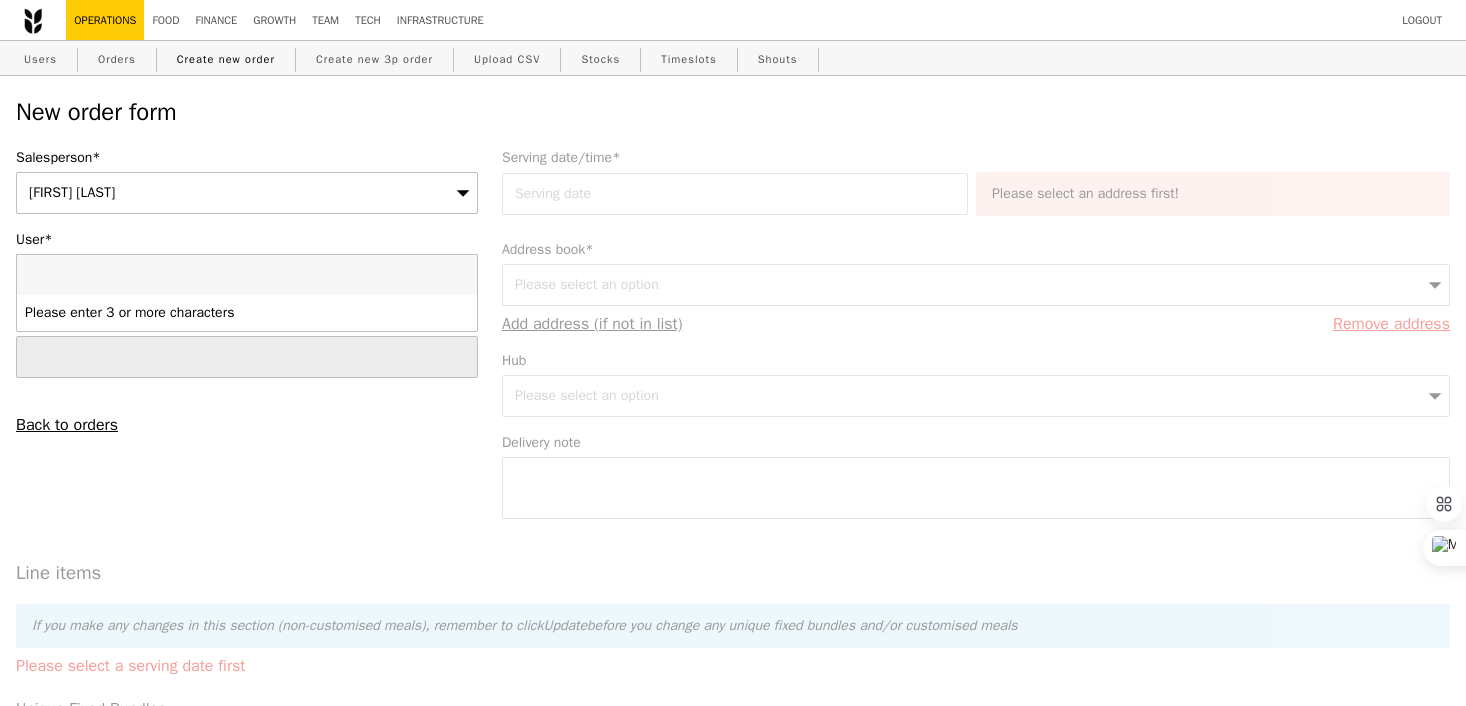 type on "[USERNAME]@[DOMAIN]" 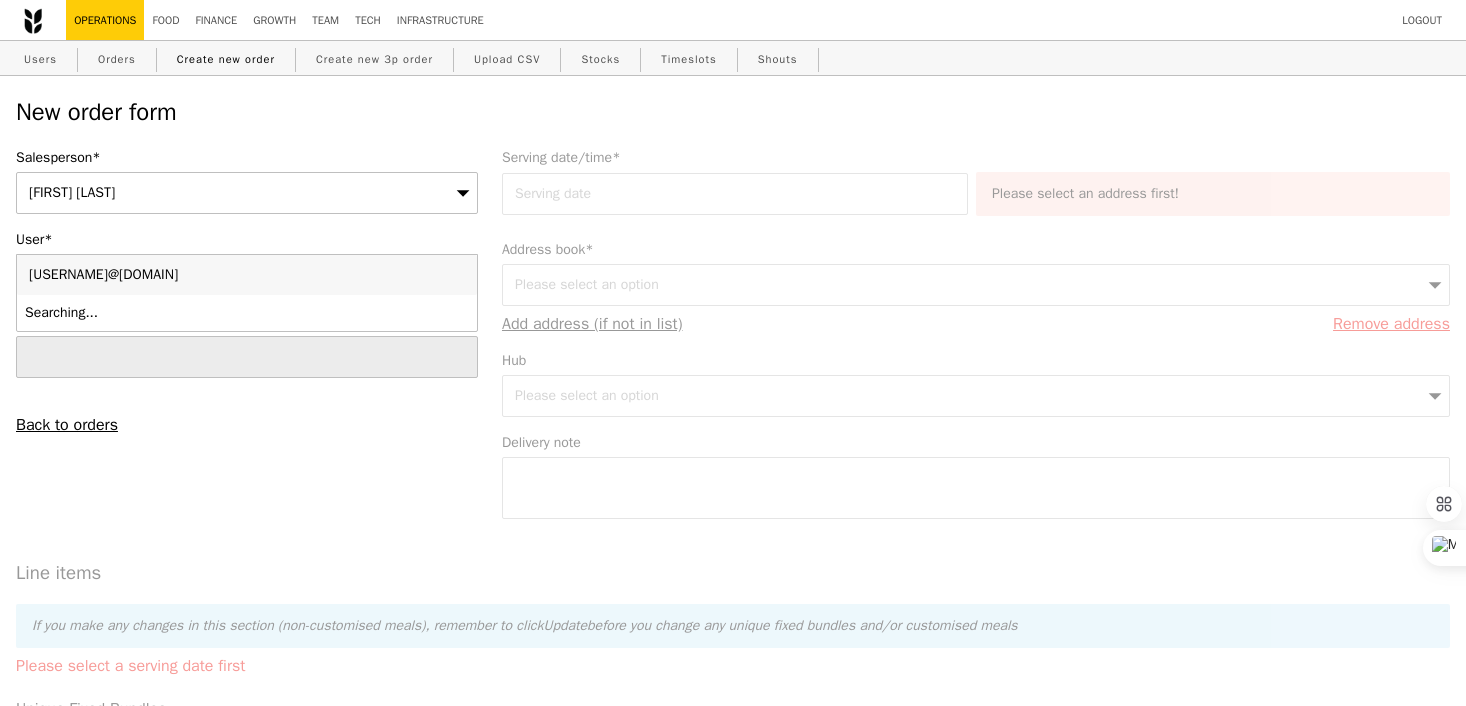 type on "Confirm" 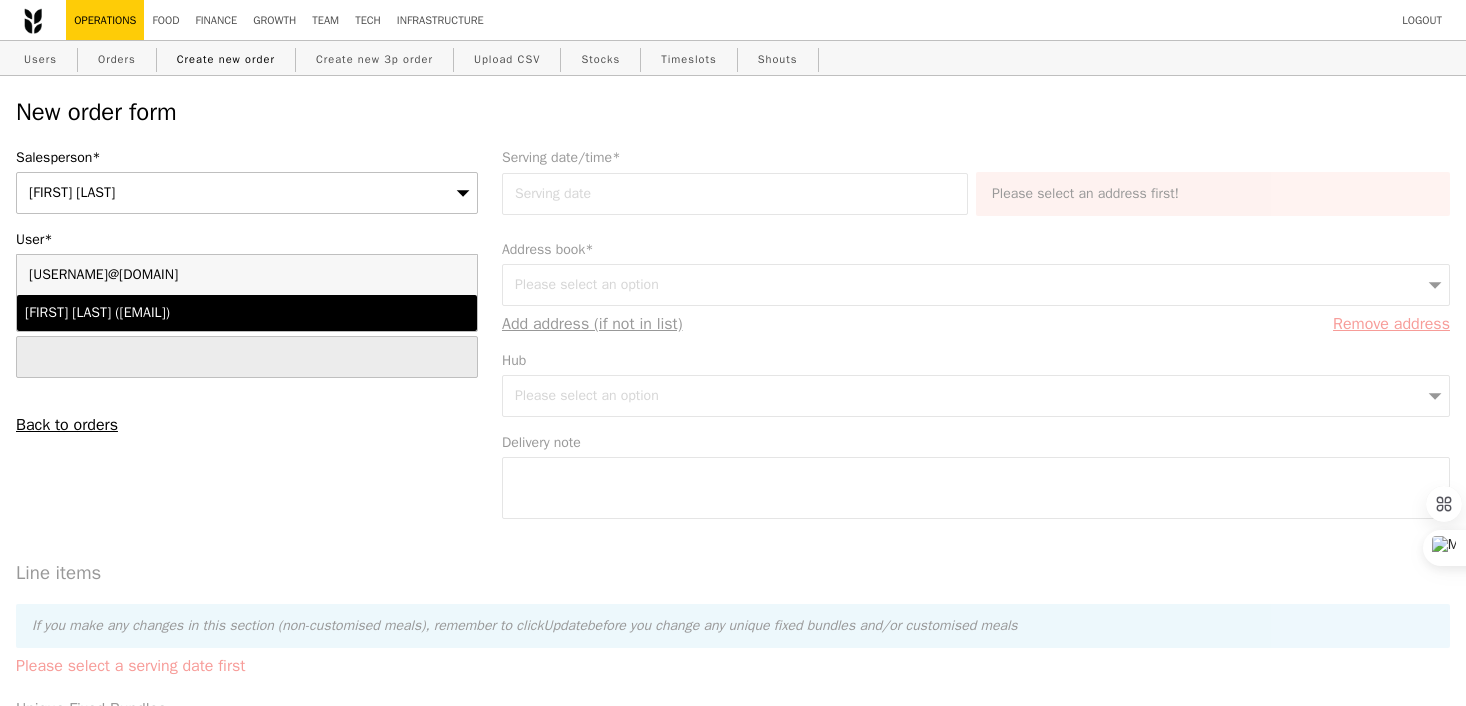 type on "[USERNAME]@[DOMAIN]" 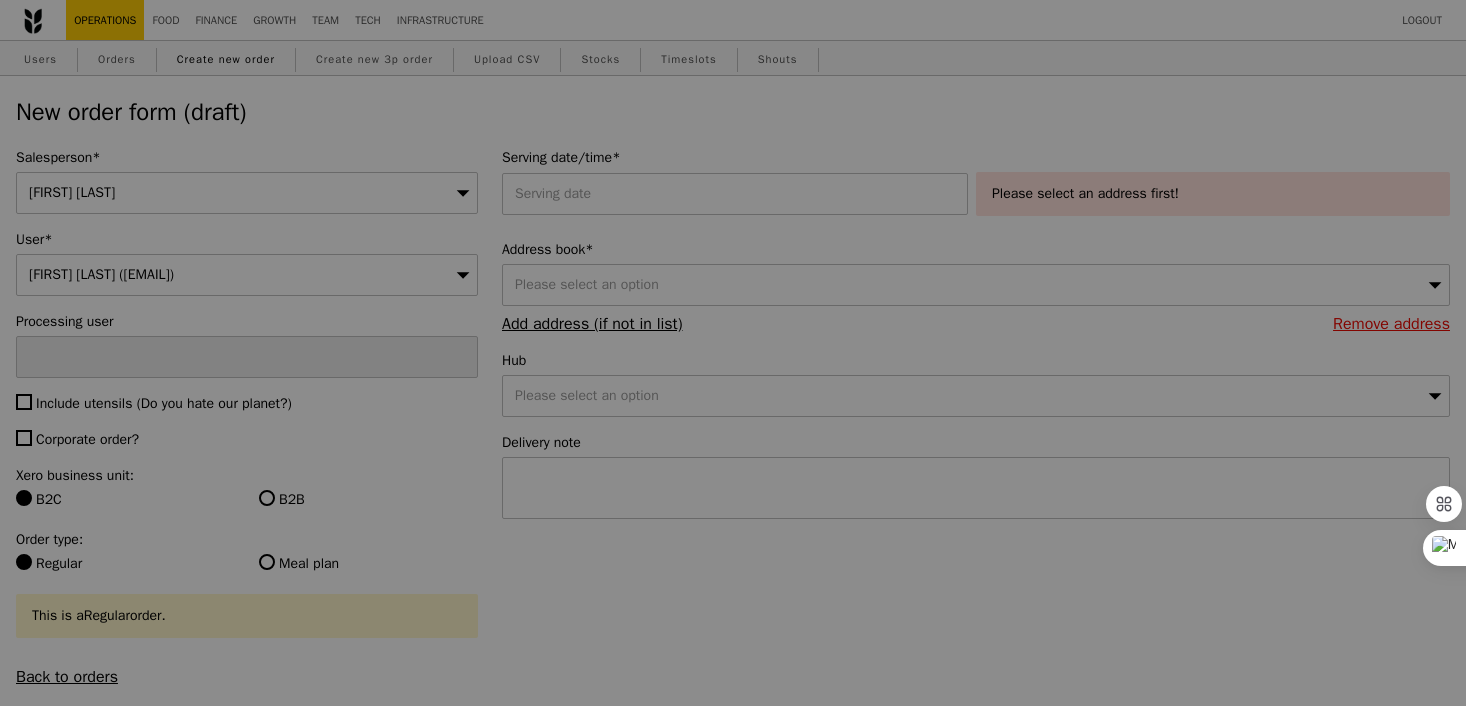 type on "Confirm" 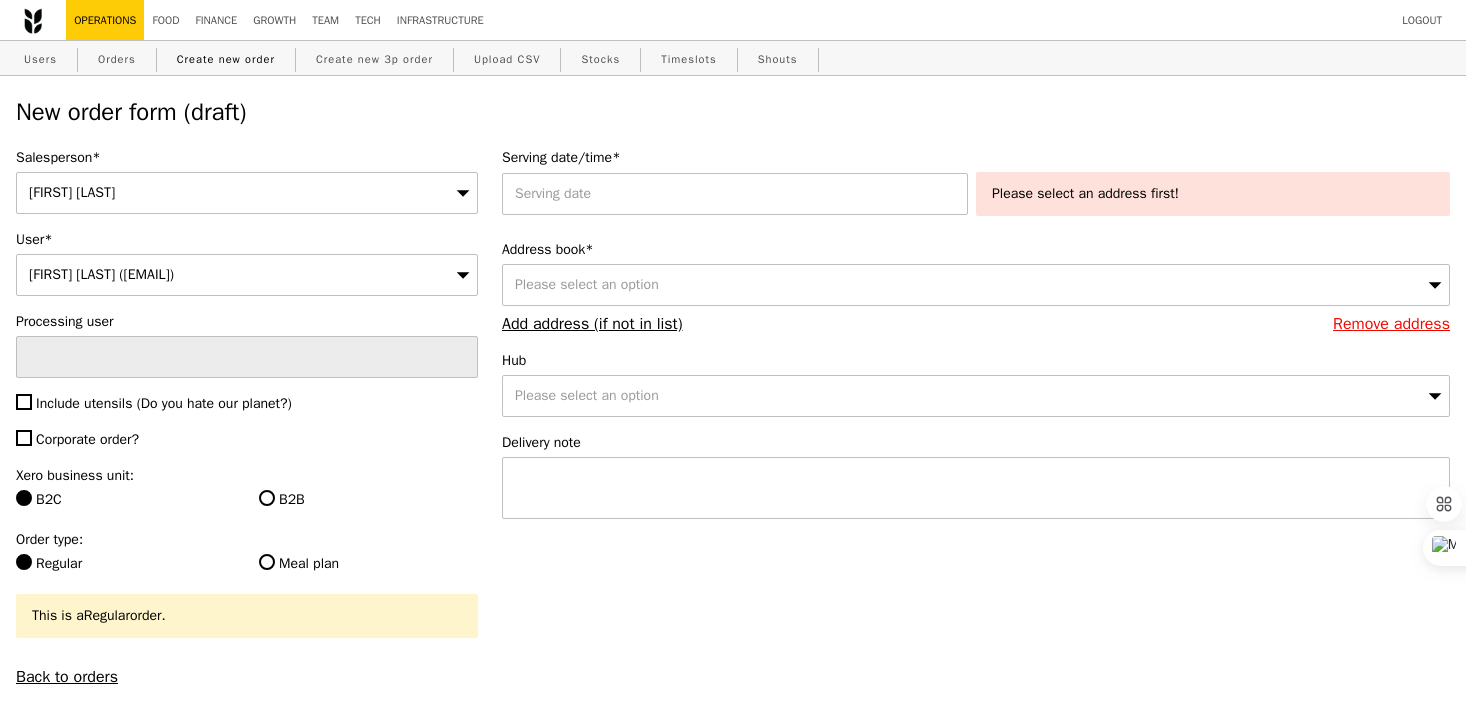 click on "Include utensils (Do you hate our planet?)" at bounding box center (164, 403) 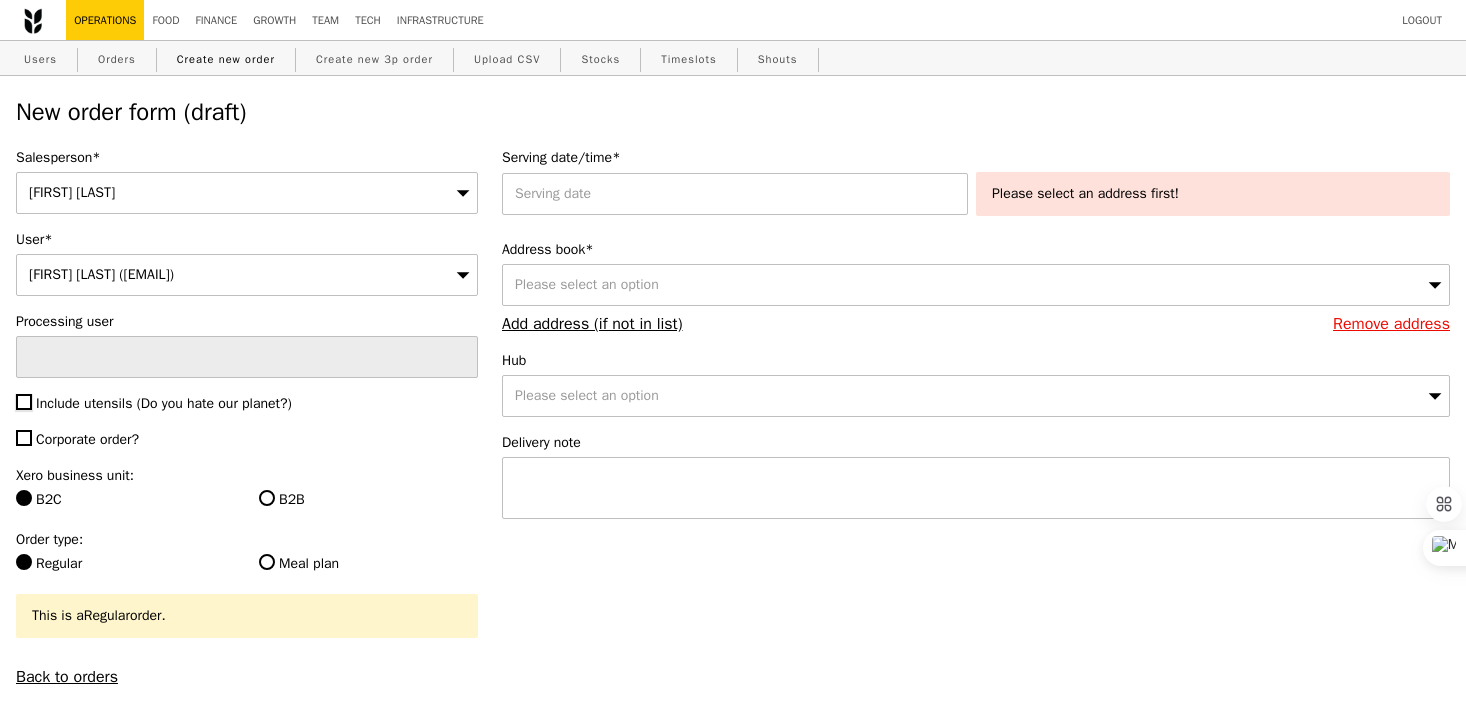 click on "Include utensils (Do you hate our planet?)" at bounding box center (24, 402) 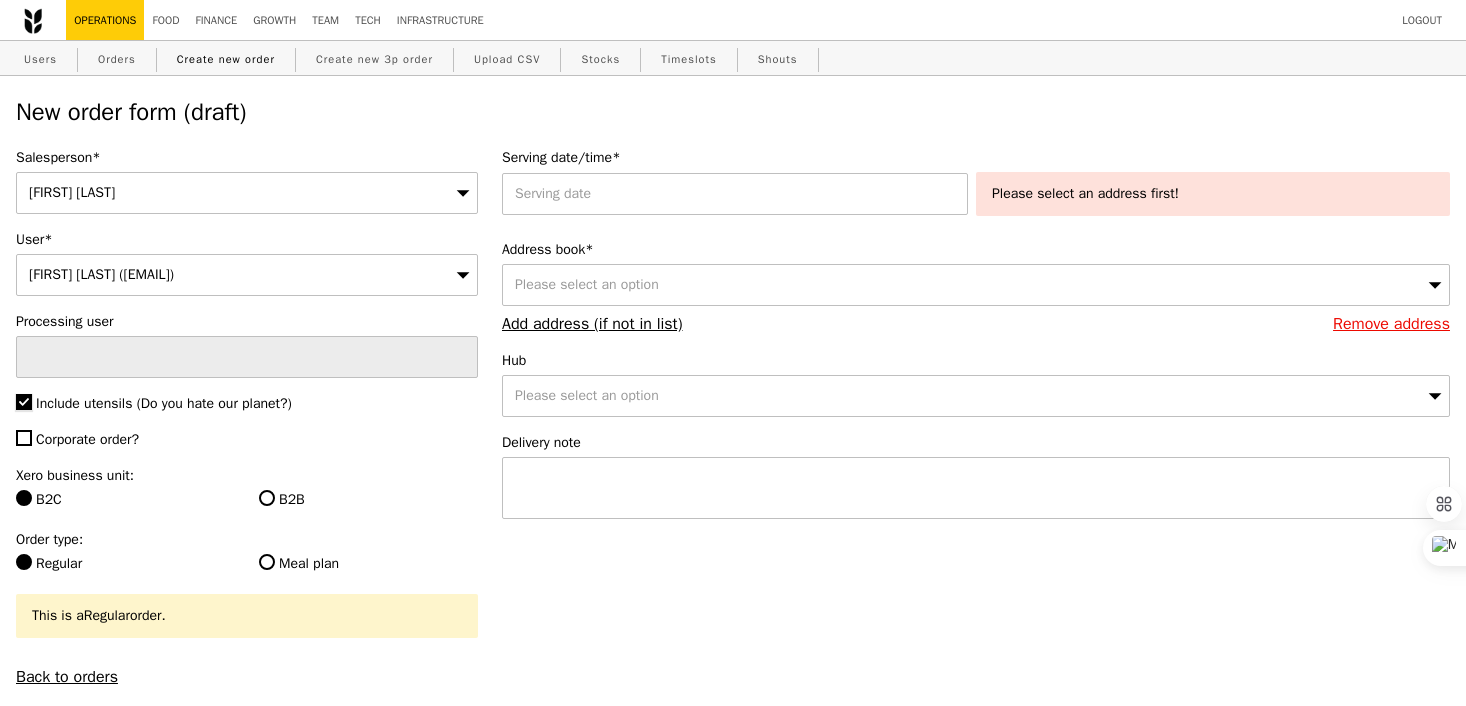 type on "Confirm" 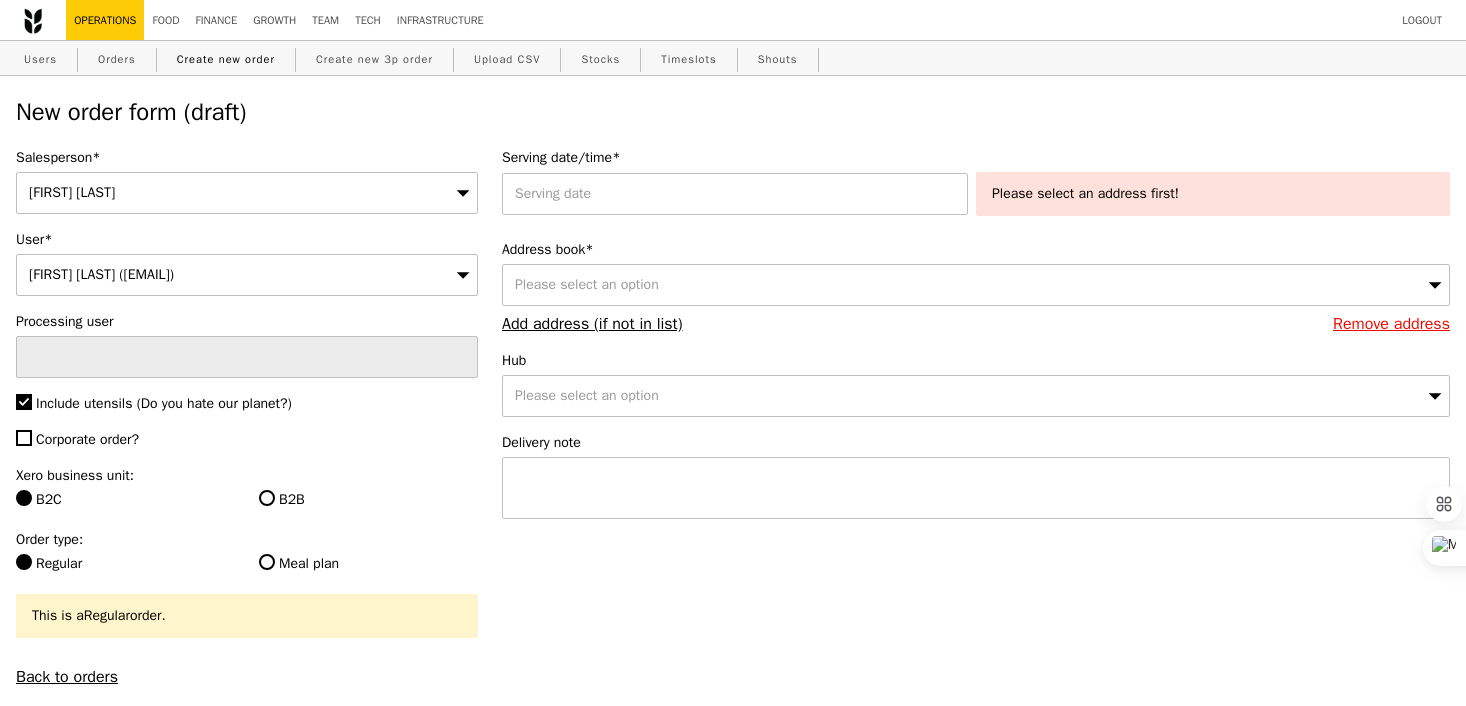 click on "Corporate order?" at bounding box center [87, 439] 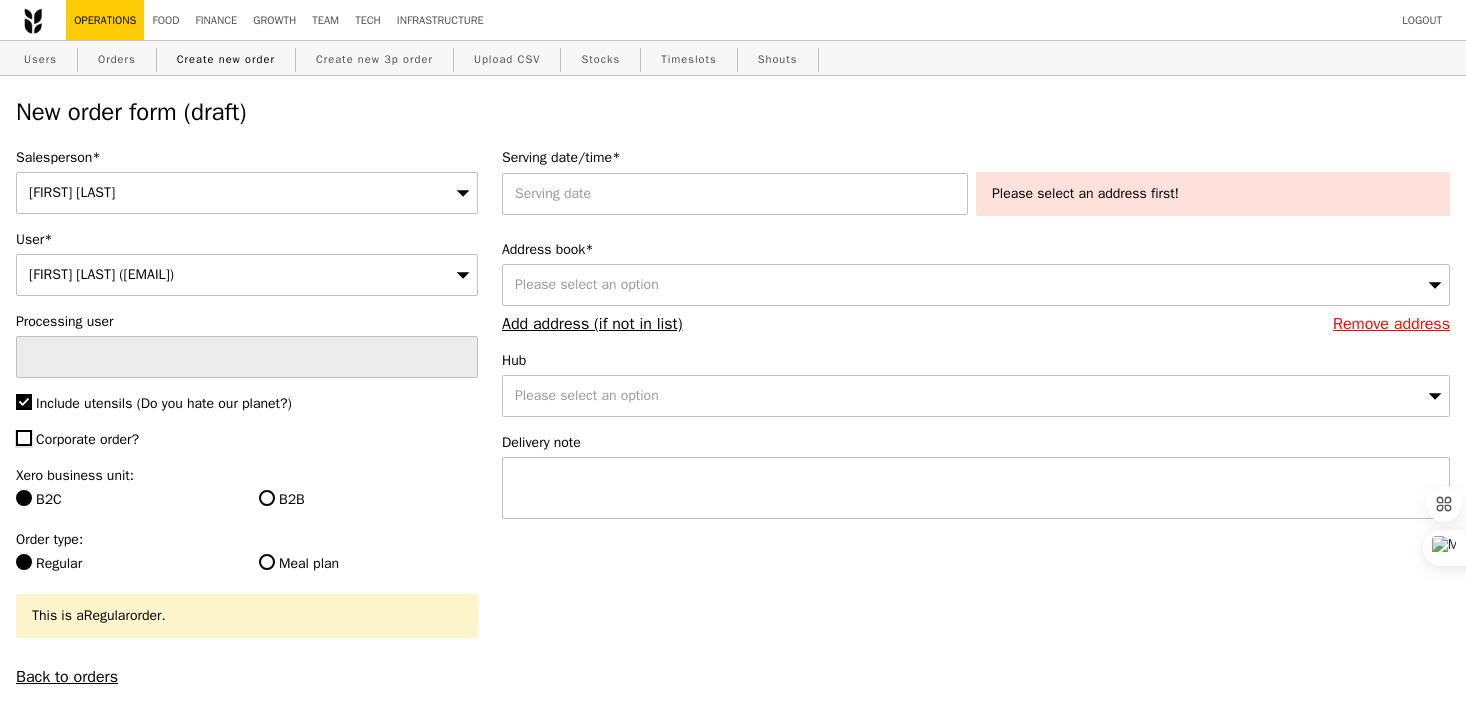 click on "Corporate order?" at bounding box center [24, 438] 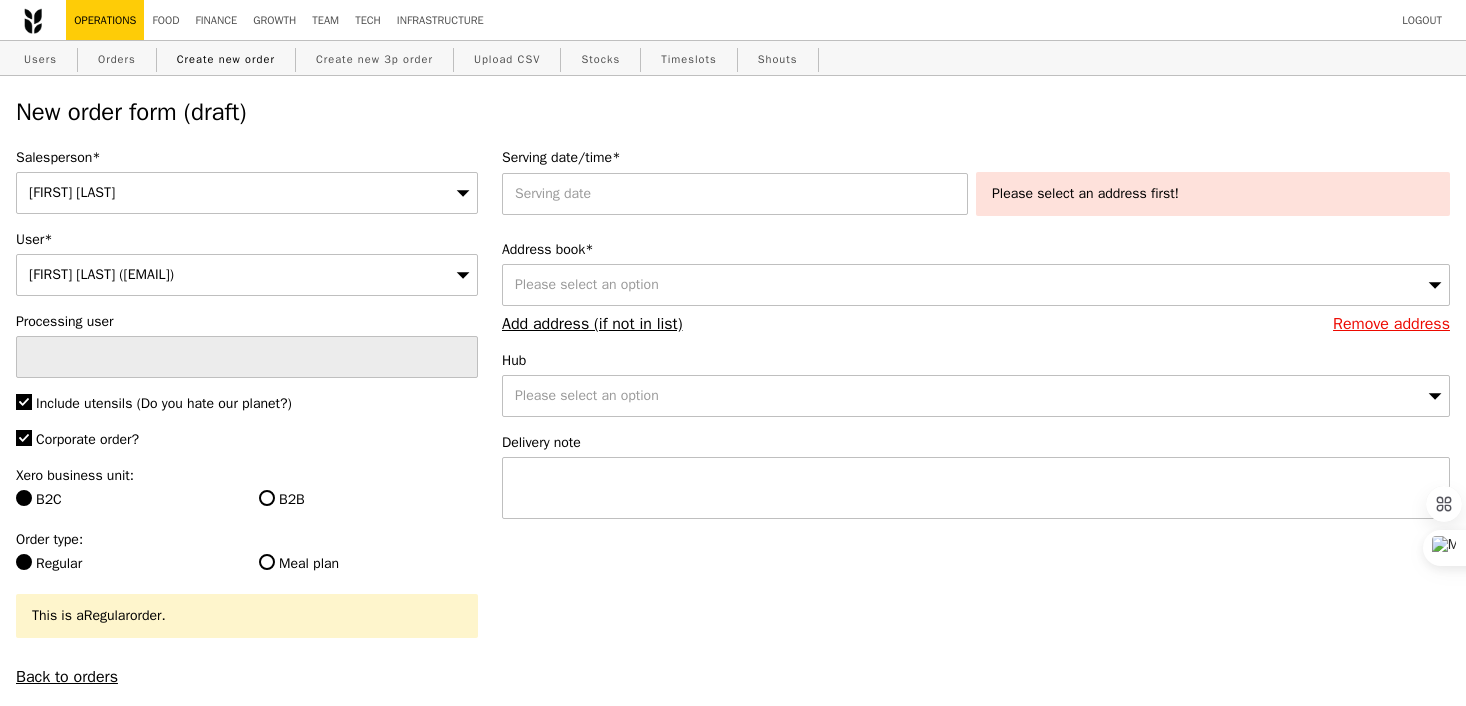 click on "B2B" at bounding box center [368, 500] 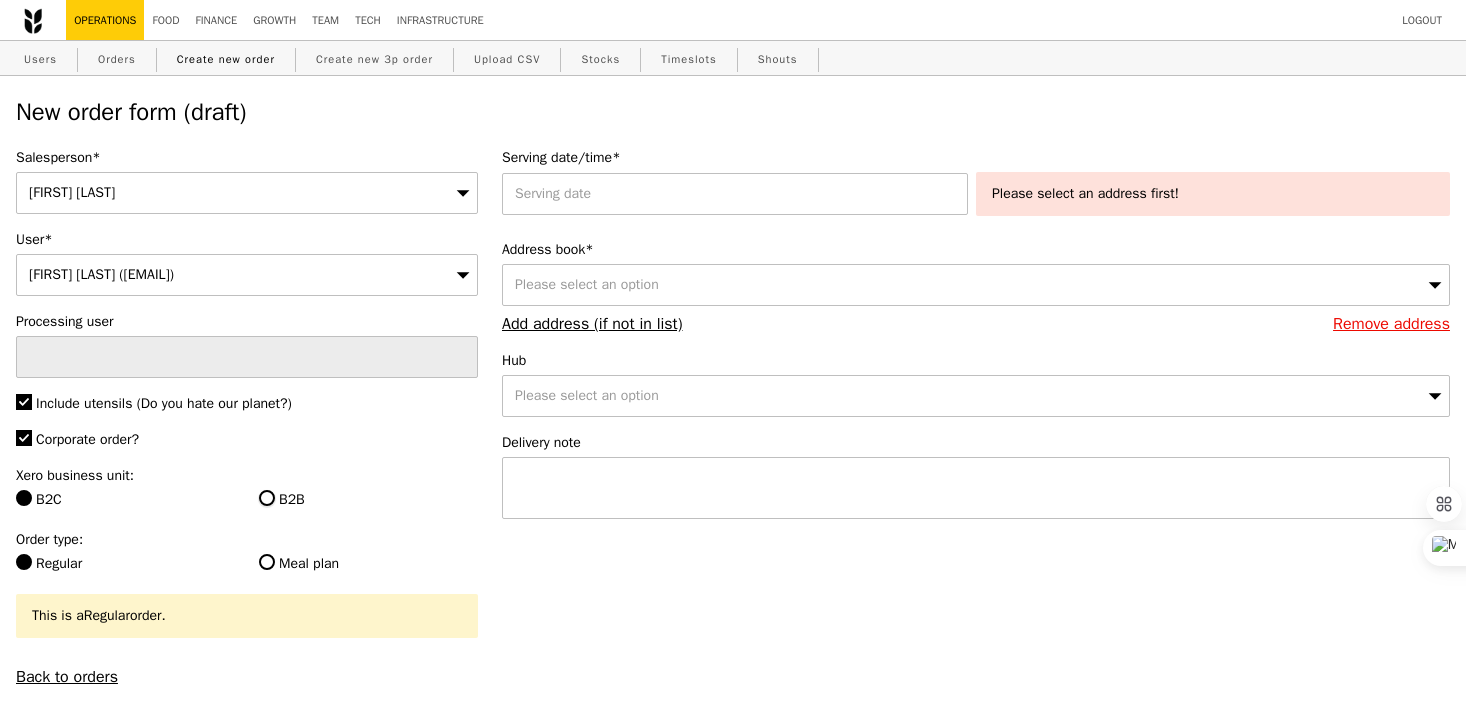 click on "B2B" at bounding box center (267, 498) 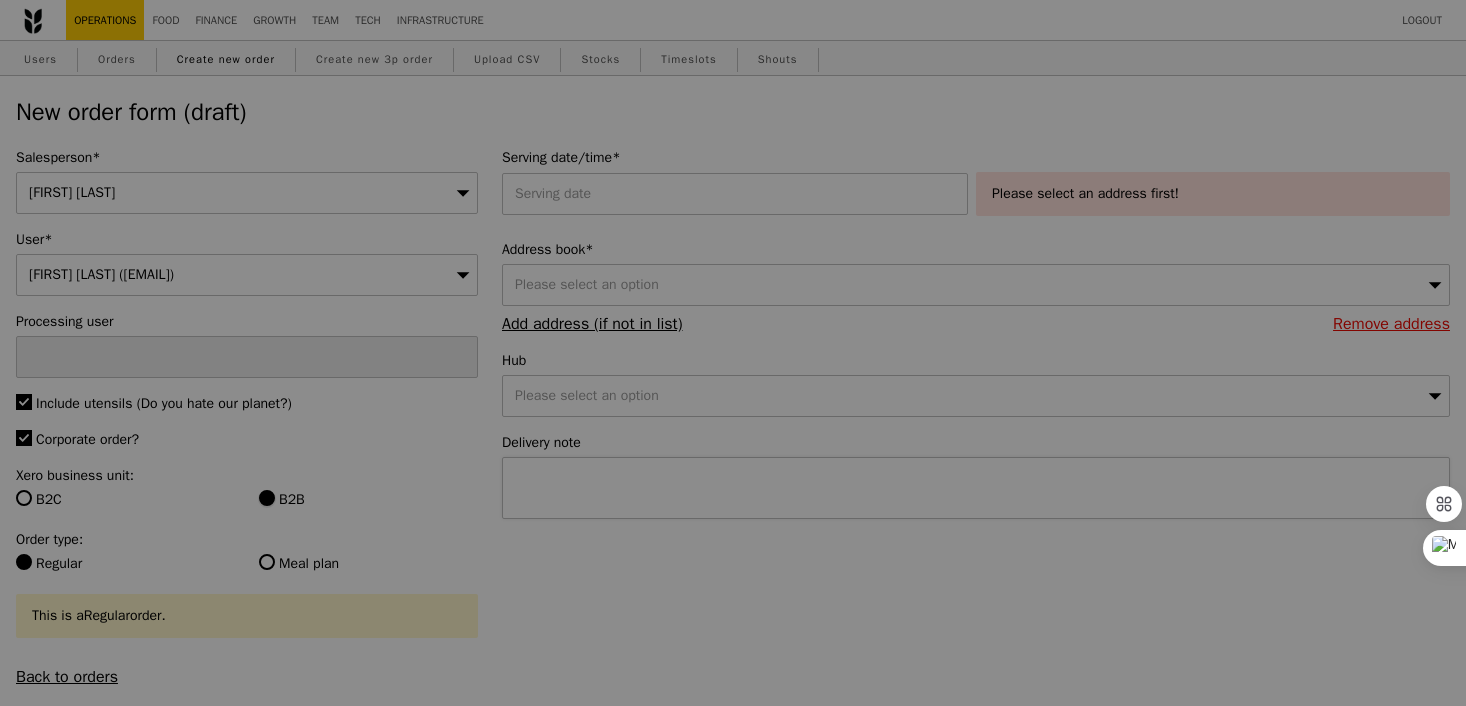 type on "Confirm" 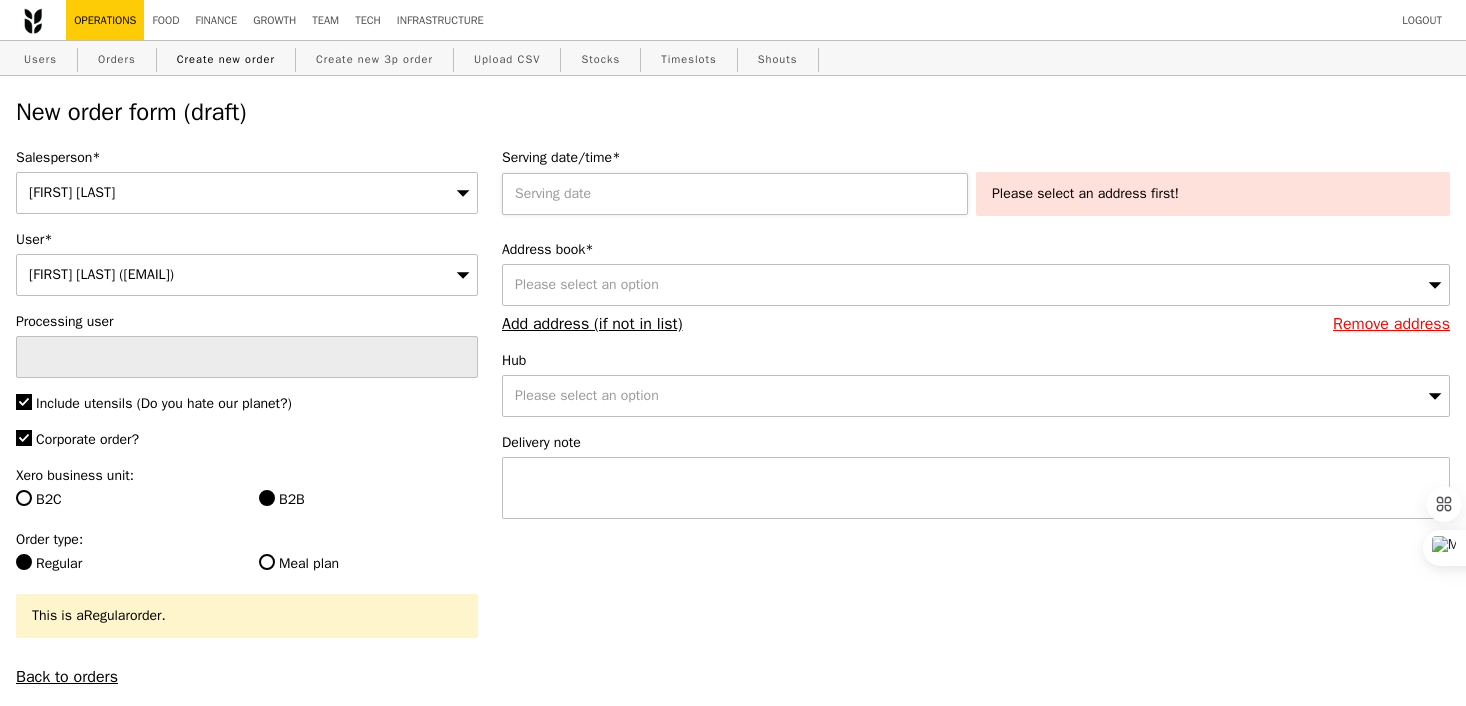 click at bounding box center [739, 194] 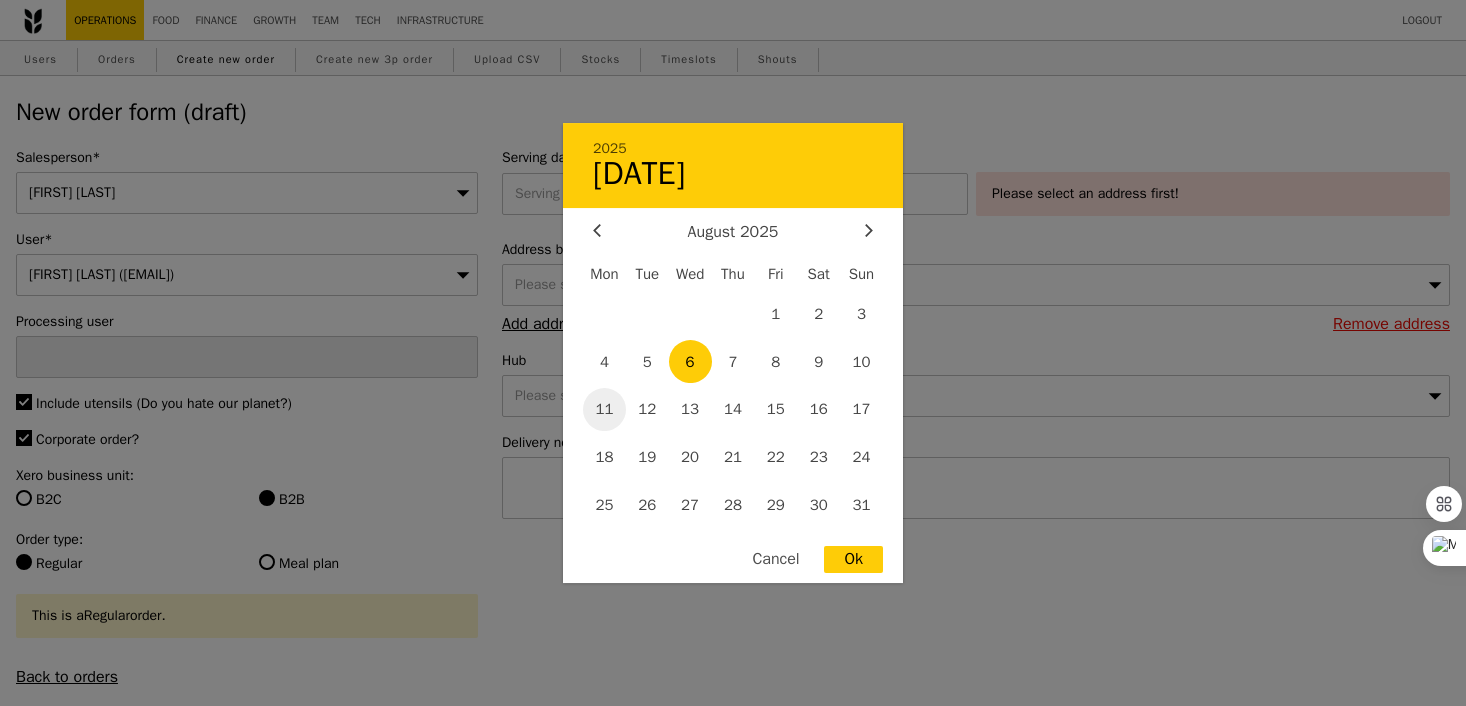 click on "11" at bounding box center (604, 409) 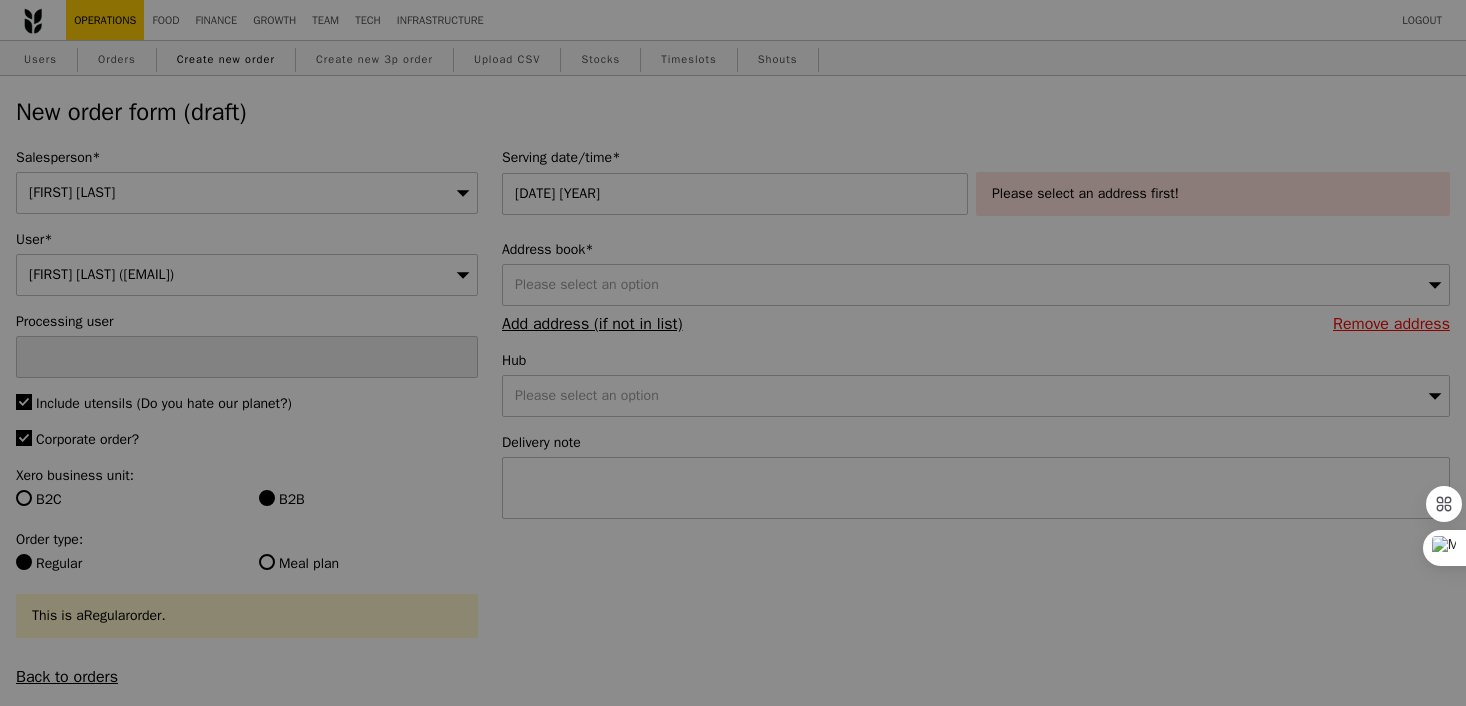 type on "Confirm" 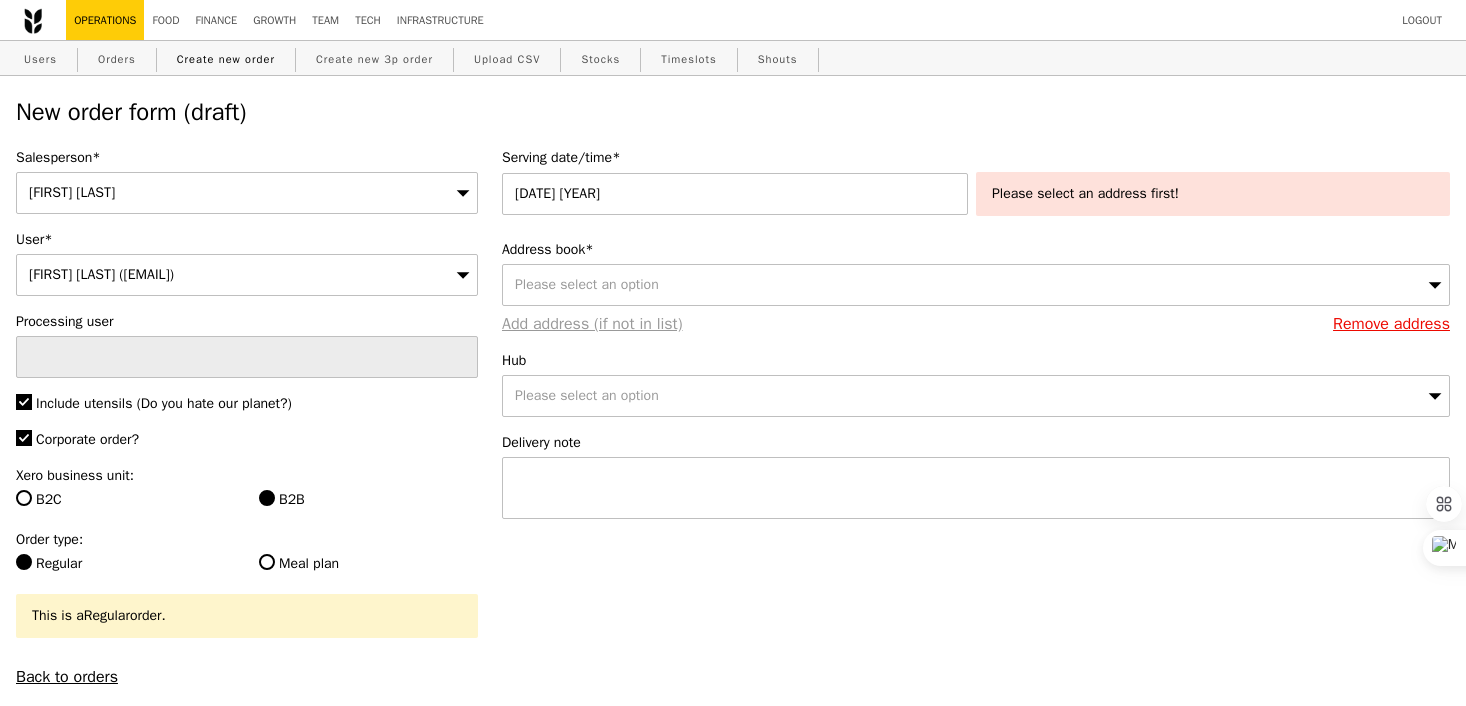 click on "Add address (if not in list)" at bounding box center [592, 324] 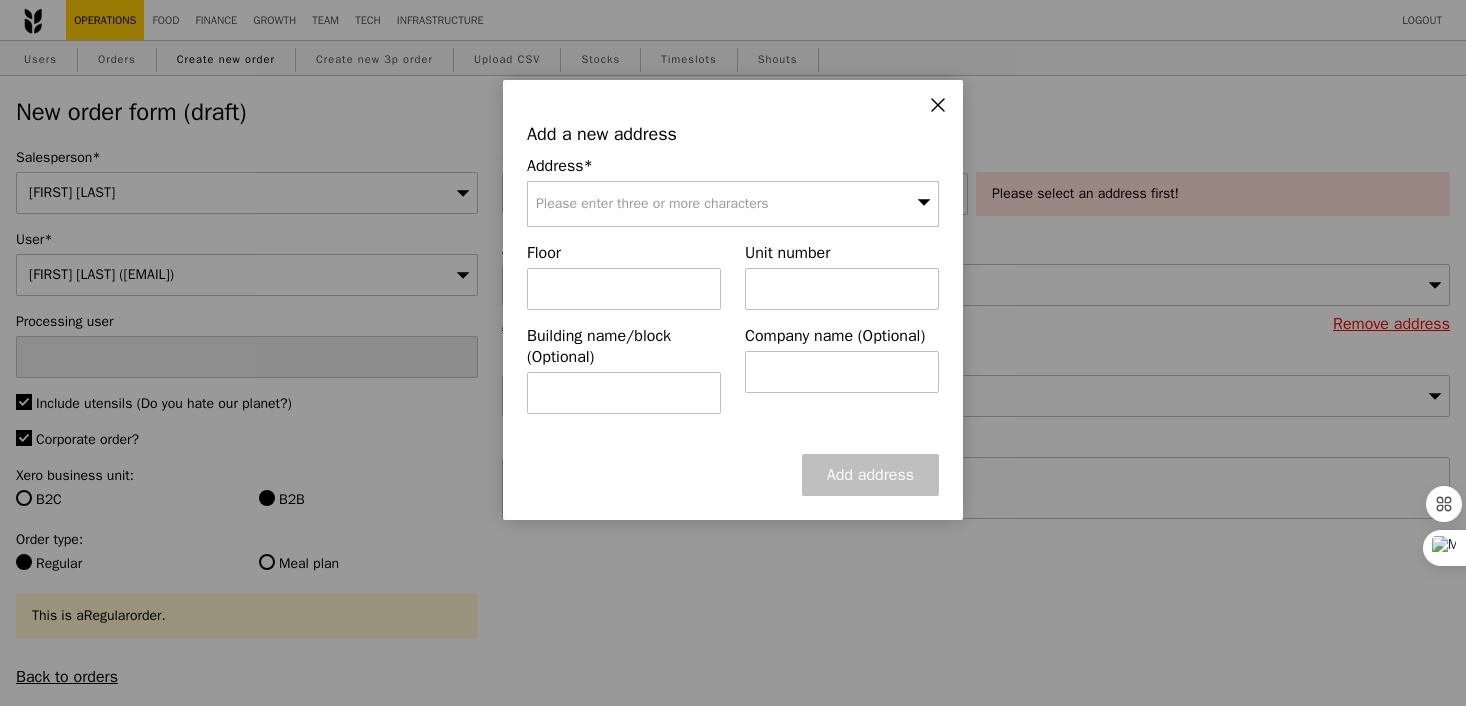 click on "Please enter three or more characters" at bounding box center (652, 203) 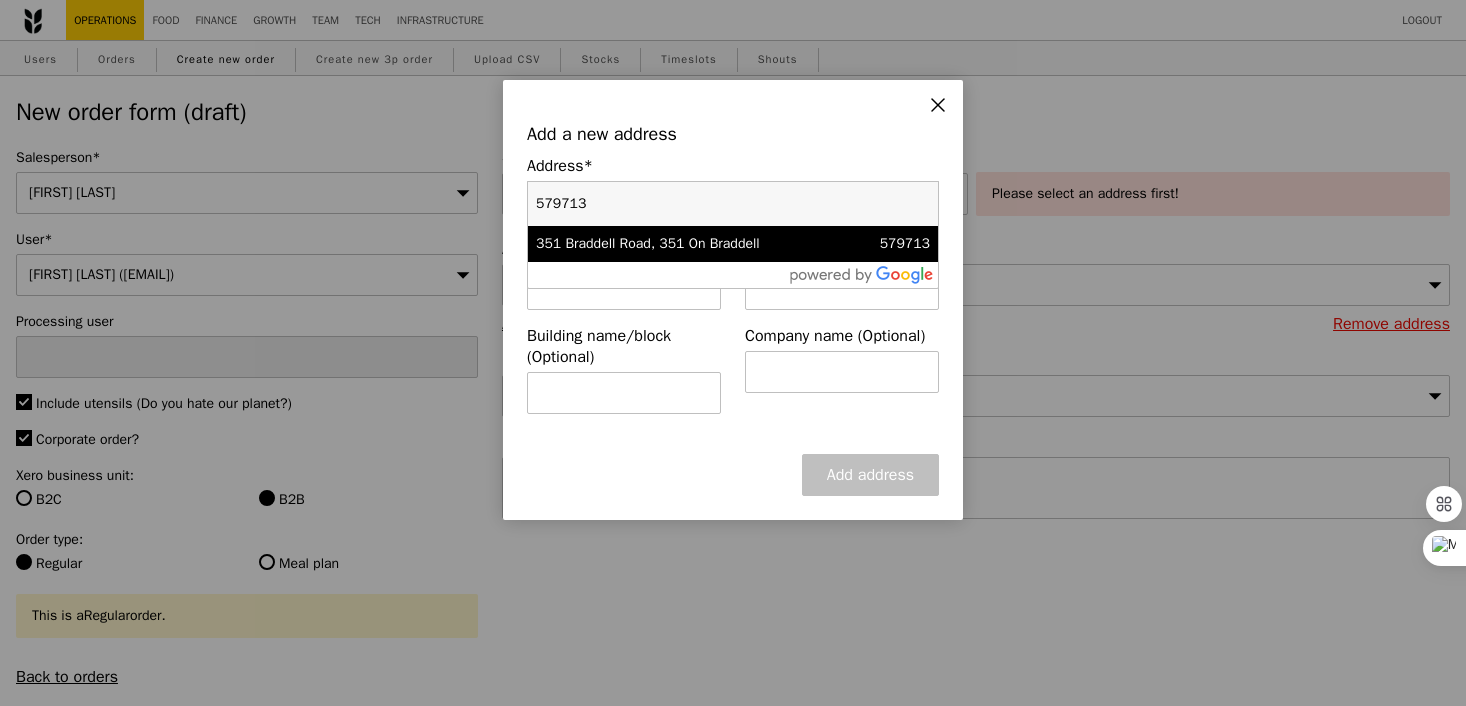 type on "579713" 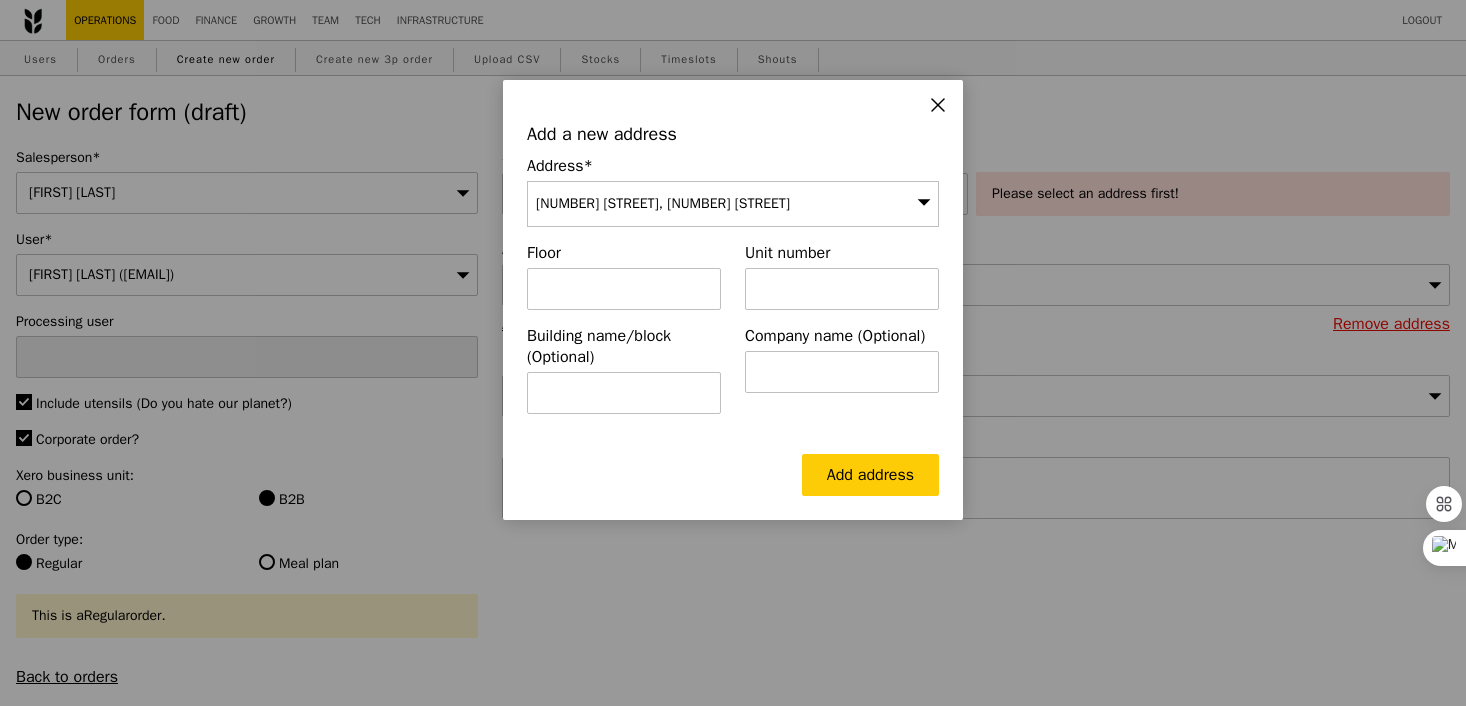 click on "[NUMBER] [STREET], [NUMBER] [STREET]" at bounding box center [663, 203] 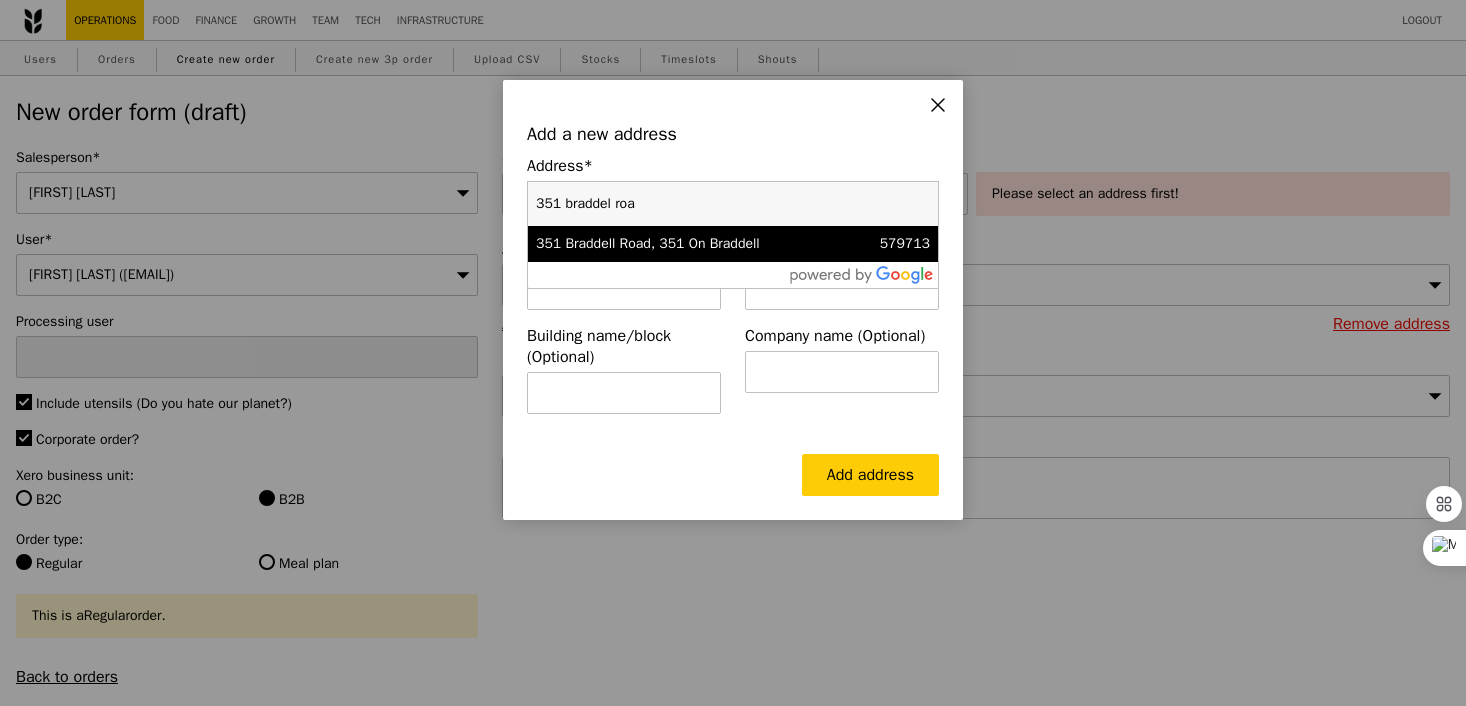 type on "351 braddel roa" 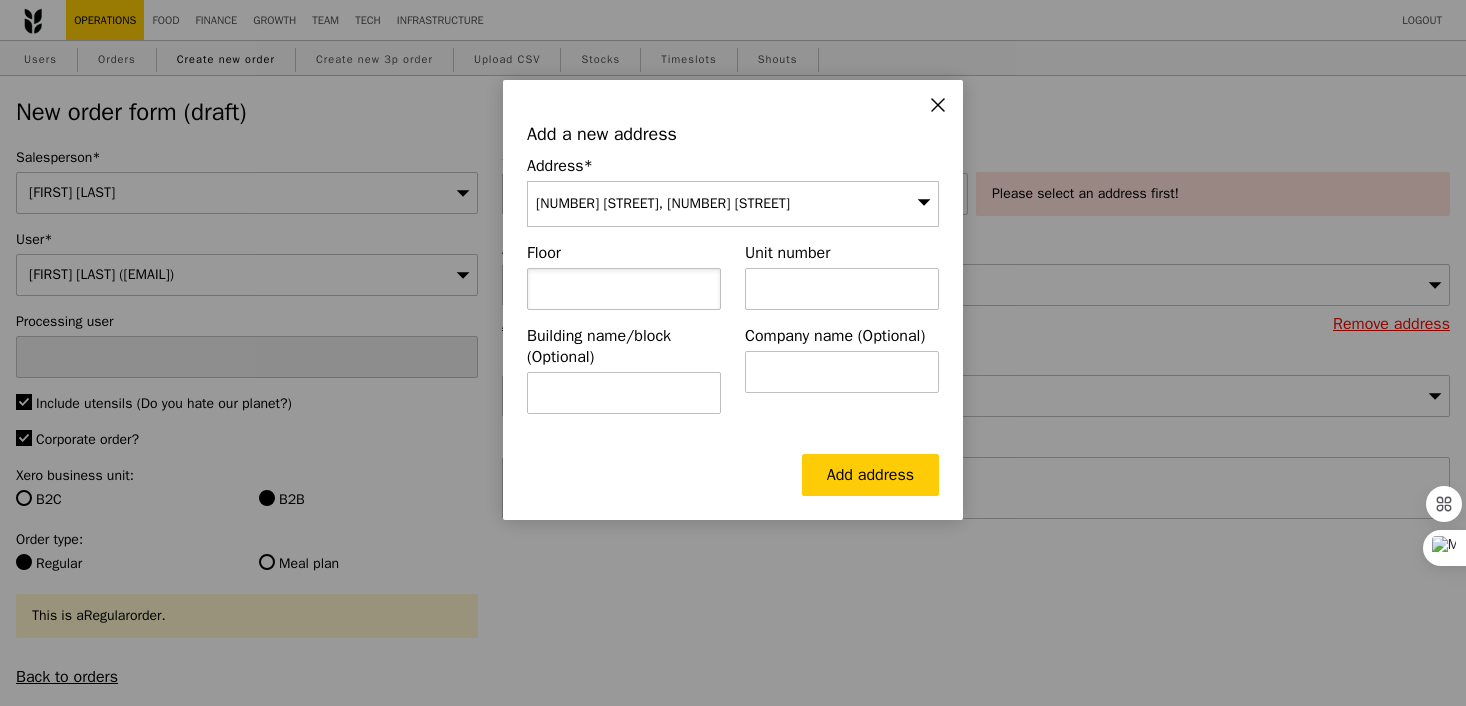 click at bounding box center (624, 289) 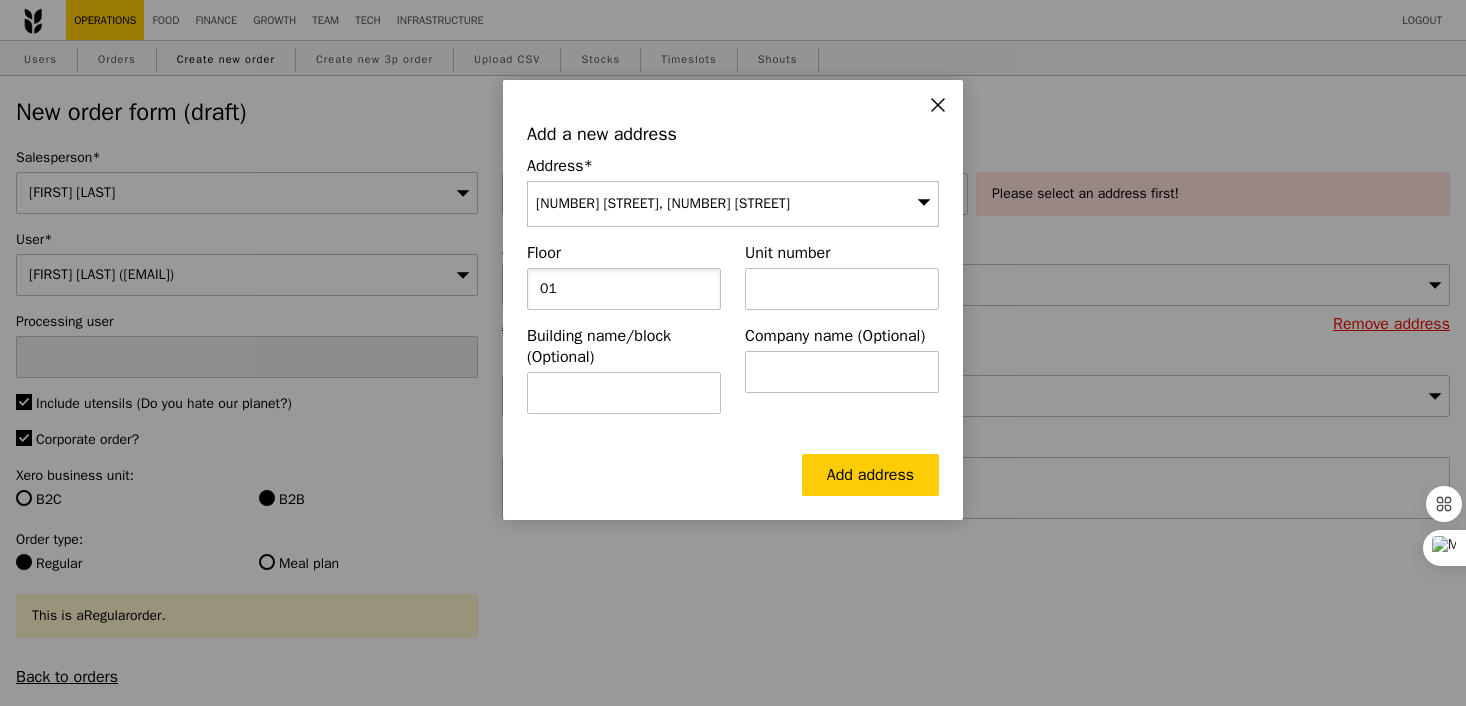 type on "01" 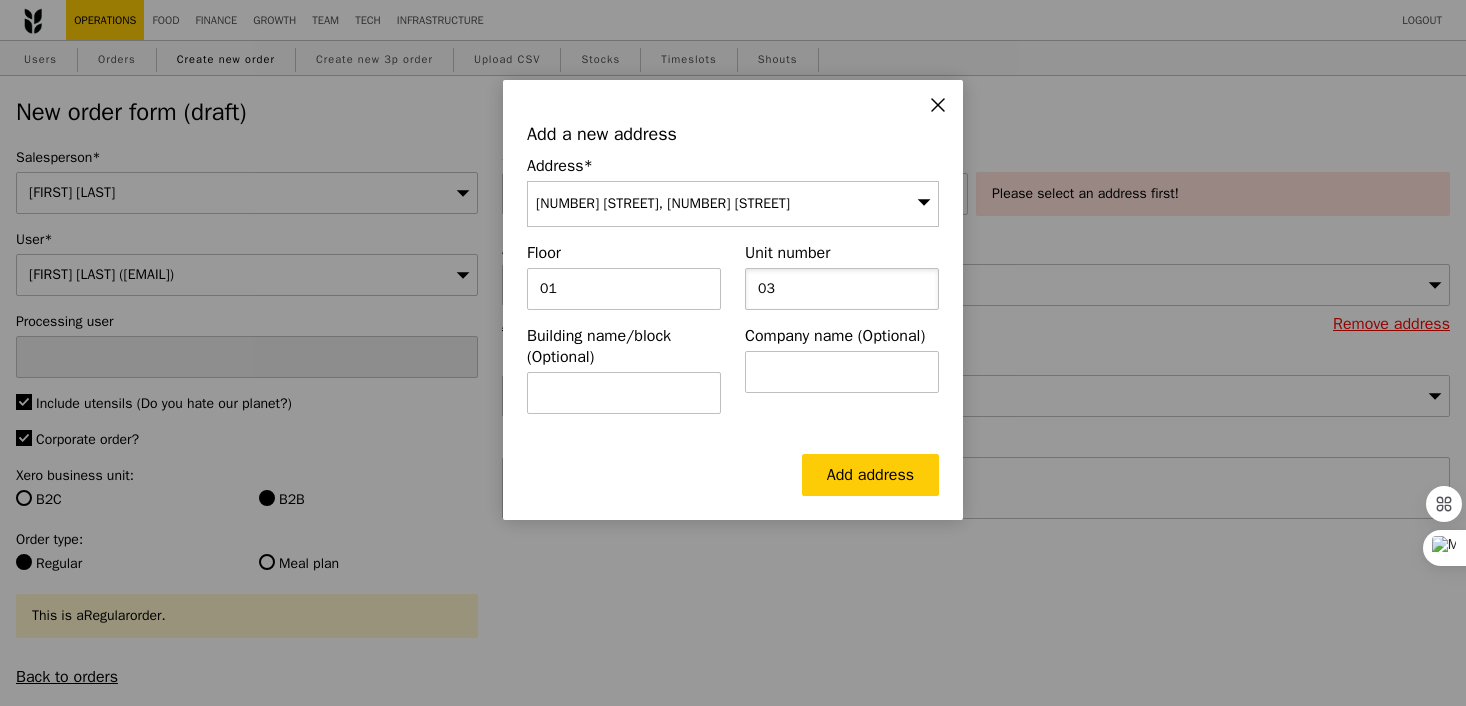 type on "03" 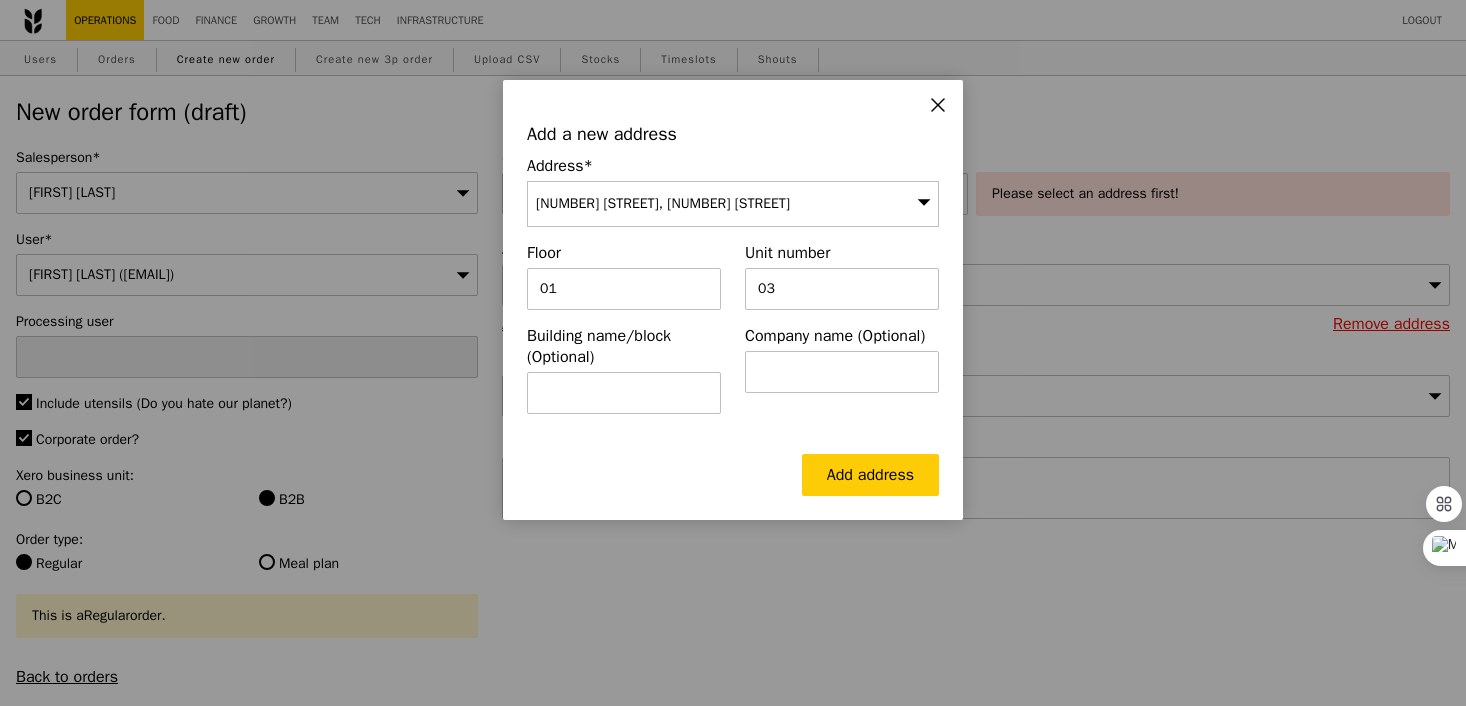 click on "Add a new address
Address*
[NUMBER] [STREET], [NUMBER] [STREET]
Floor
[NUMBER]
Unit number
[NUMBER]
Building name/block (Optional)
Company name (Optional)
Add address" at bounding box center [733, 300] 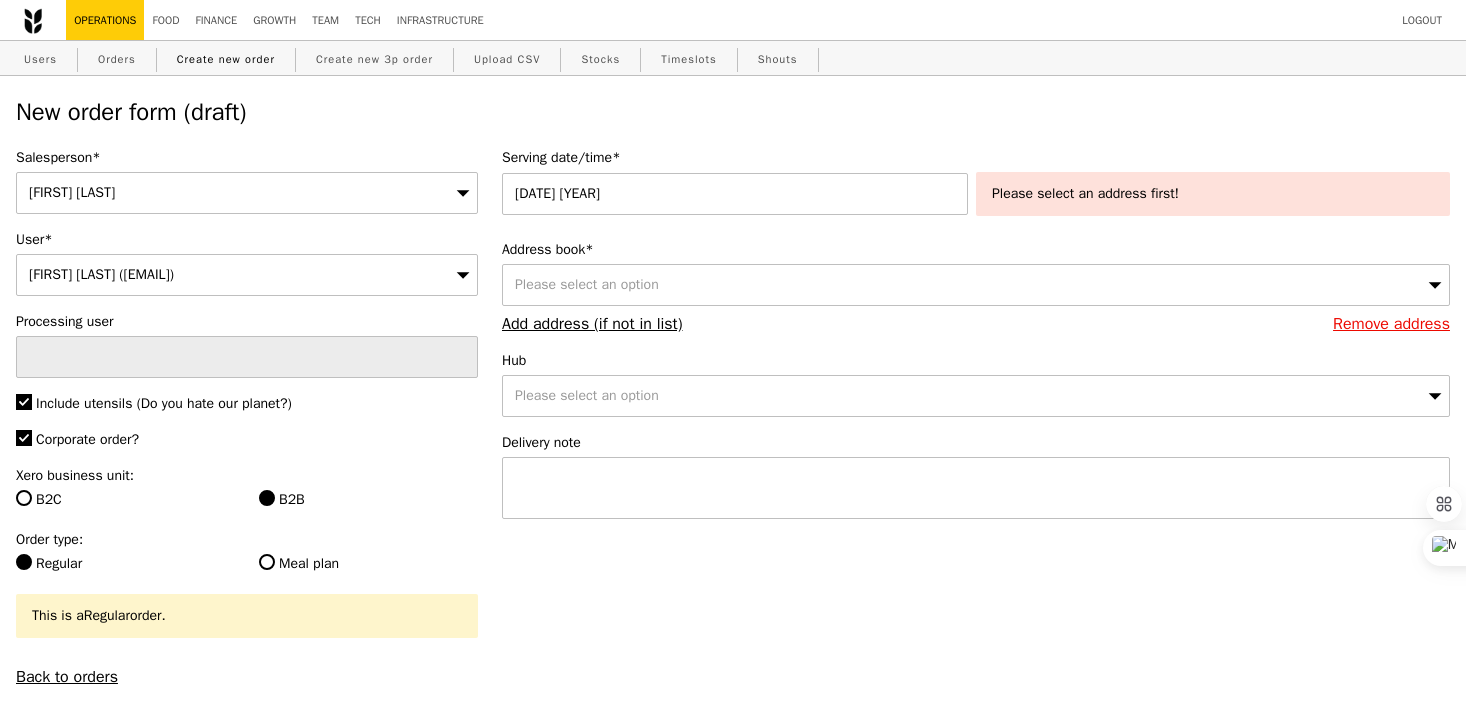 click on "Address book*" at bounding box center [976, 250] 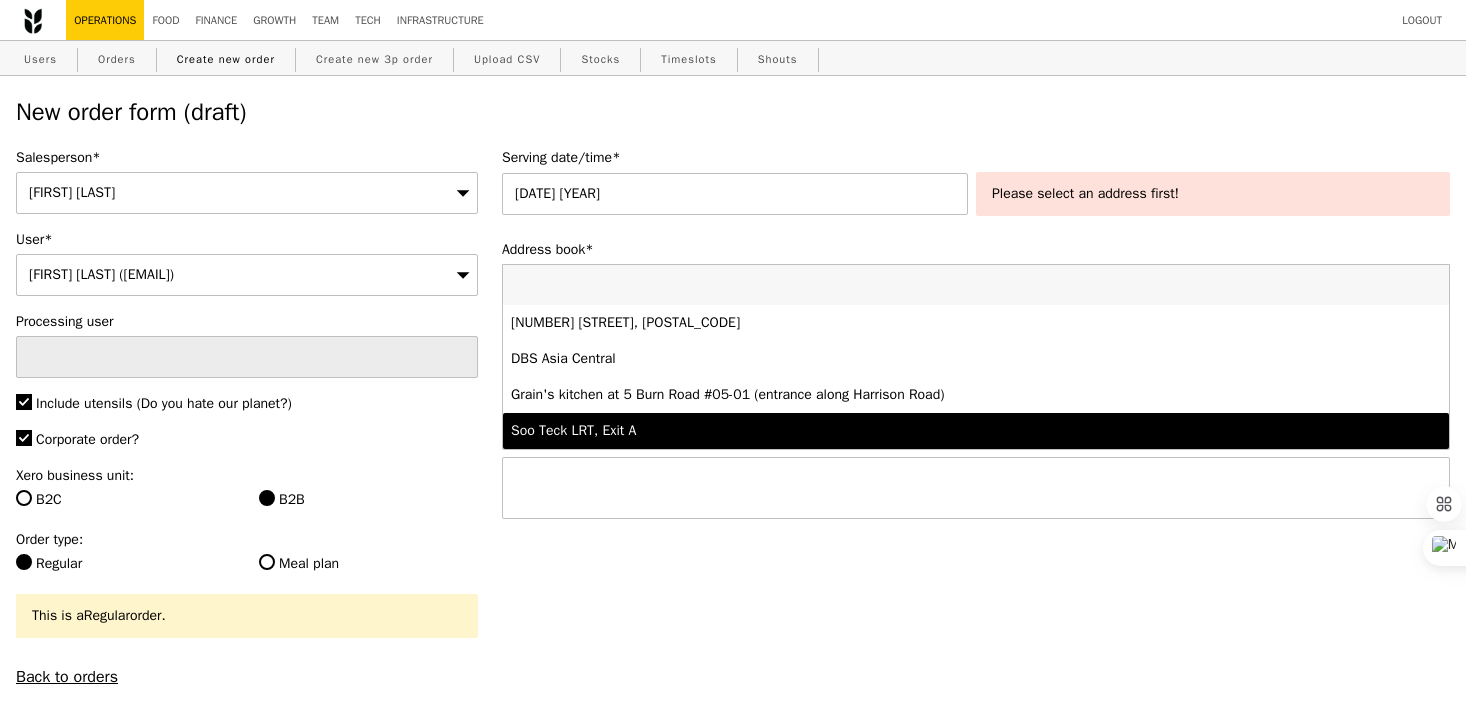 click on "Salesperson*
[FIRST] [LAST]
User*
[FIRST] [LAST] ([EMAIL])
Processing user
Include utensils (Do you hate our planet?)
Corporate order?
Xero business unit:
B2C
B2B
Order type:
Regular
Meal plan
This is a
Regular
order.
Back to orders
Serving date/time*
[DATE] [YEAR]
Please select an address first!
Address book*
Please select an option
[NUMBER] [STREET], [POSTAL_CODE]
DBS Asia Central
Soo Teck LRT, Exit A
Remove address" at bounding box center [733, 3052] 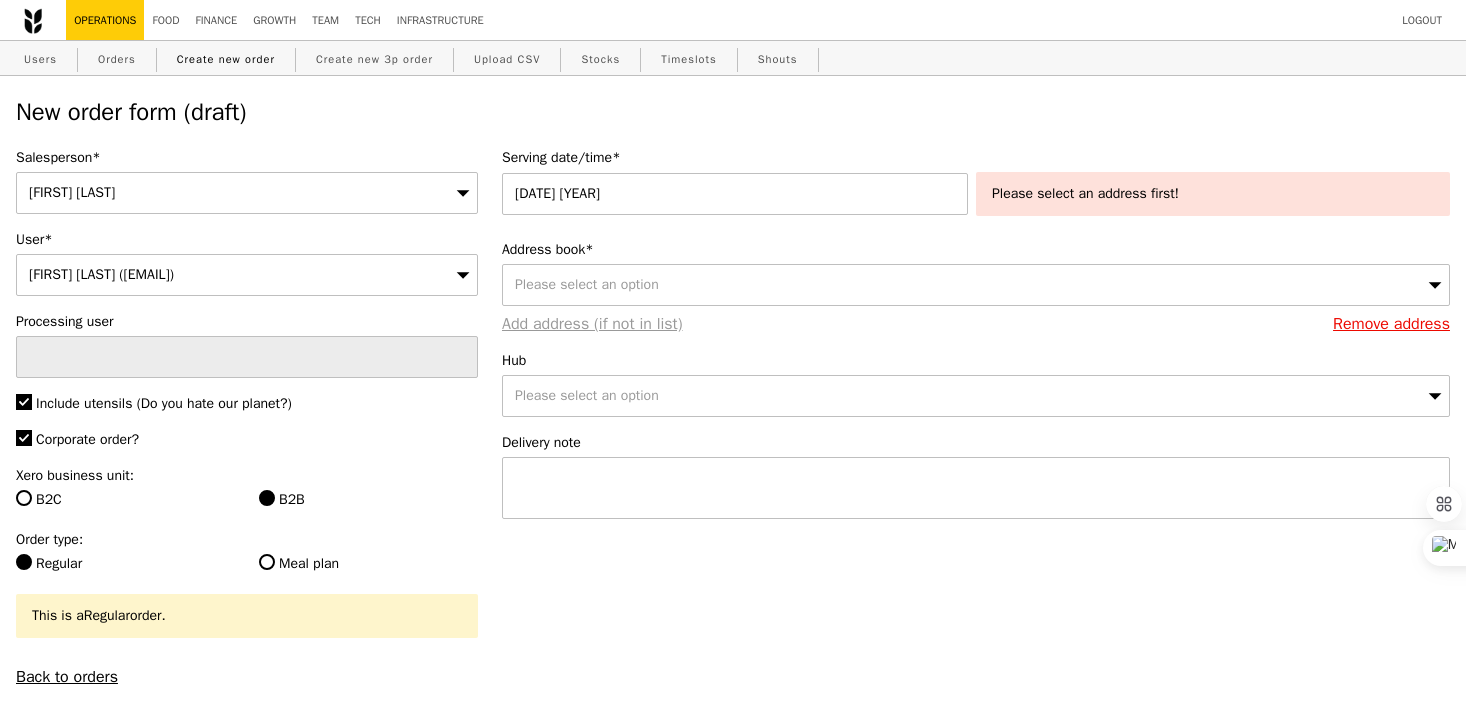 click on "Add address (if not in list)" at bounding box center [592, 324] 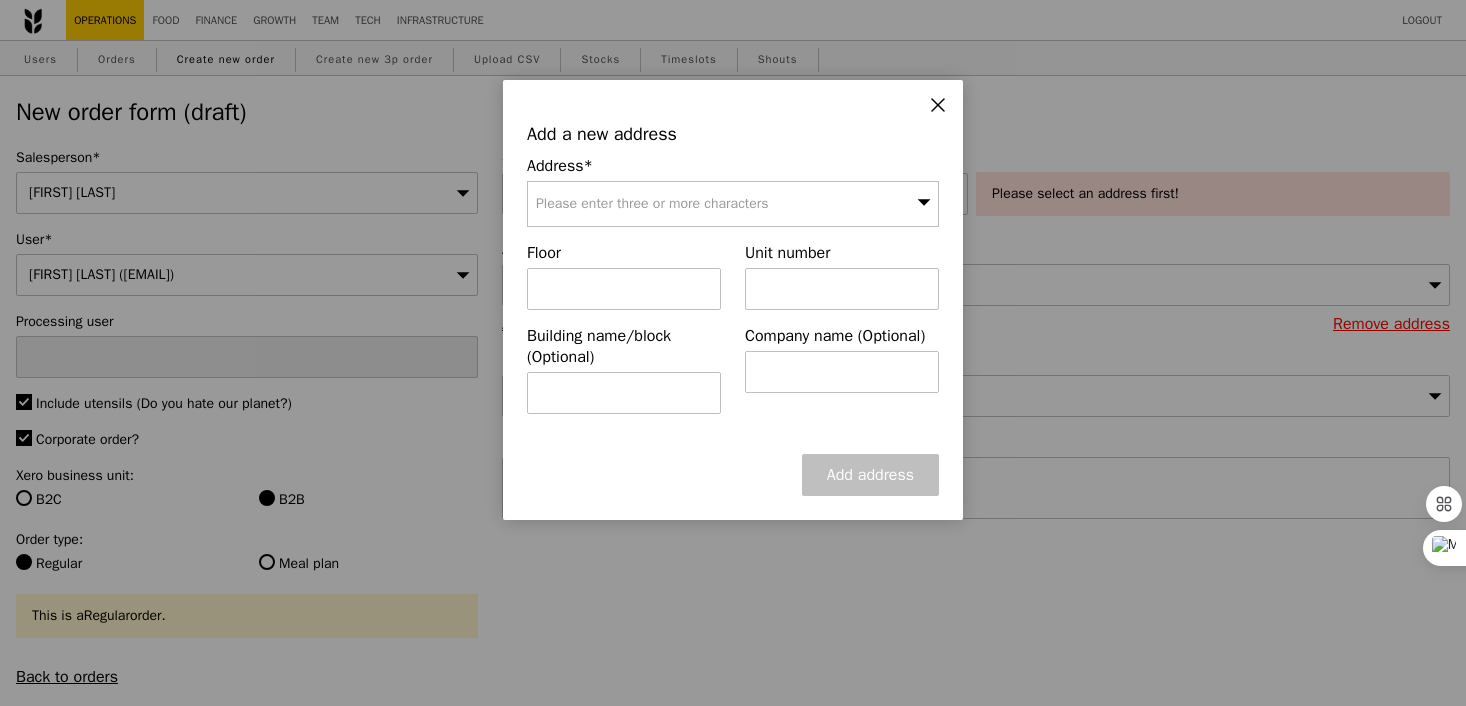 click on "Please enter three or more characters" at bounding box center (652, 203) 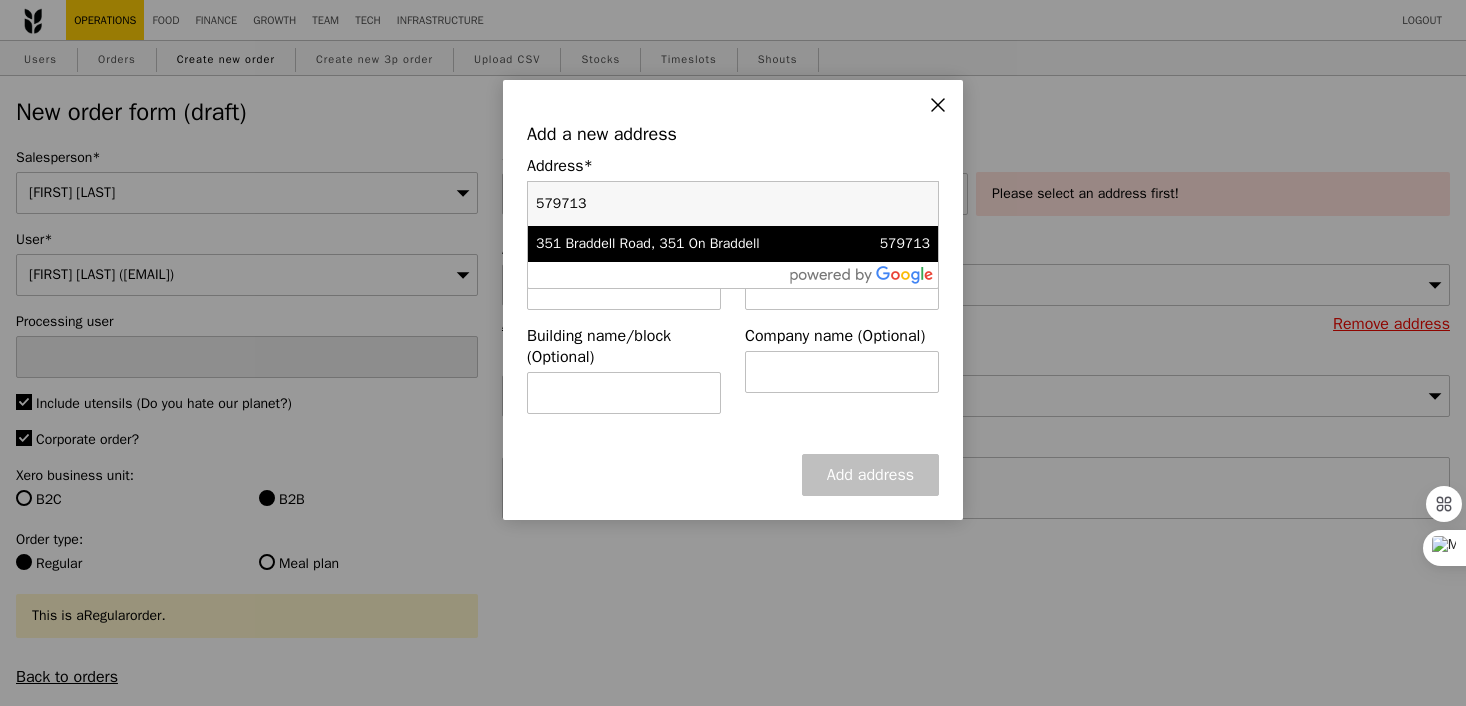 type on "579713" 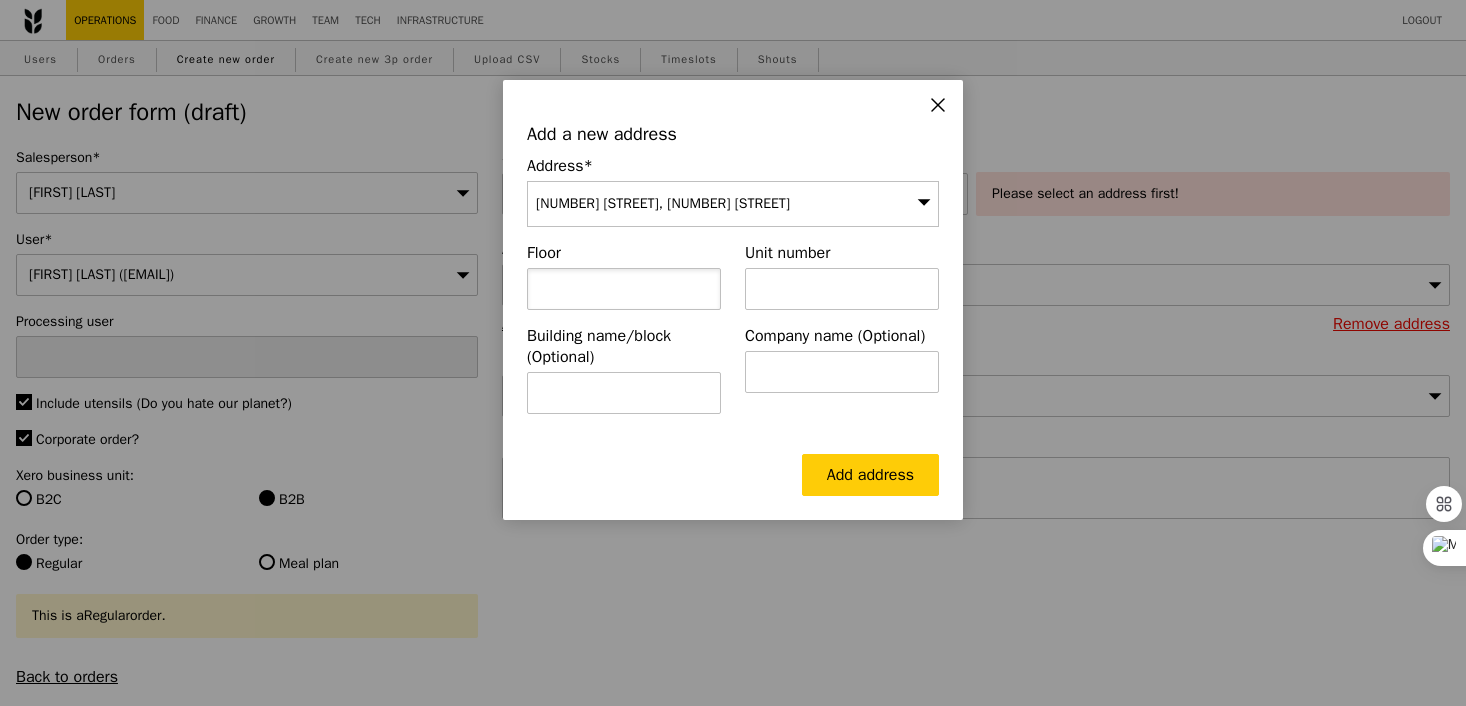click at bounding box center (624, 289) 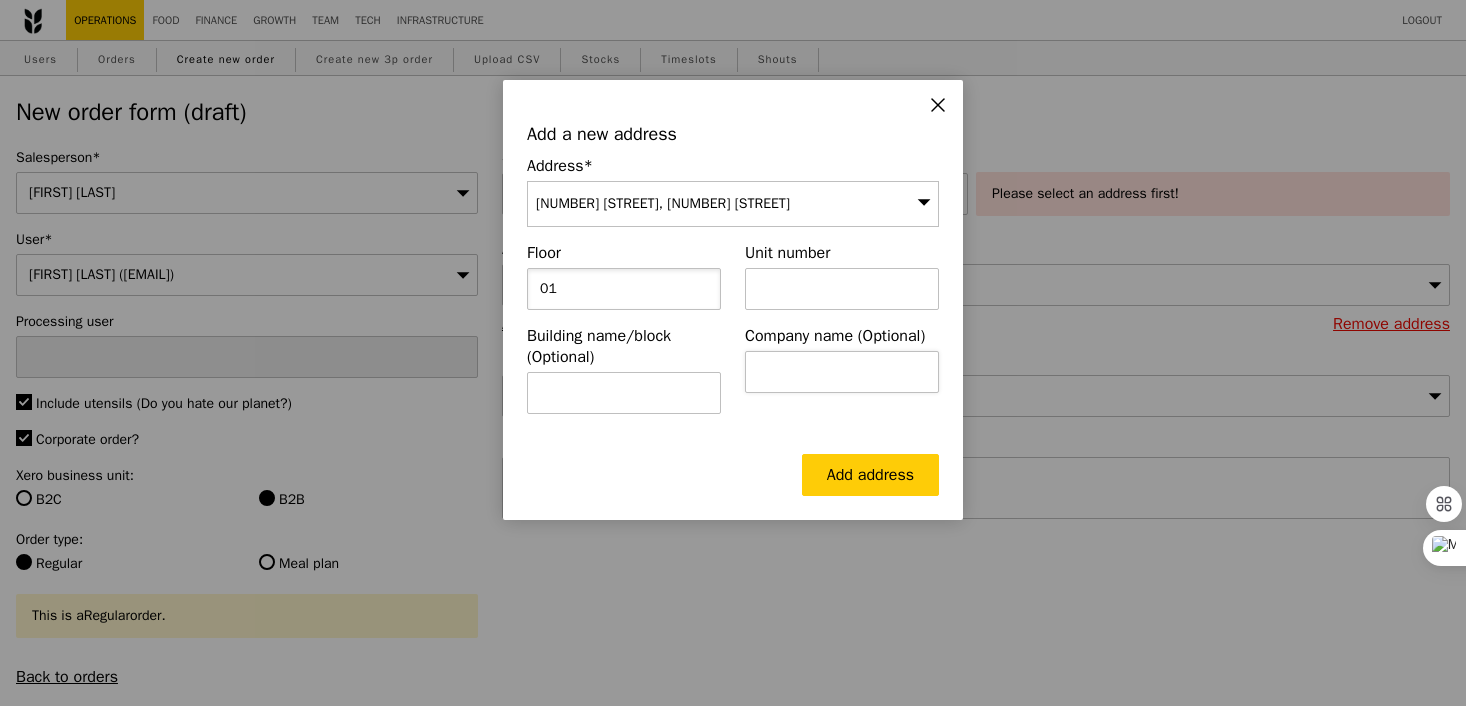 type on "01" 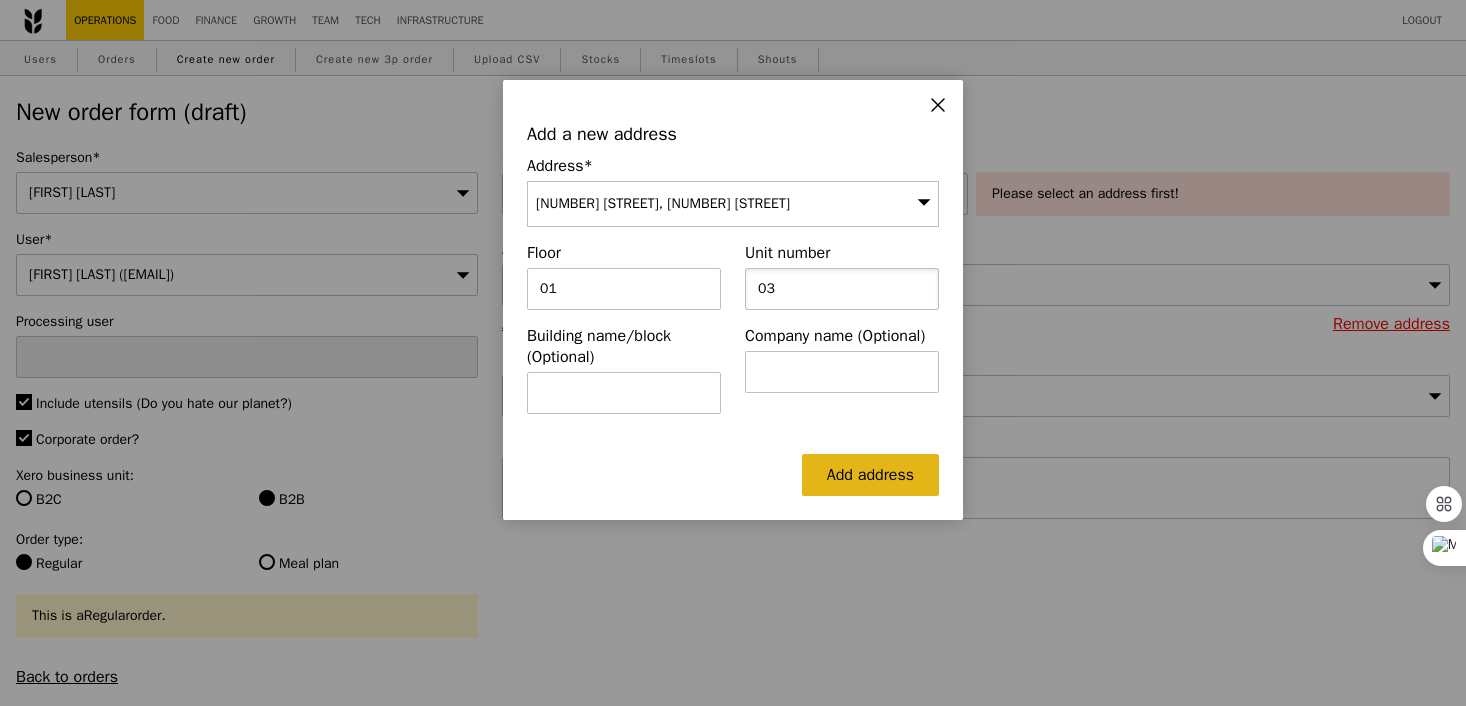 type on "03" 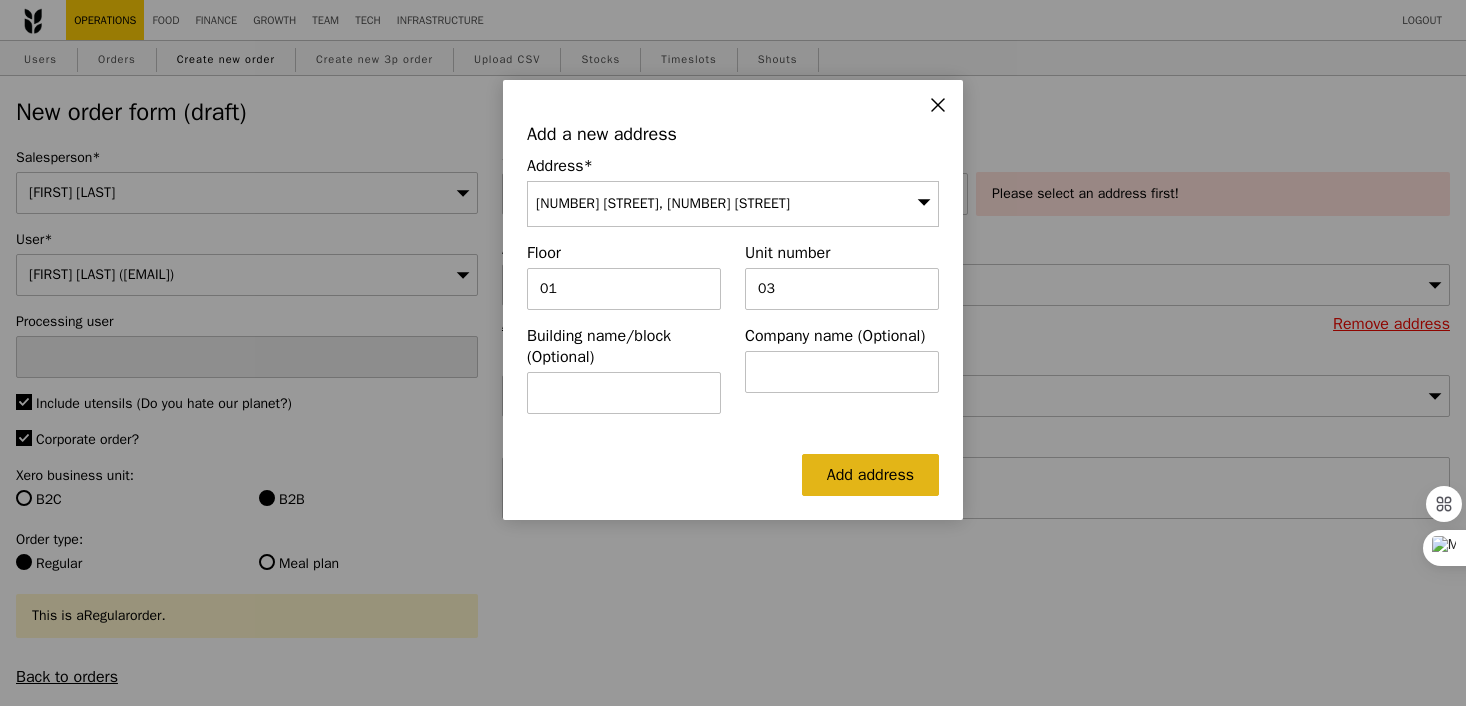click on "Add address" at bounding box center [870, 475] 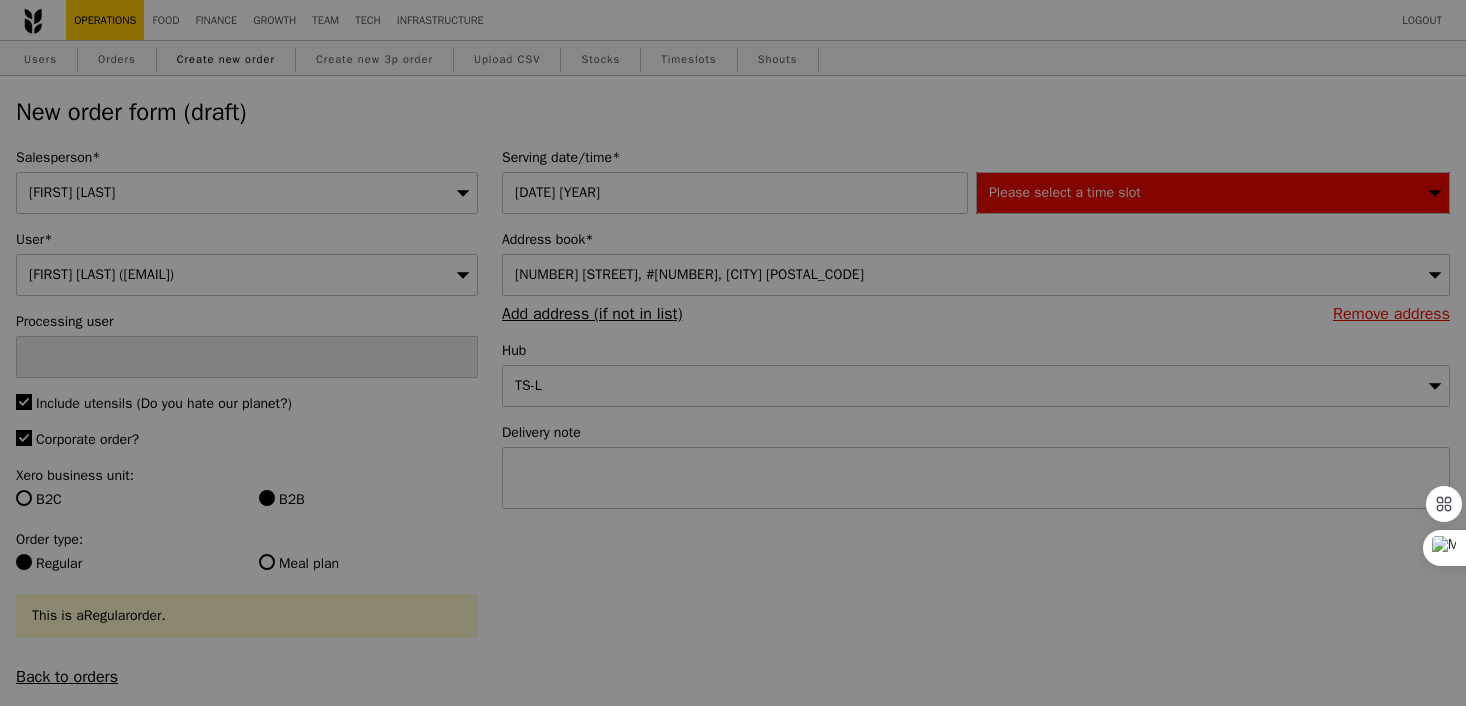 type on "Confirm" 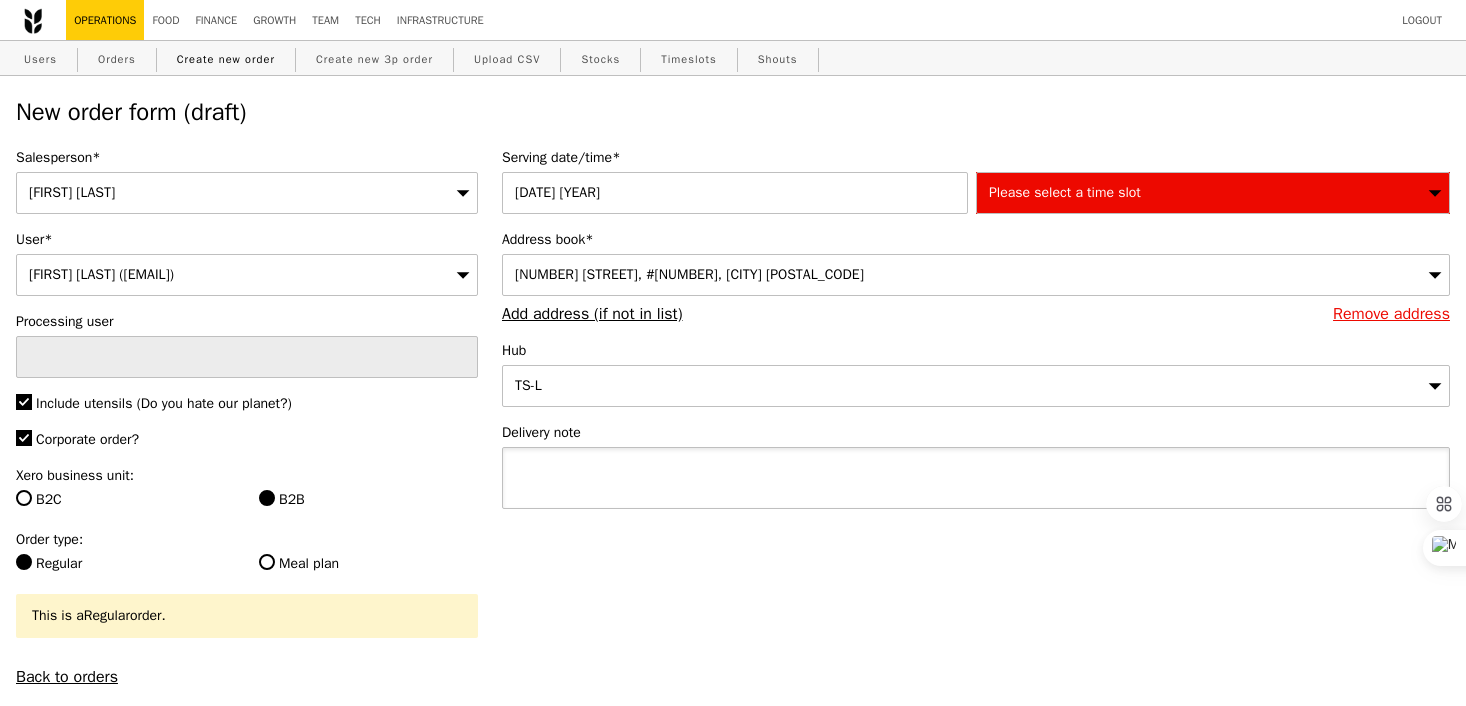 click at bounding box center (976, 478) 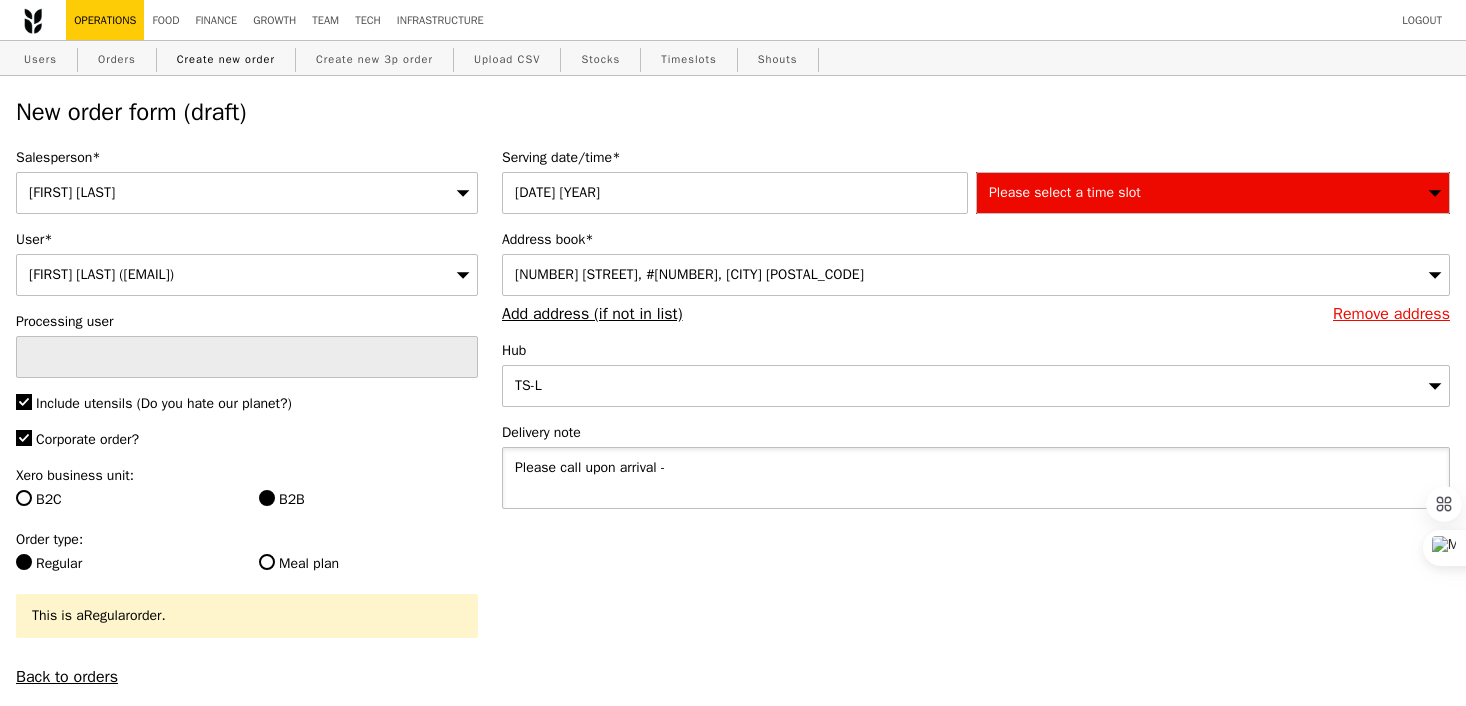 paste on "[FIRST] [LAST] [PHONE]" 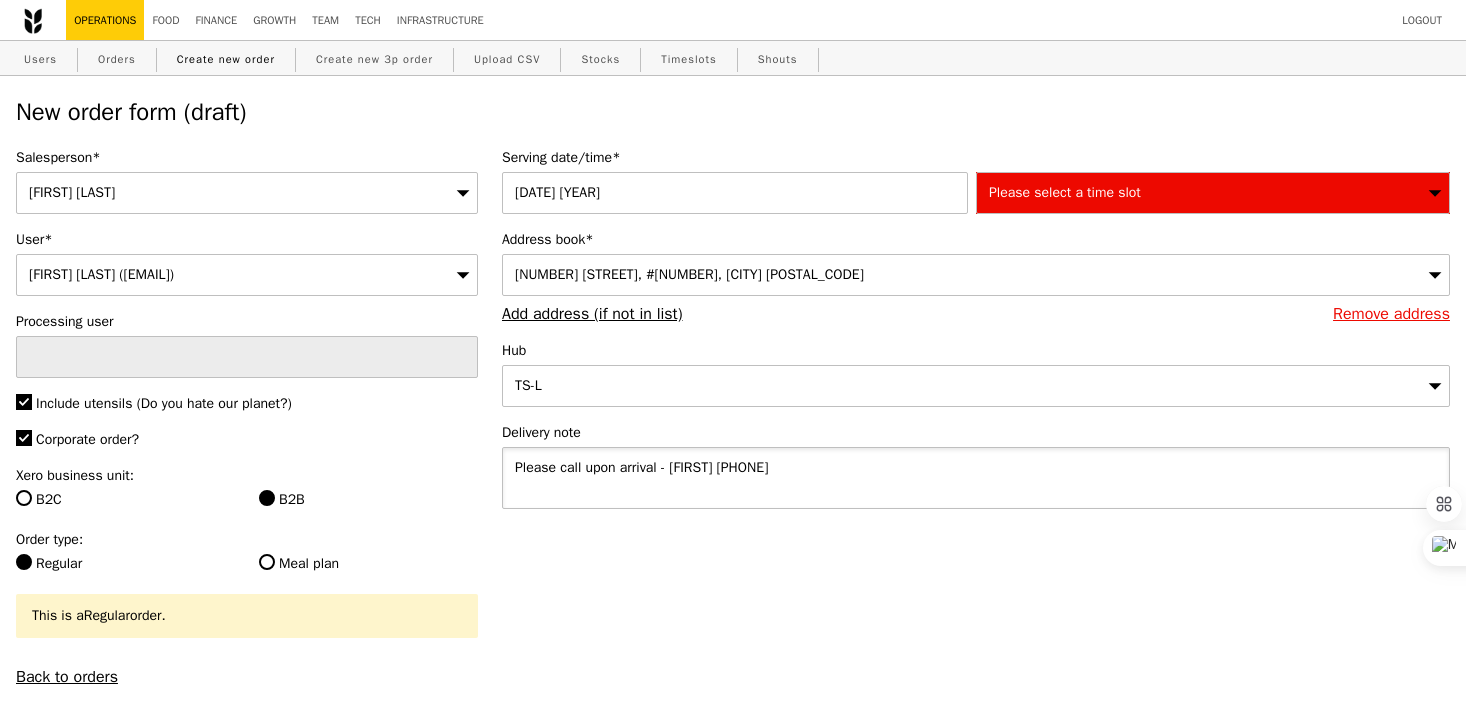 type on "Please call upon arrival - [FIRST] [PHONE]" 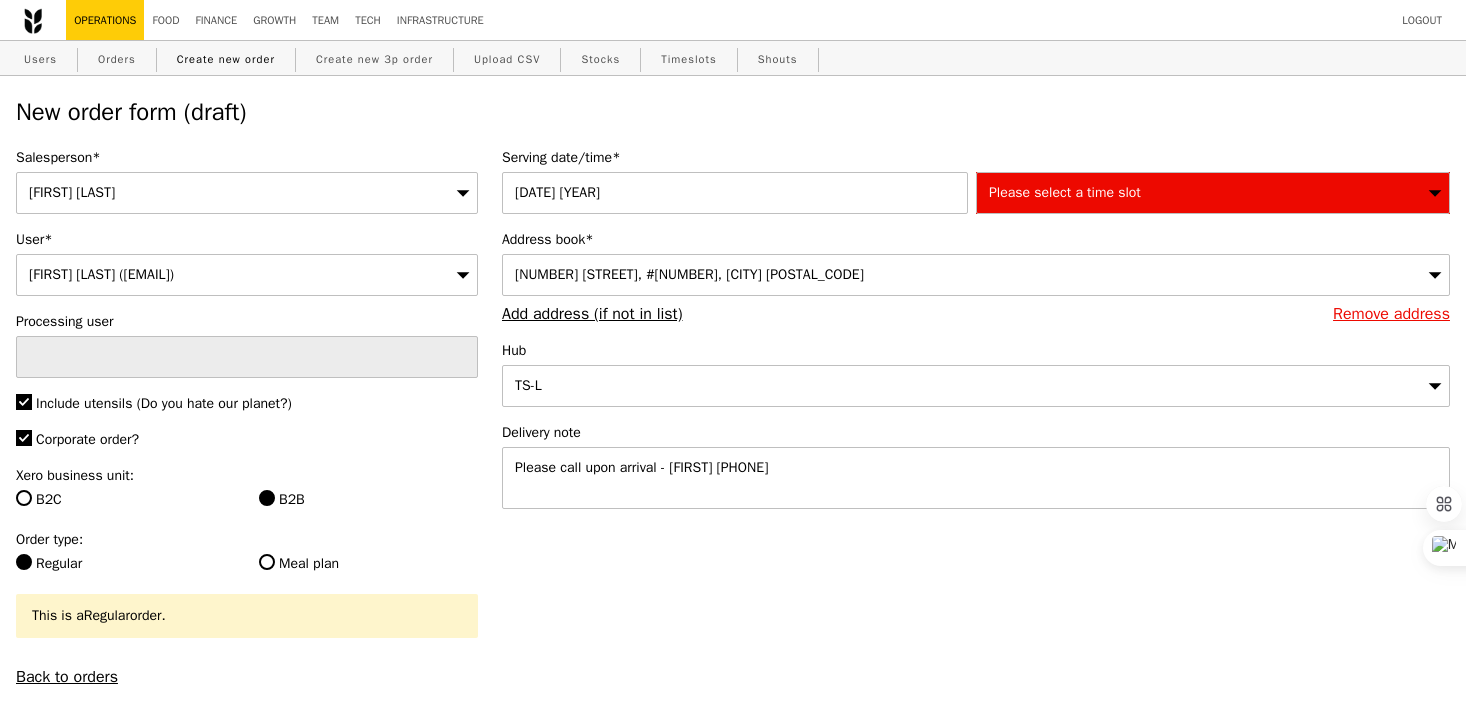 click on "Please select a time slot" at bounding box center (1065, 192) 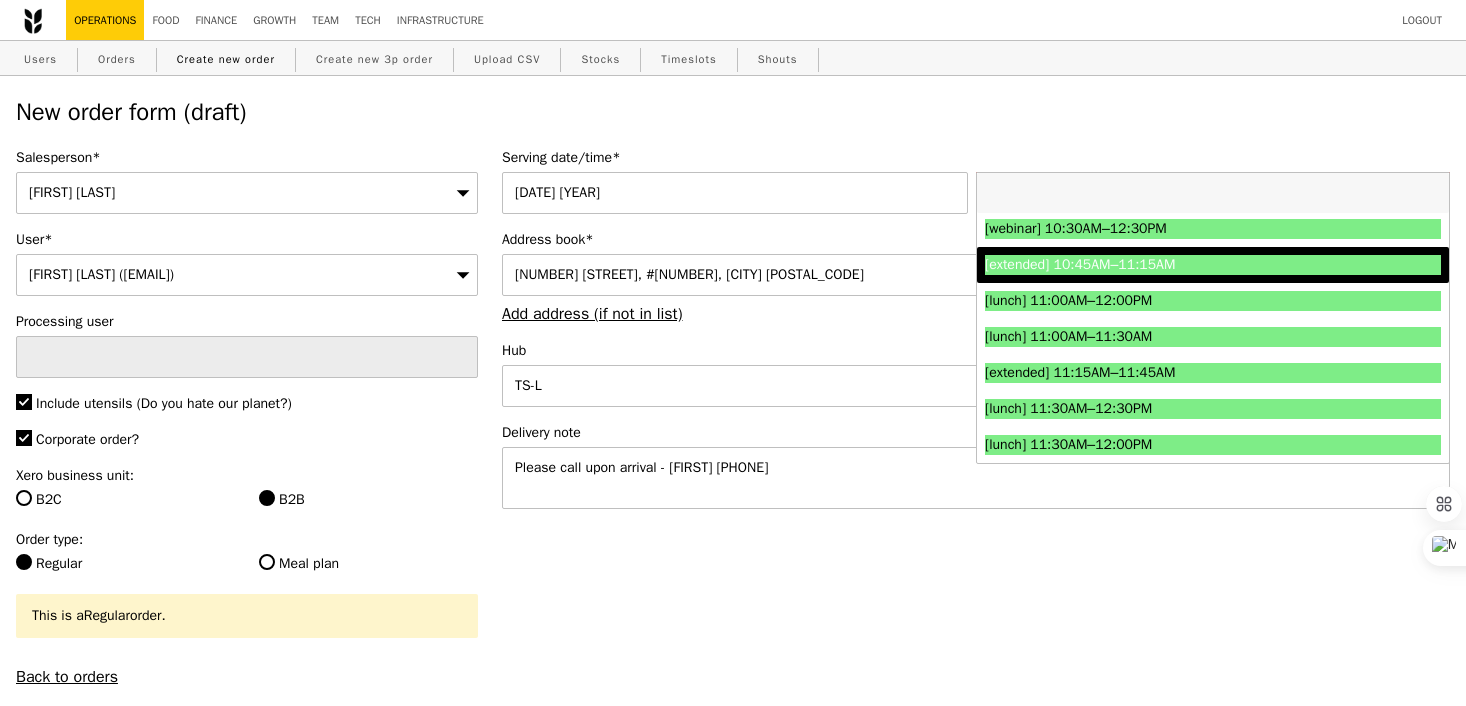 scroll, scrollTop: 597, scrollLeft: 0, axis: vertical 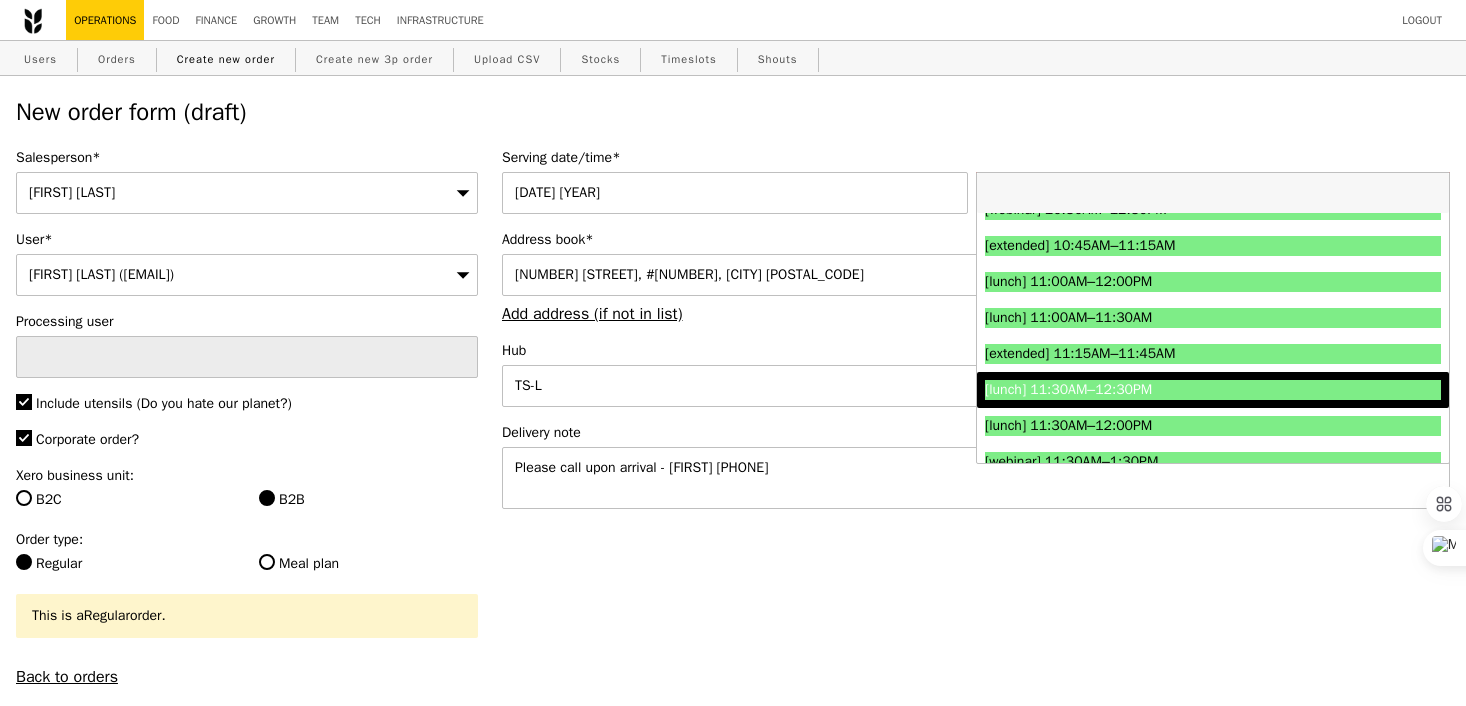 click on "[lunch] 11:30AM–12:30PM" at bounding box center [1156, 390] 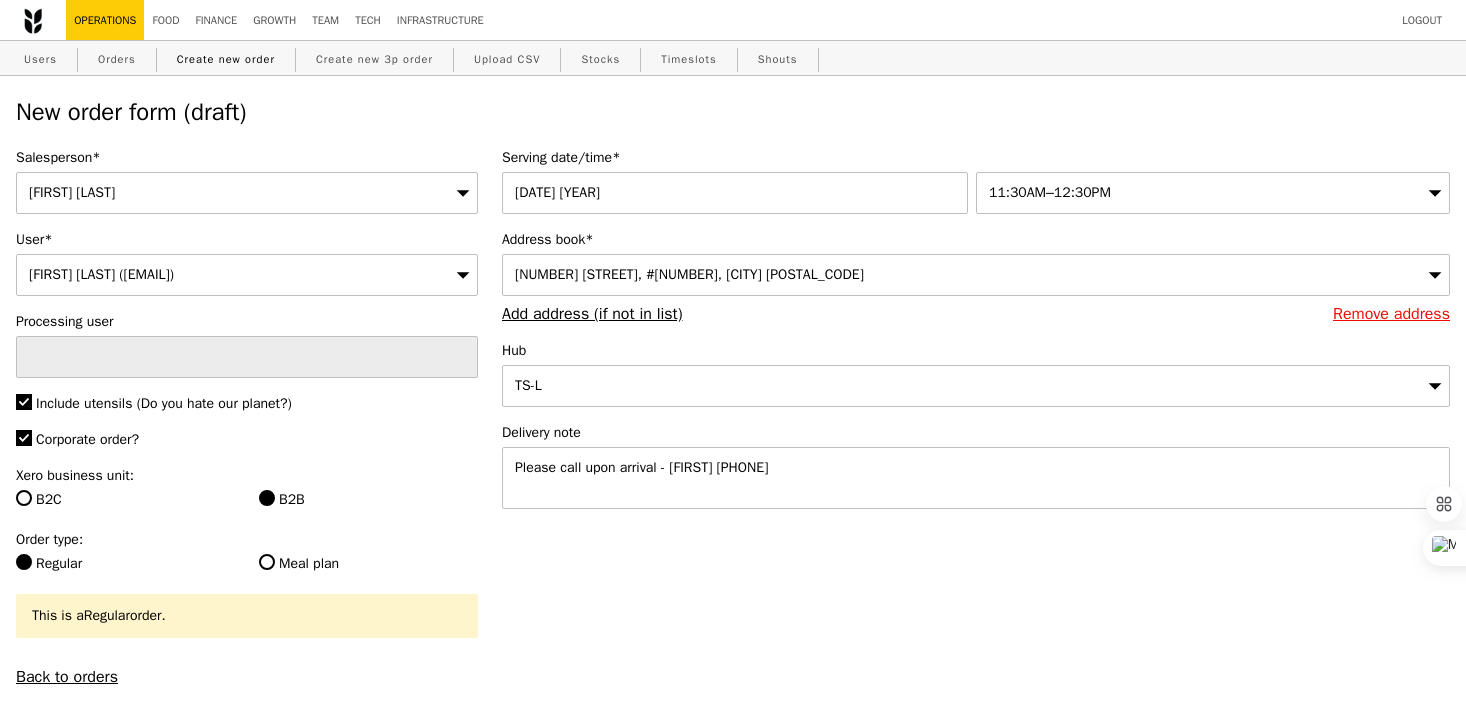 type on "Confirm" 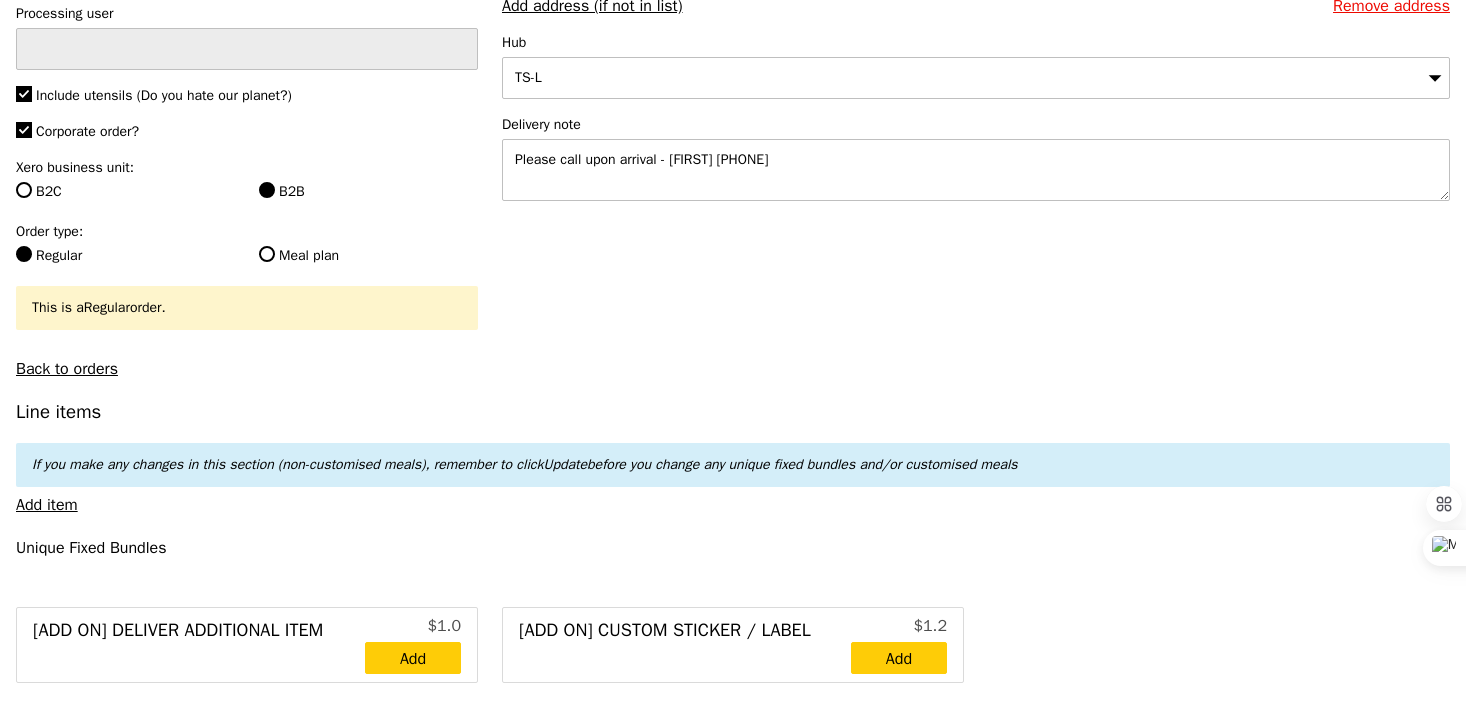 scroll, scrollTop: 447, scrollLeft: 0, axis: vertical 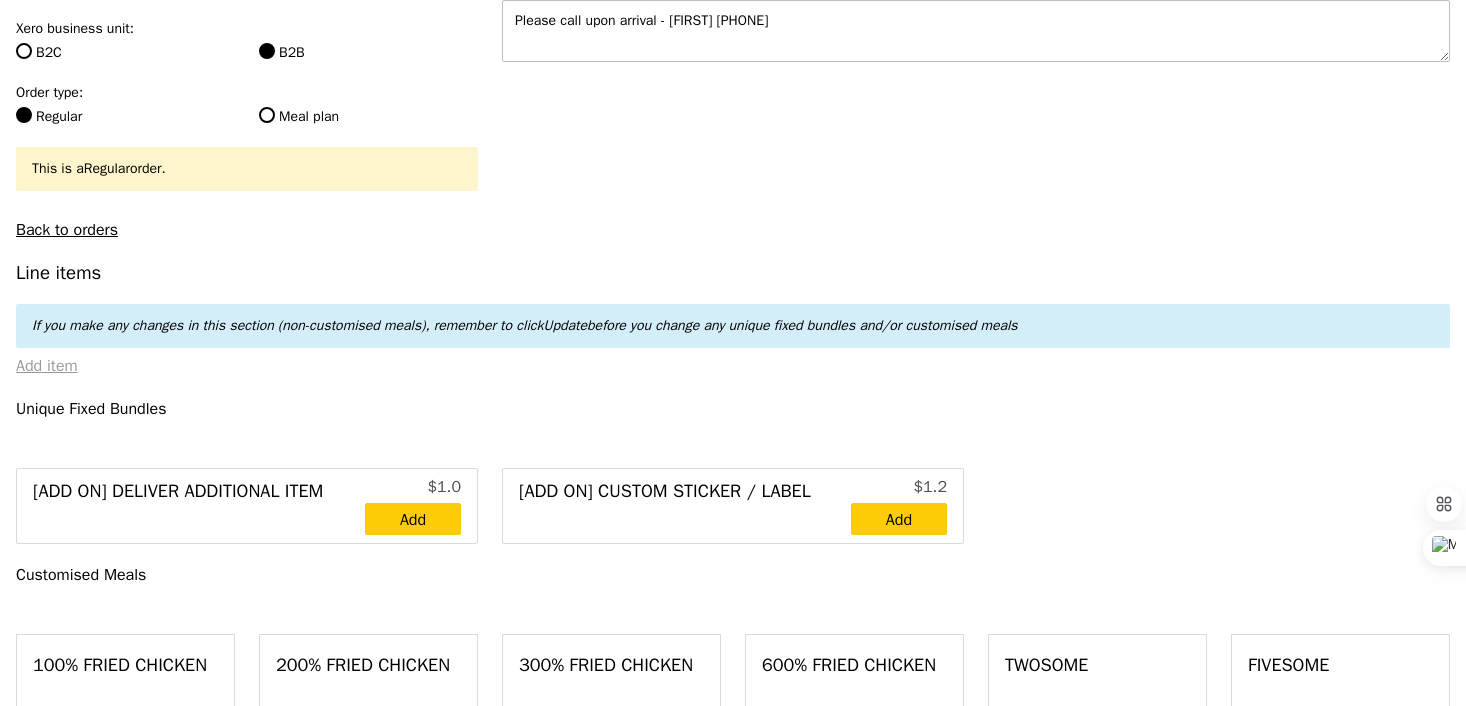 click on "Add item" at bounding box center [47, 366] 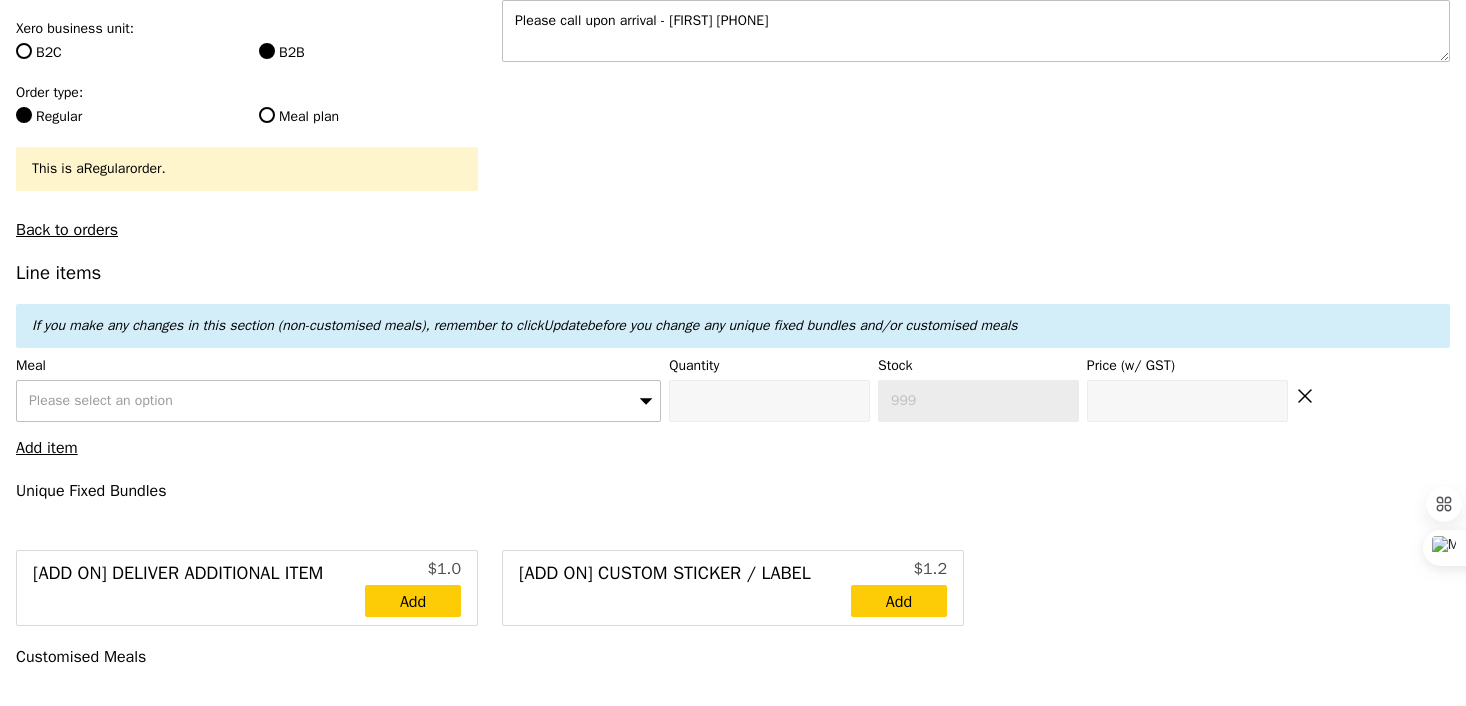 click on "Please select an option" at bounding box center (338, 401) 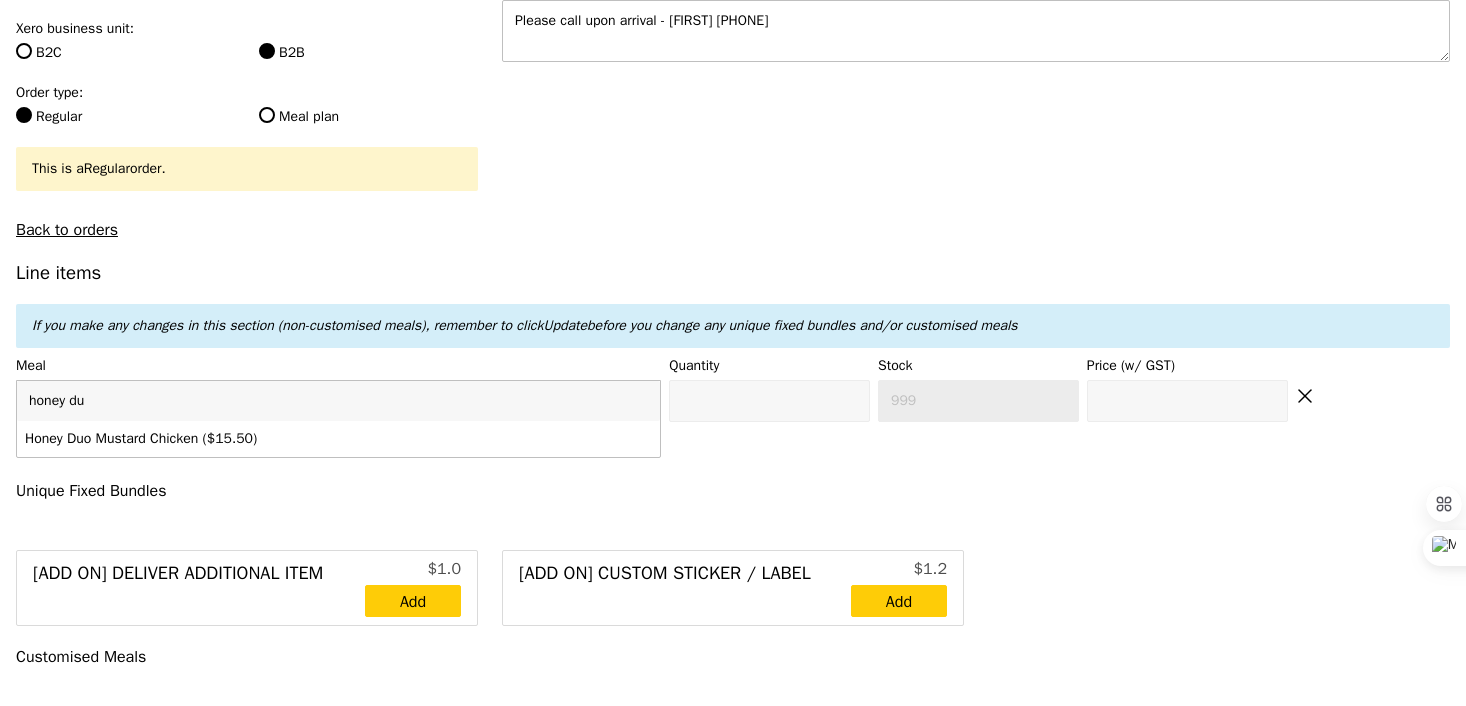type on "honey duo" 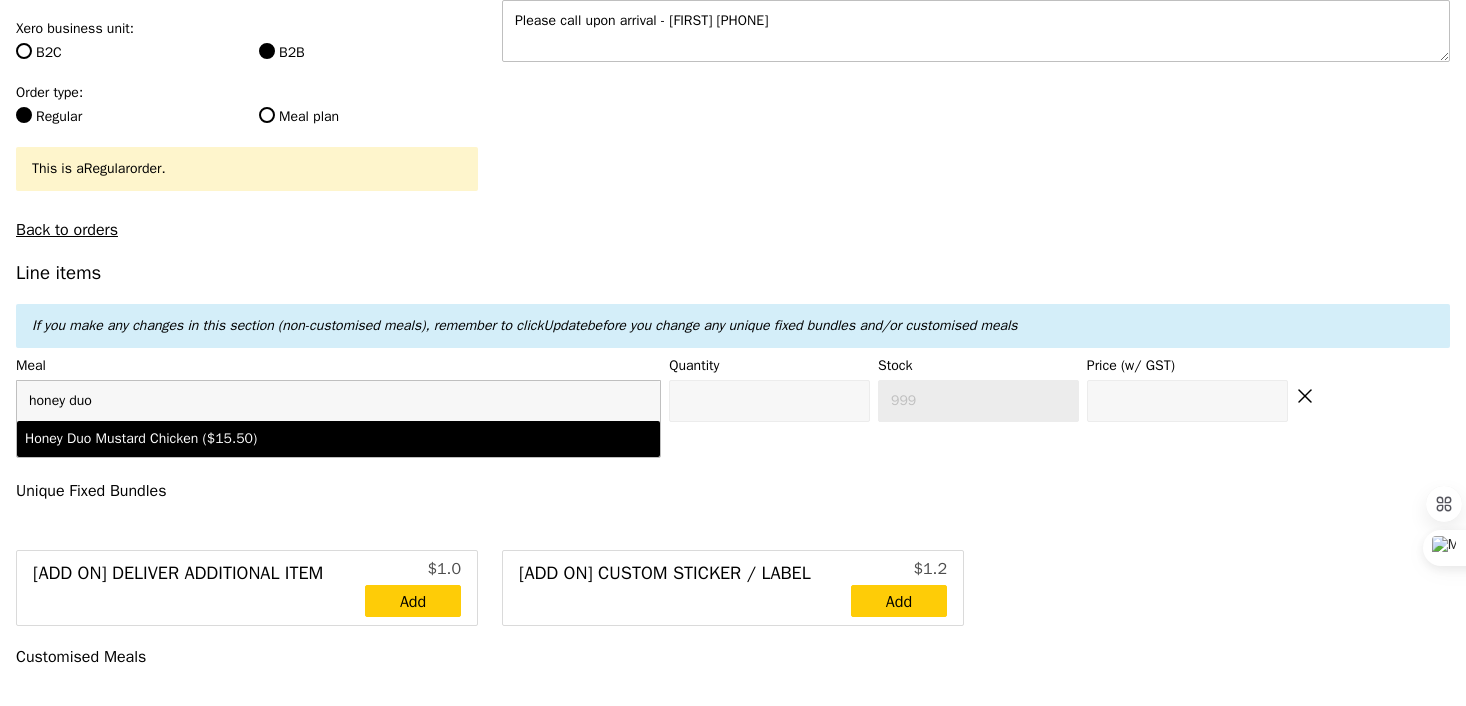 type on "Confirm anyway" 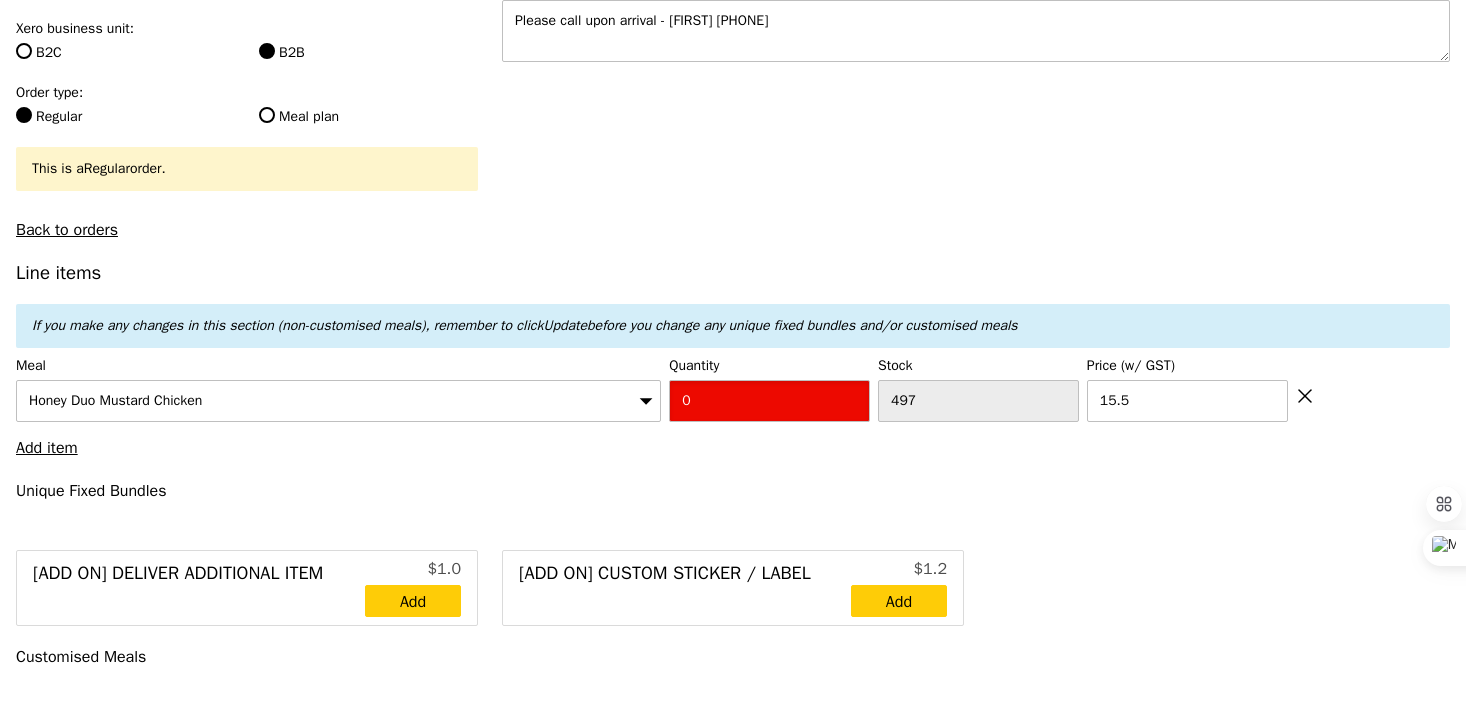 type on "Confirm" 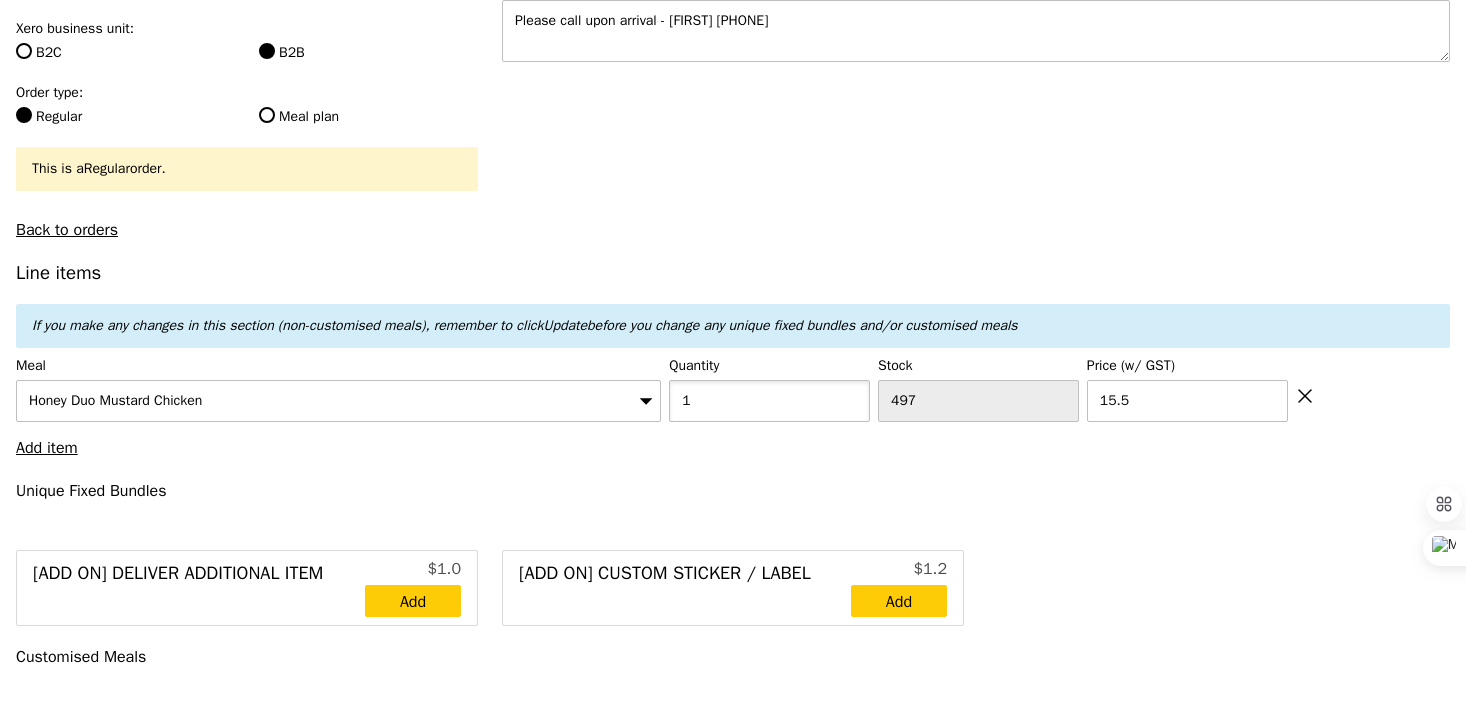 type on "1" 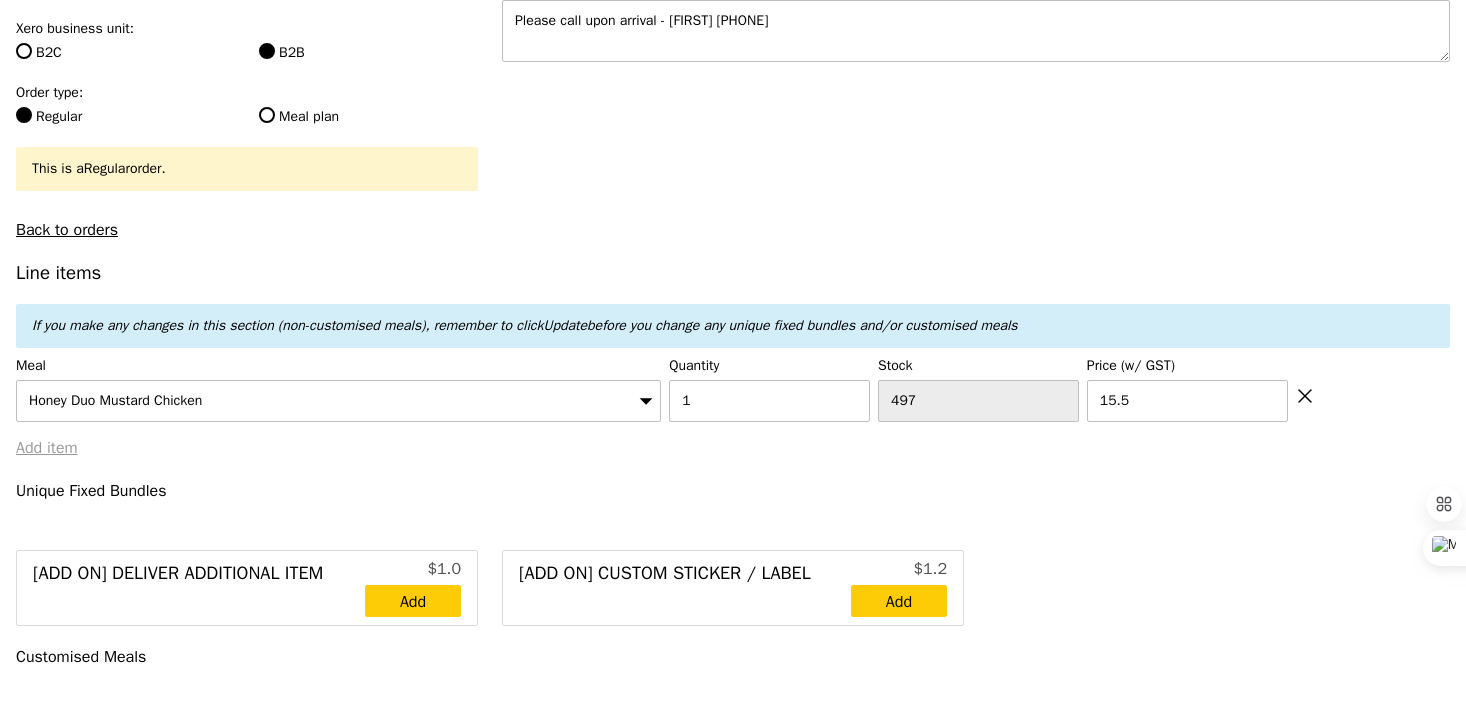 click on "Add item" at bounding box center (47, 448) 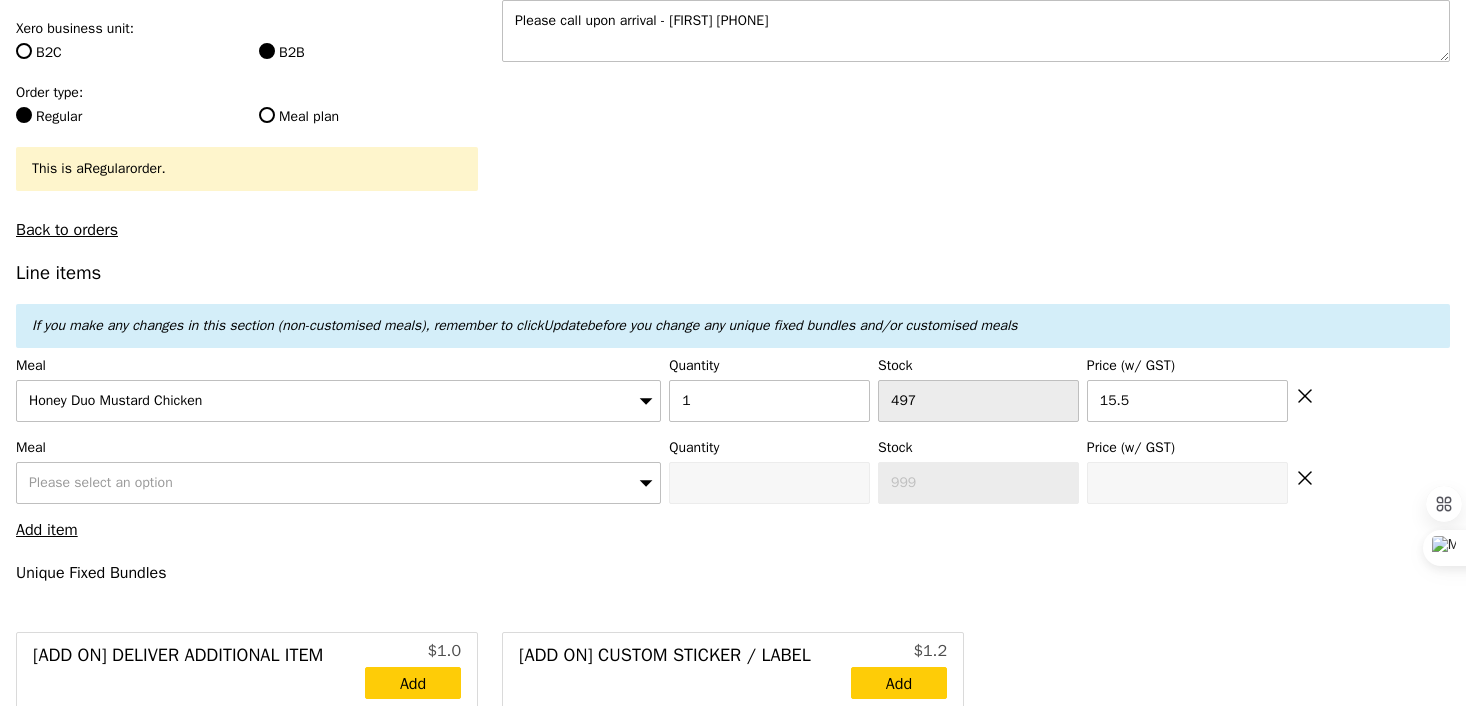 type on "Confirm" 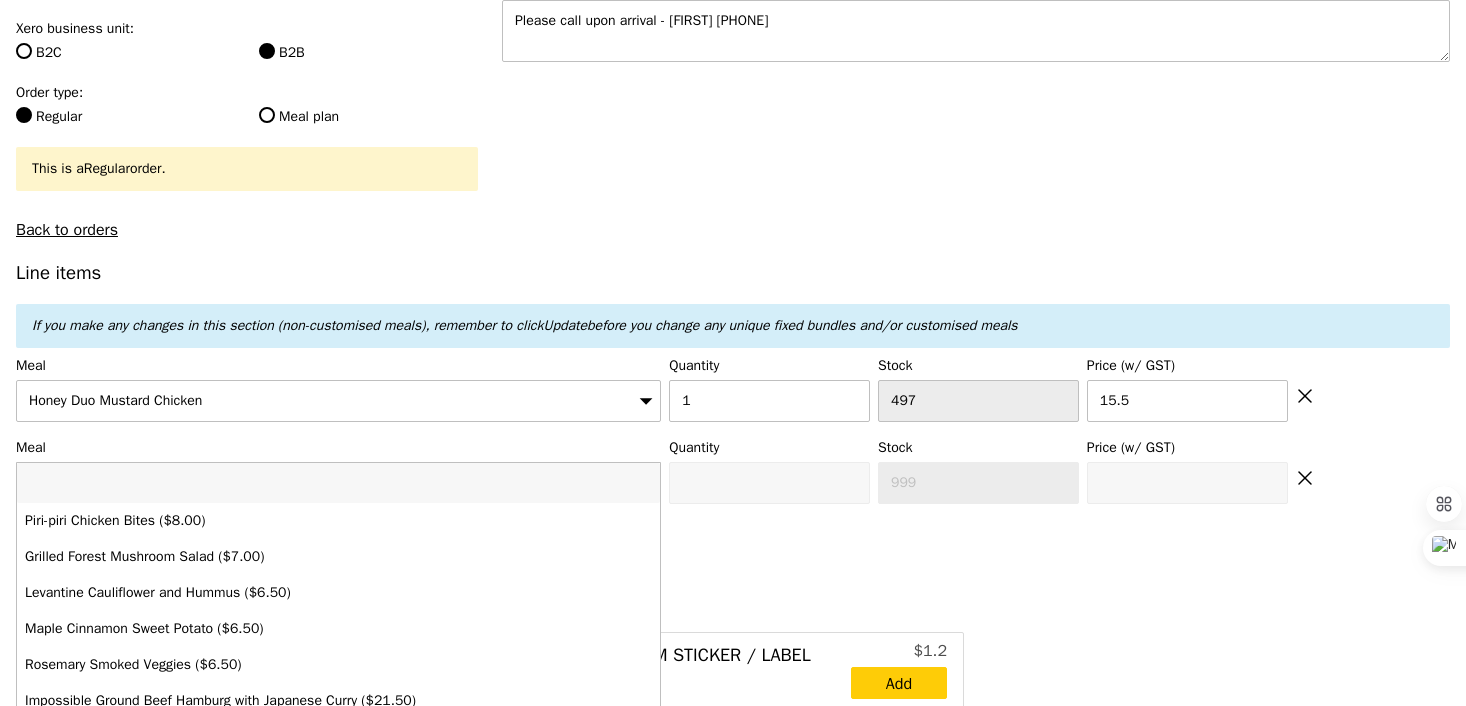 type on "m" 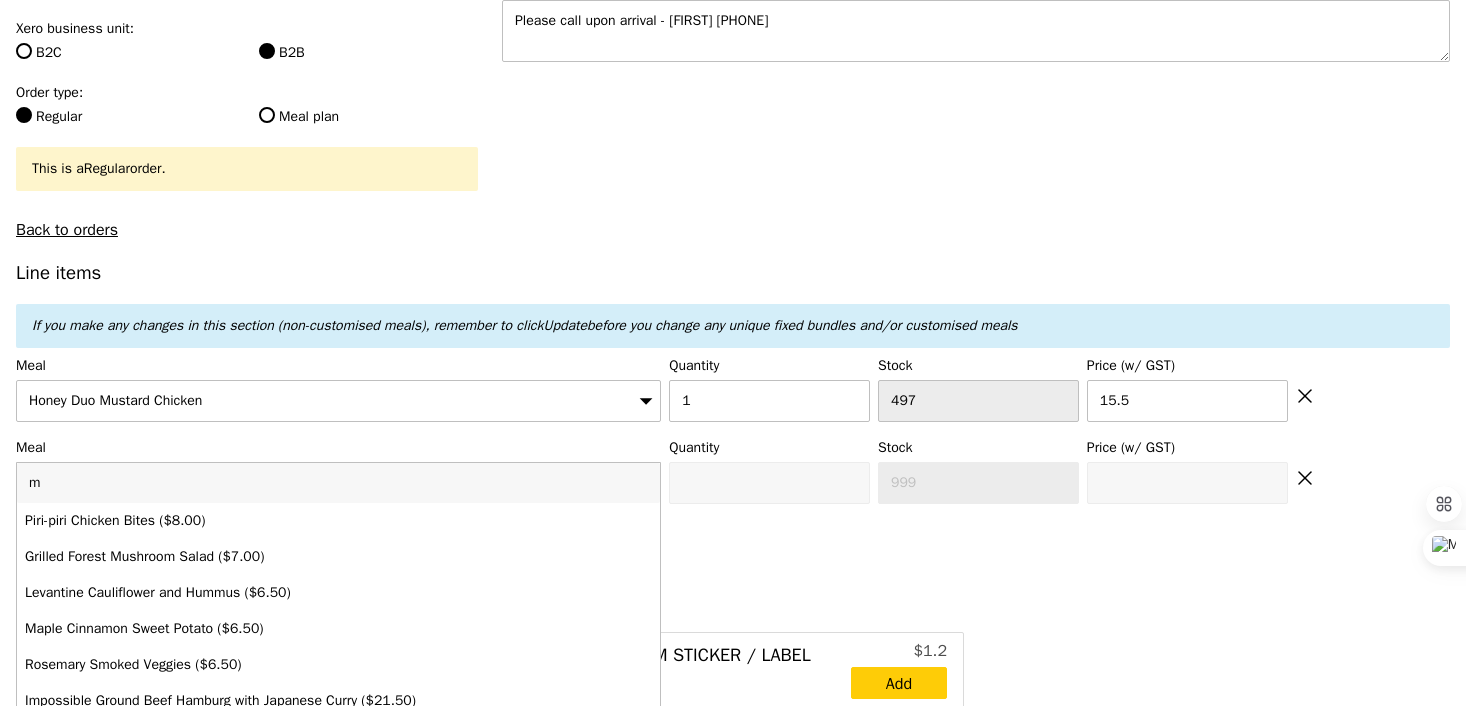type on "Loading..." 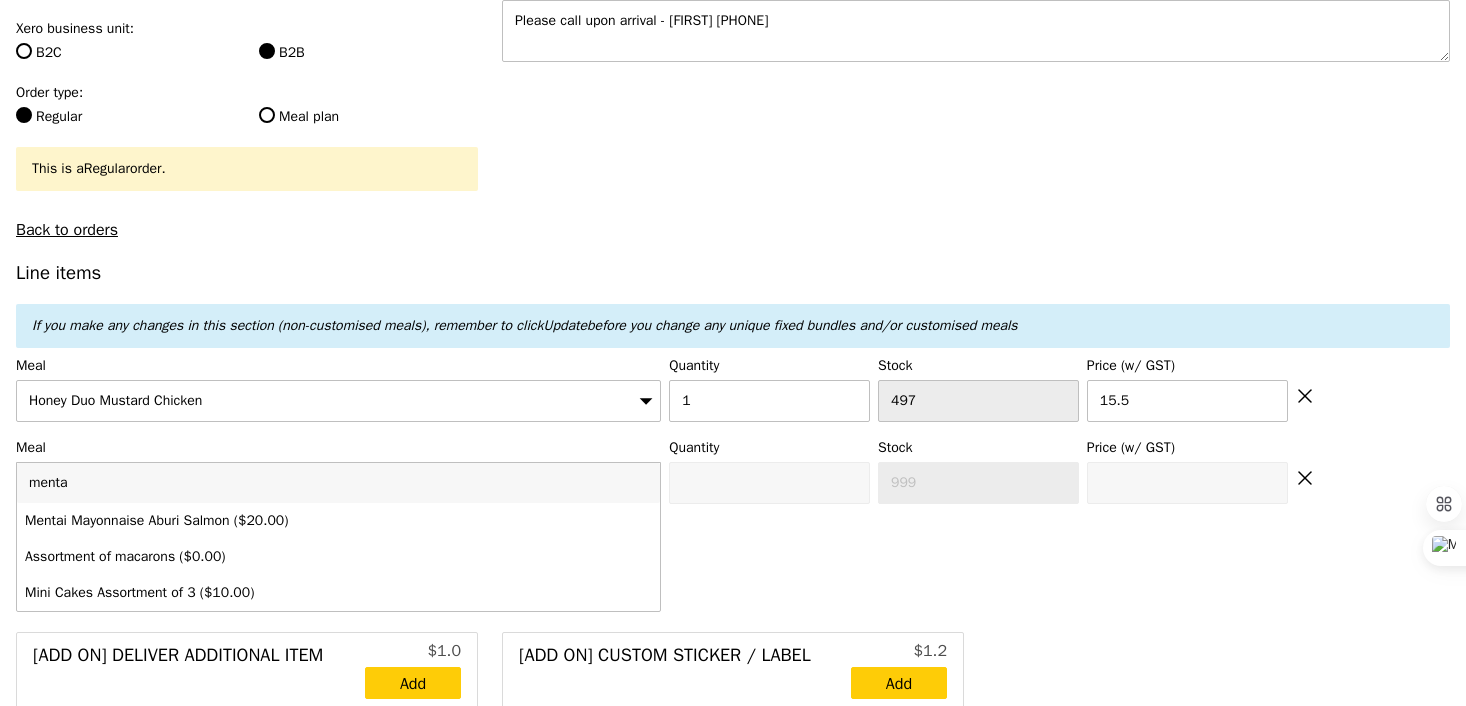 type on "mentai" 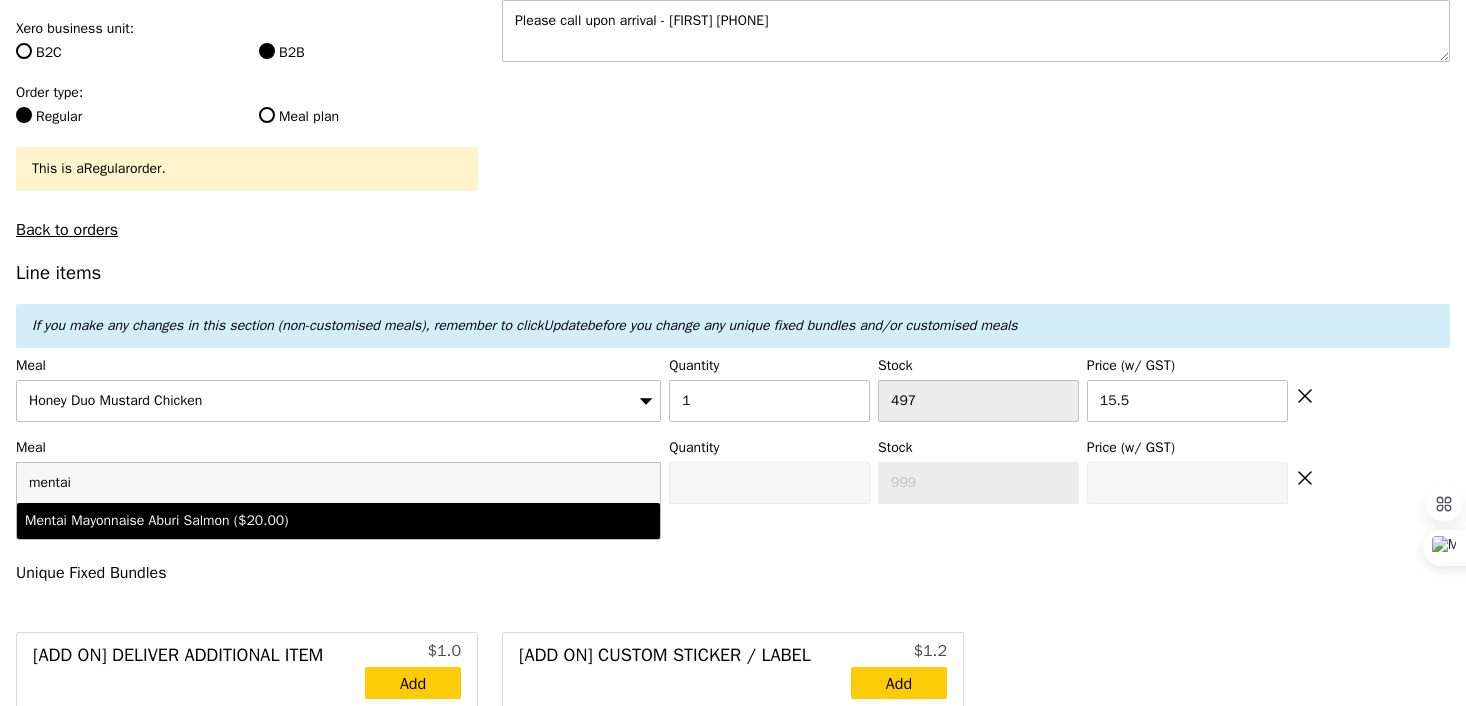 type on "Confirm anyway" 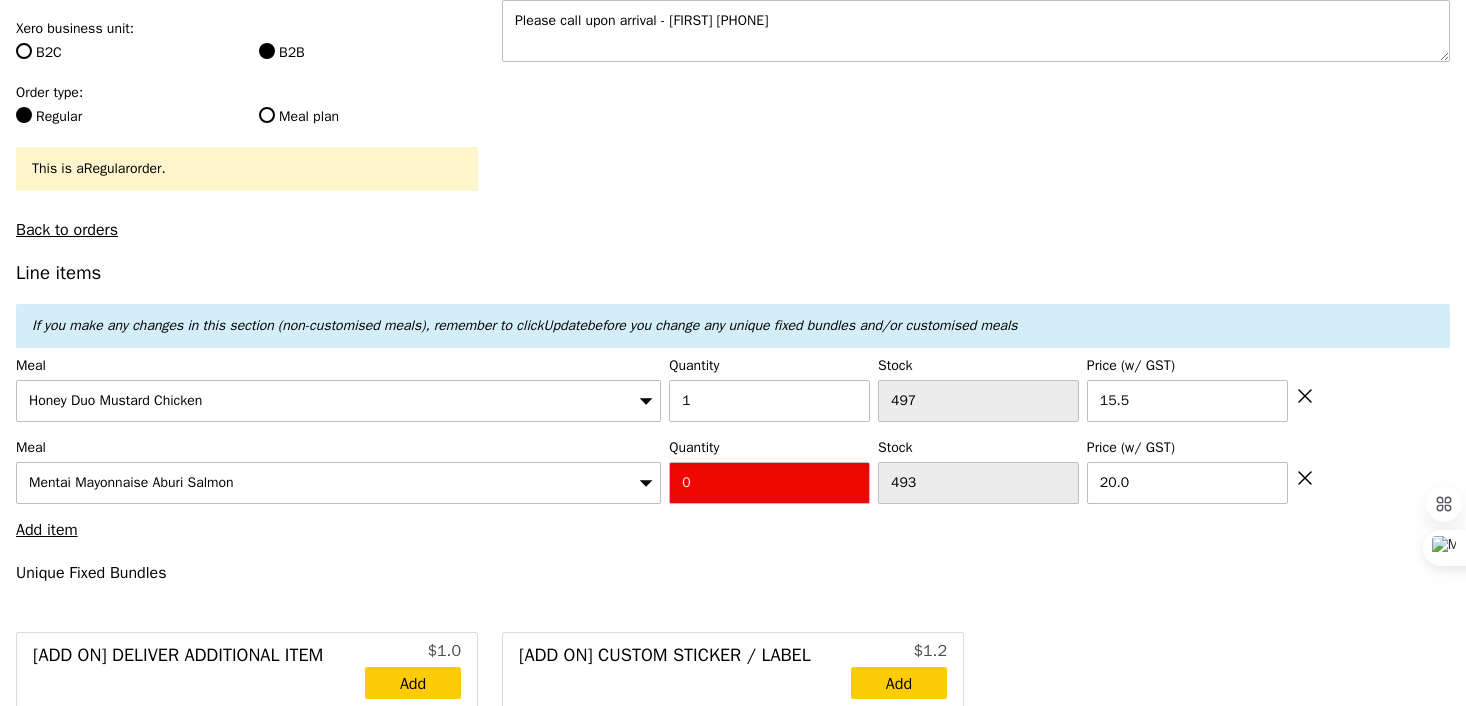 type on "Confirm" 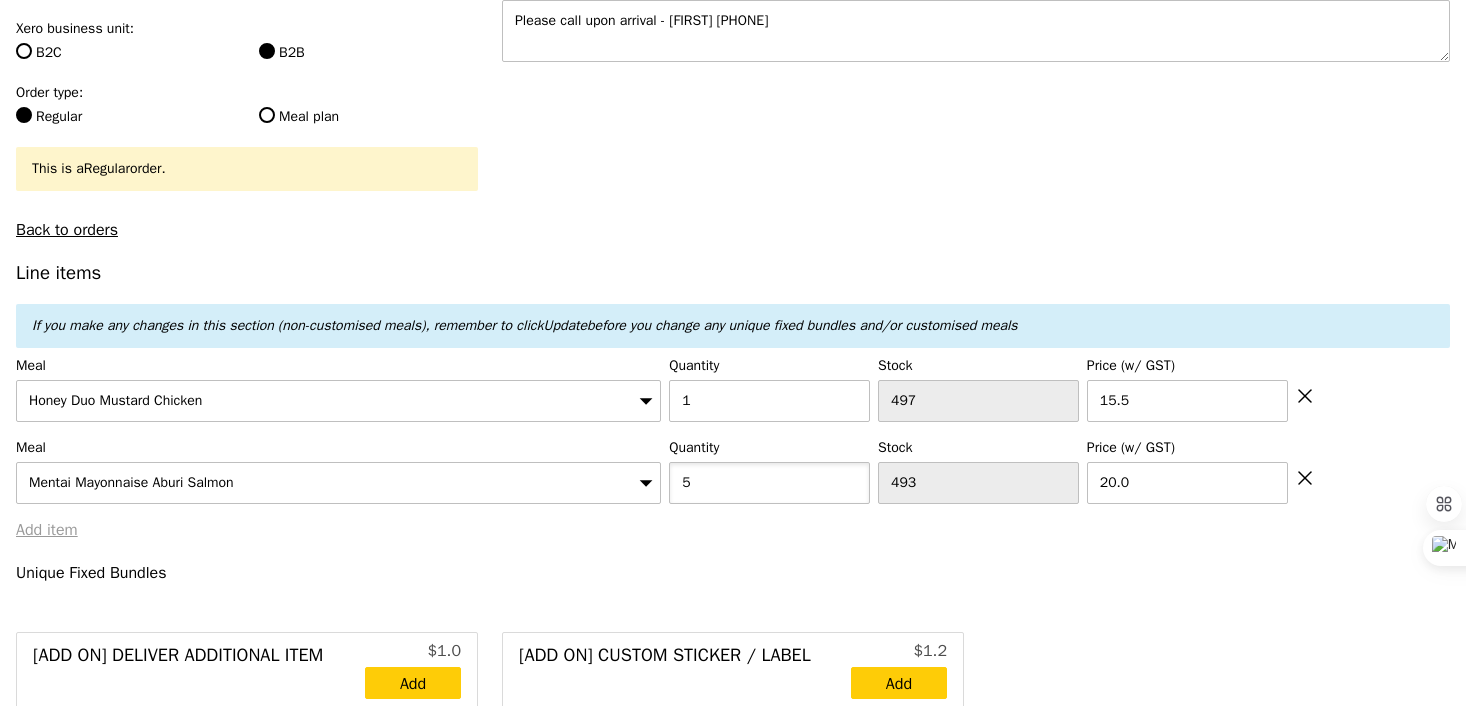 type on "5" 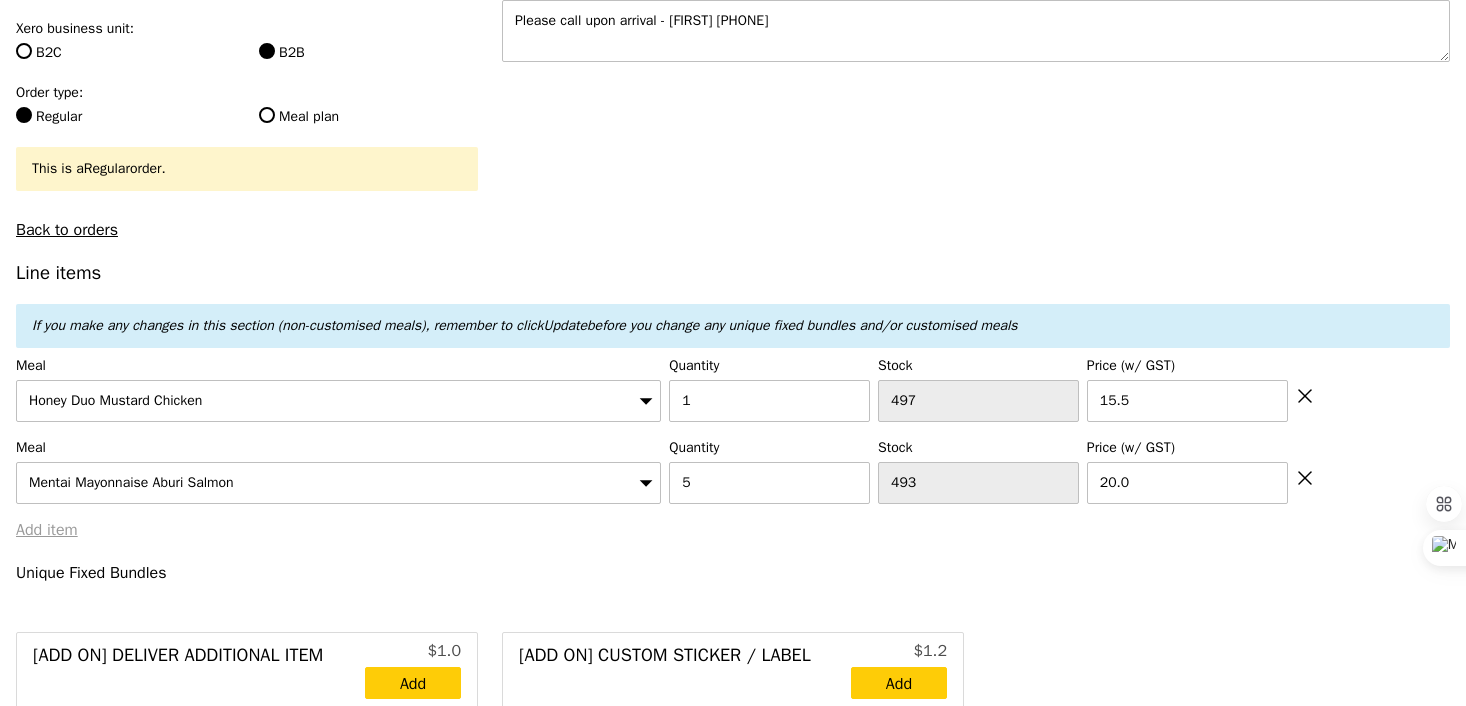 click on "Add item" at bounding box center (47, 530) 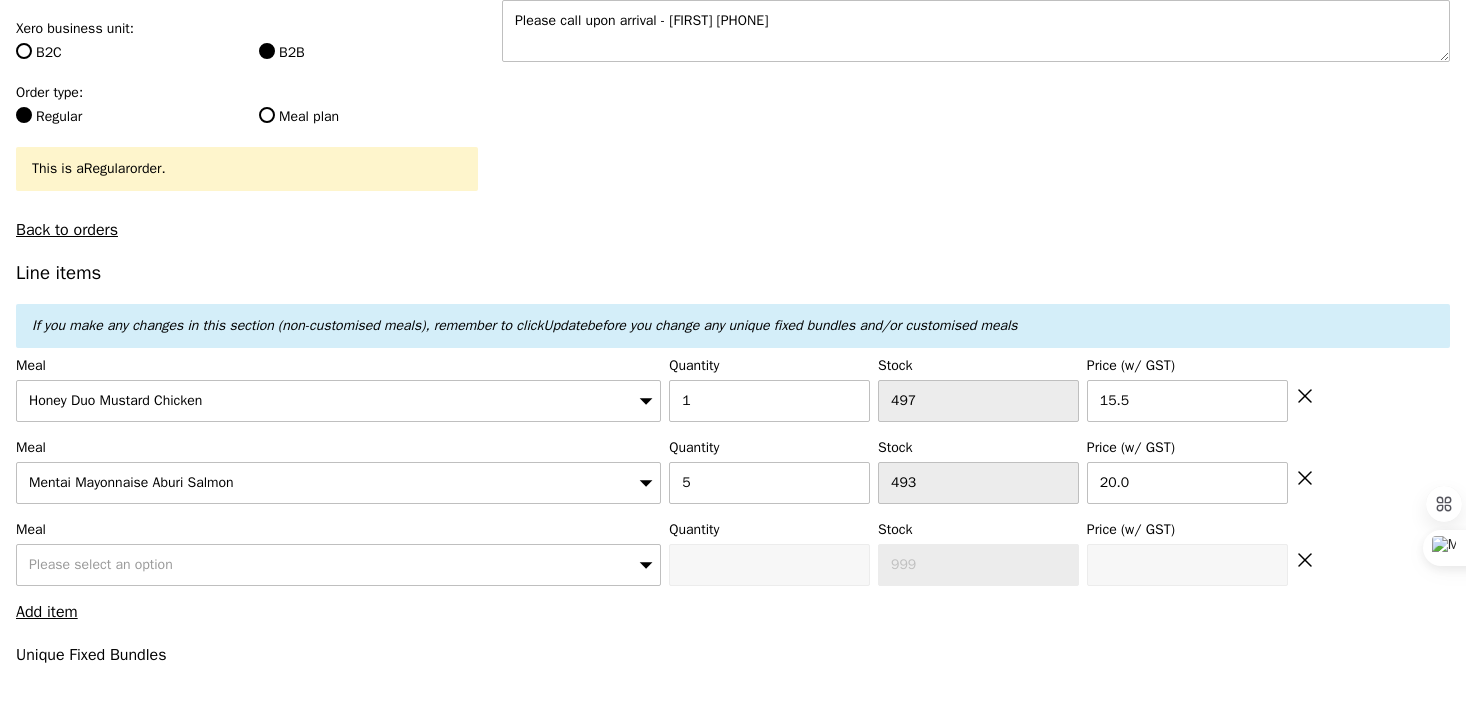 click on "Please select an option" at bounding box center (338, 565) 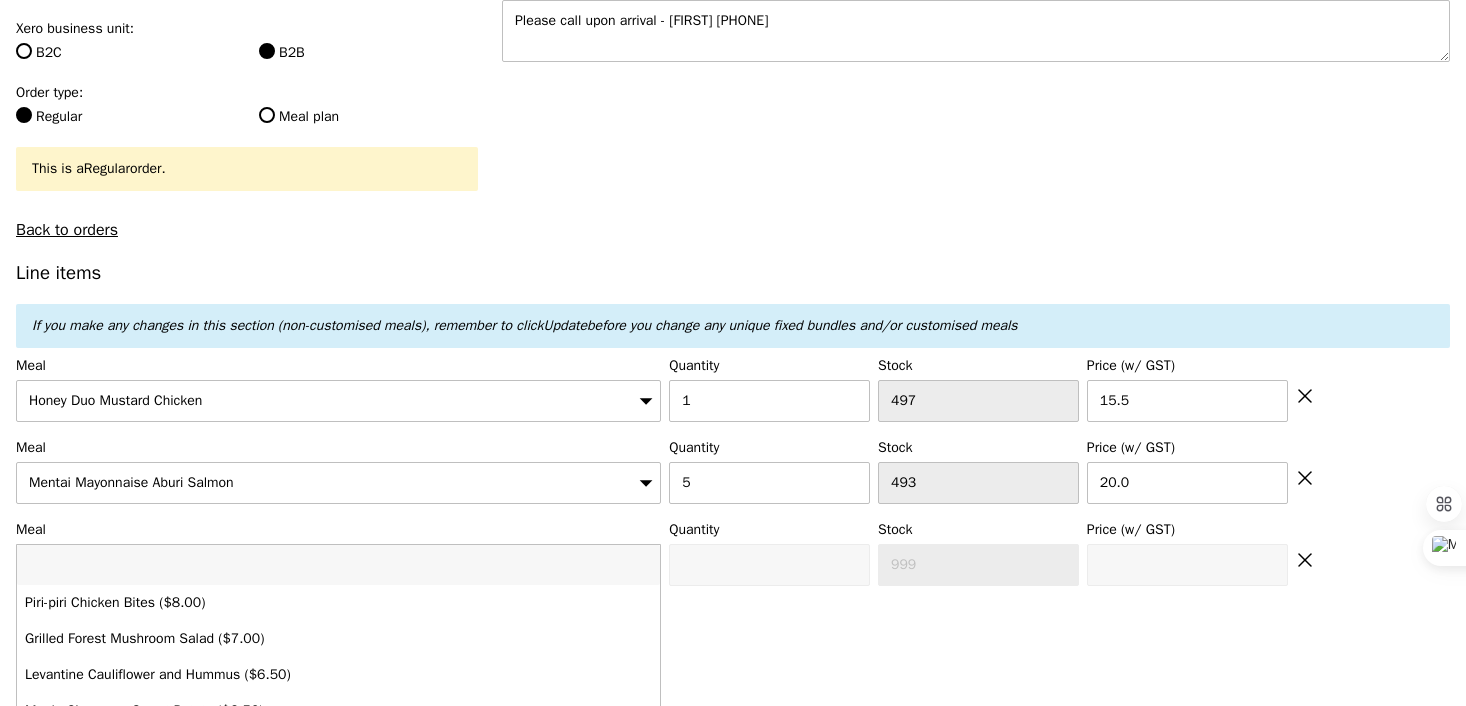 type on "k" 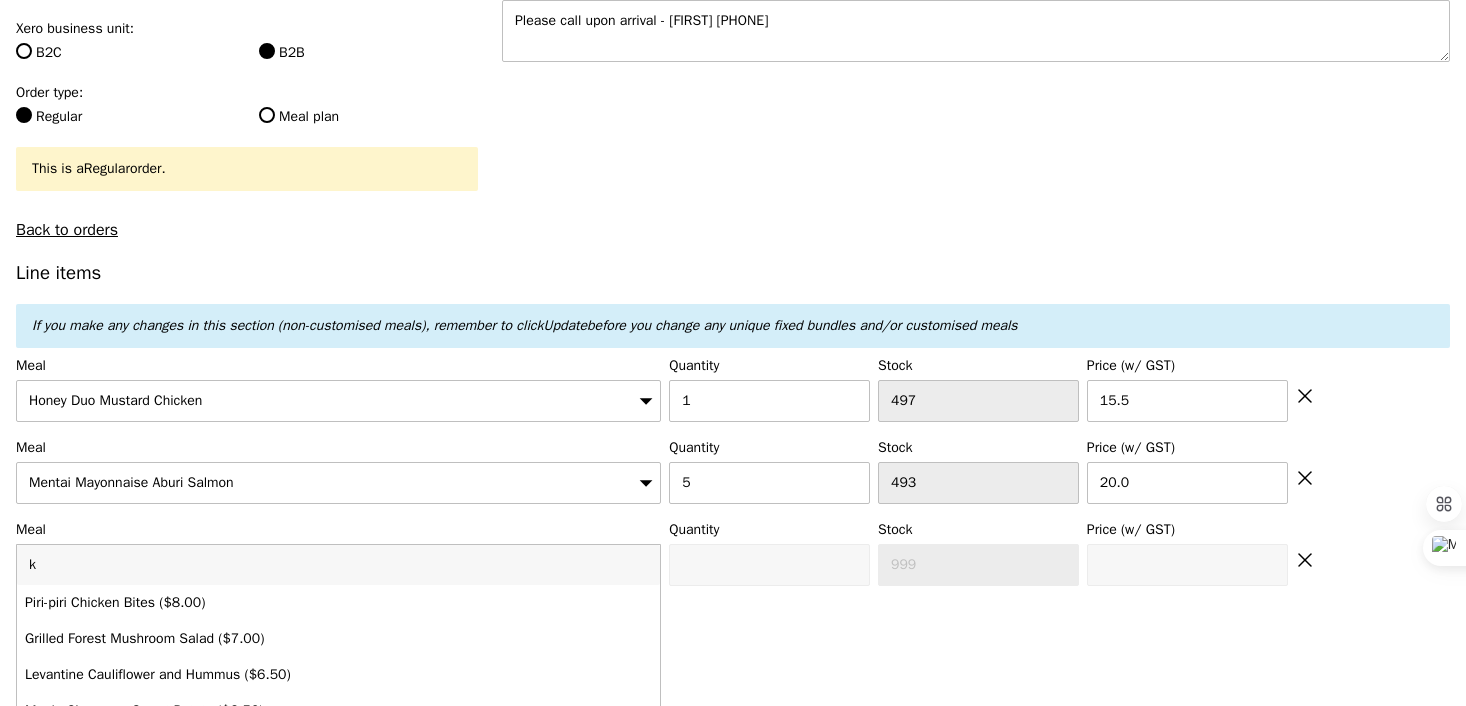 type on "Loading..." 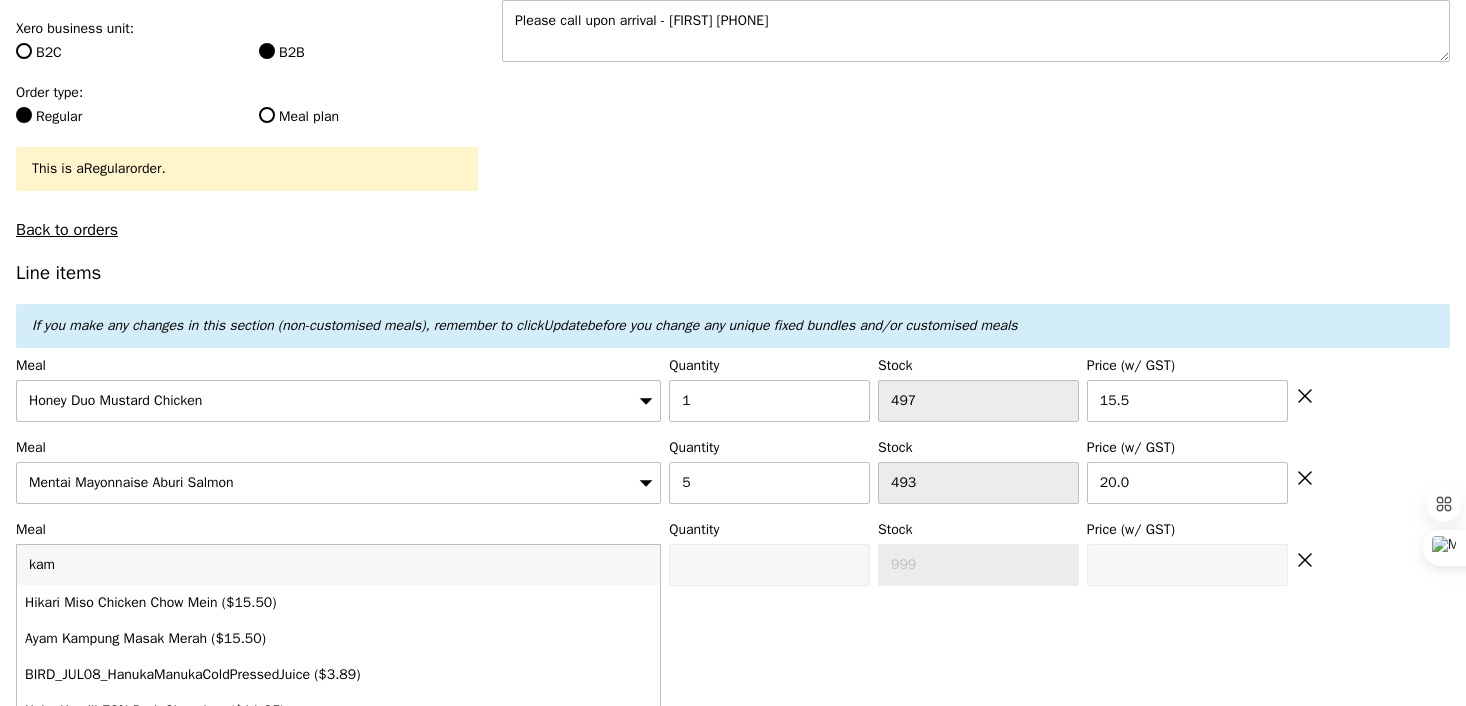 type on "kamp" 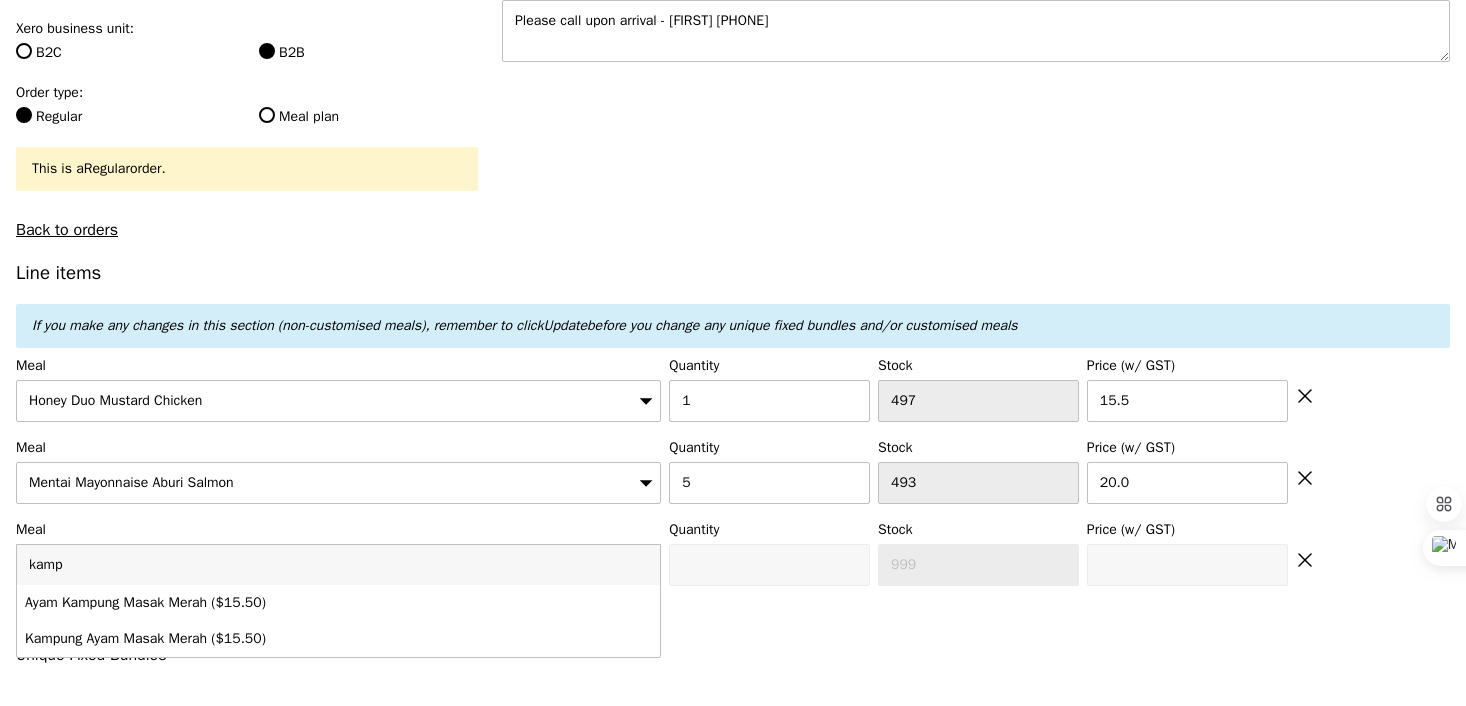type on "115.50" 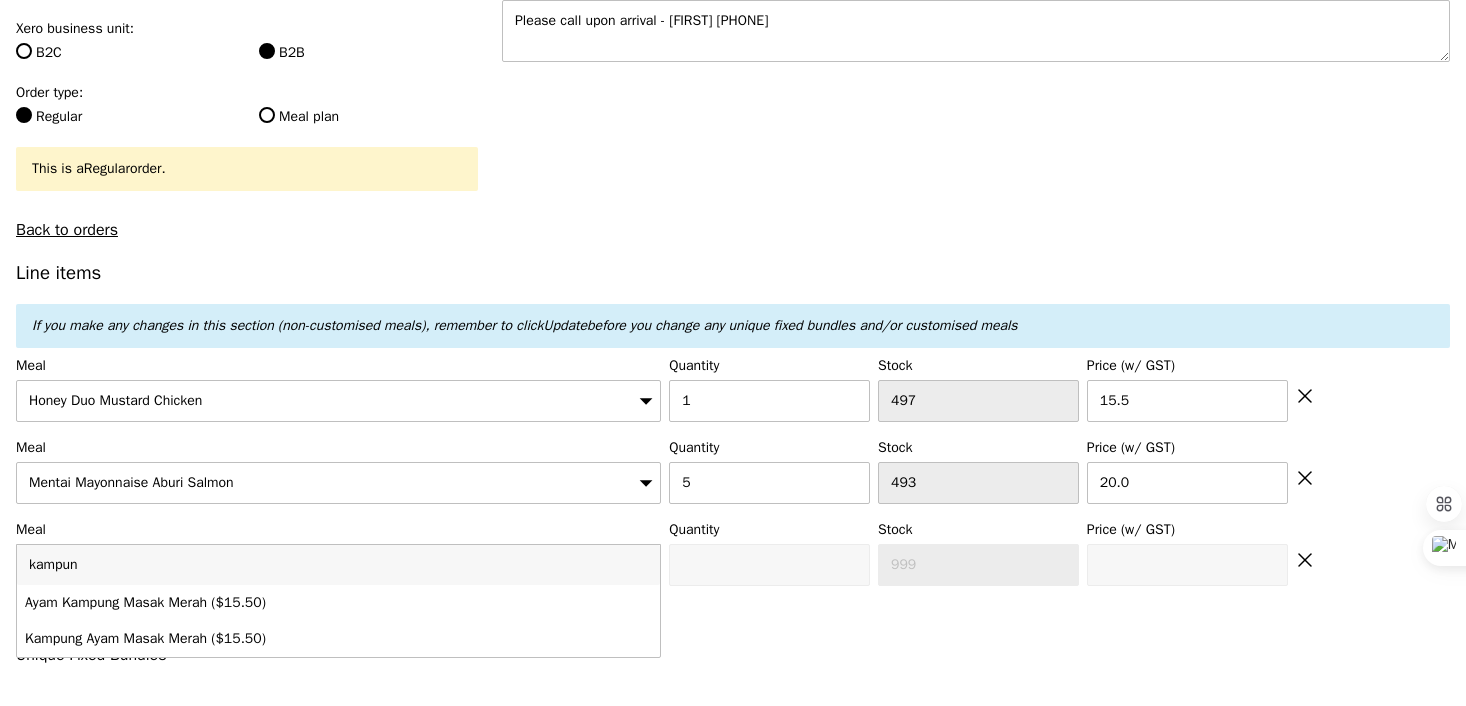 type on "kampung" 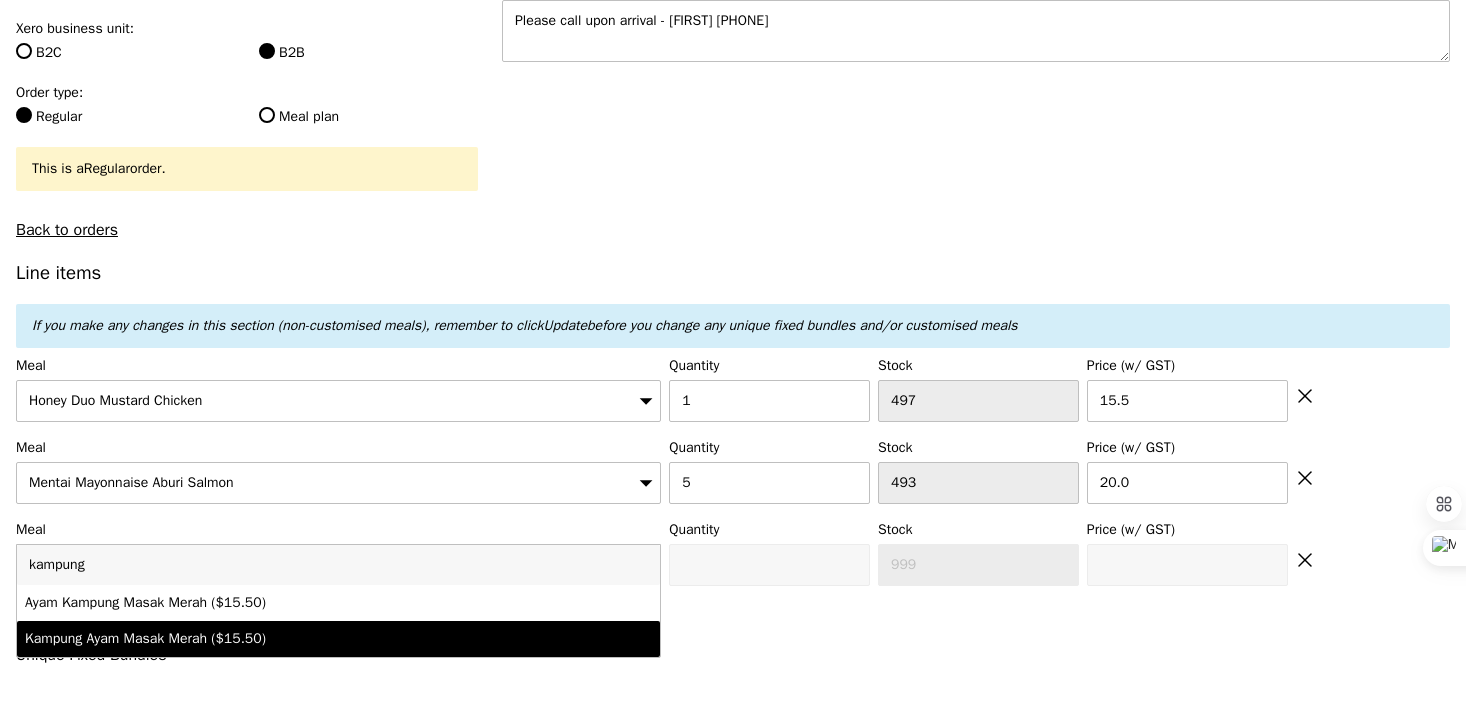type on "Confirm anyway" 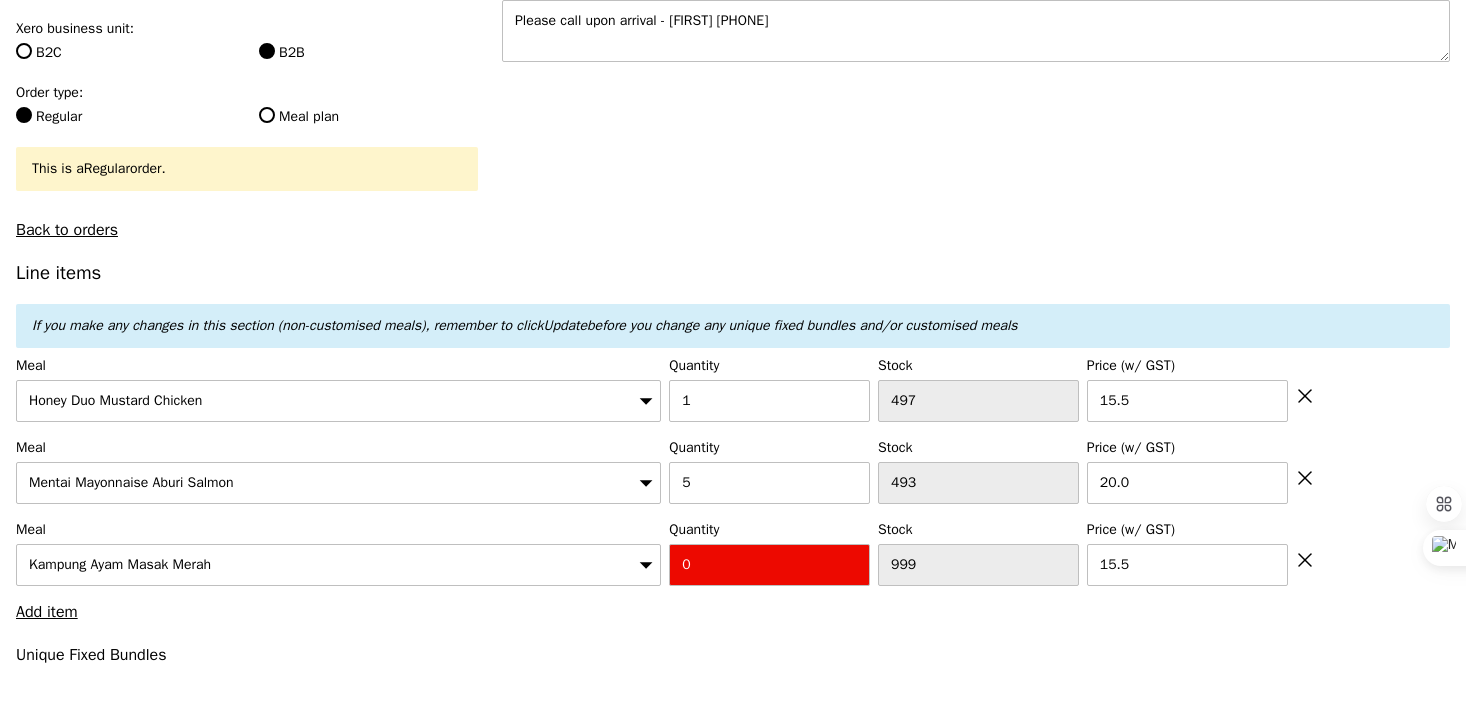 click on "Kampung Ayam Masak Merah" at bounding box center [338, 565] 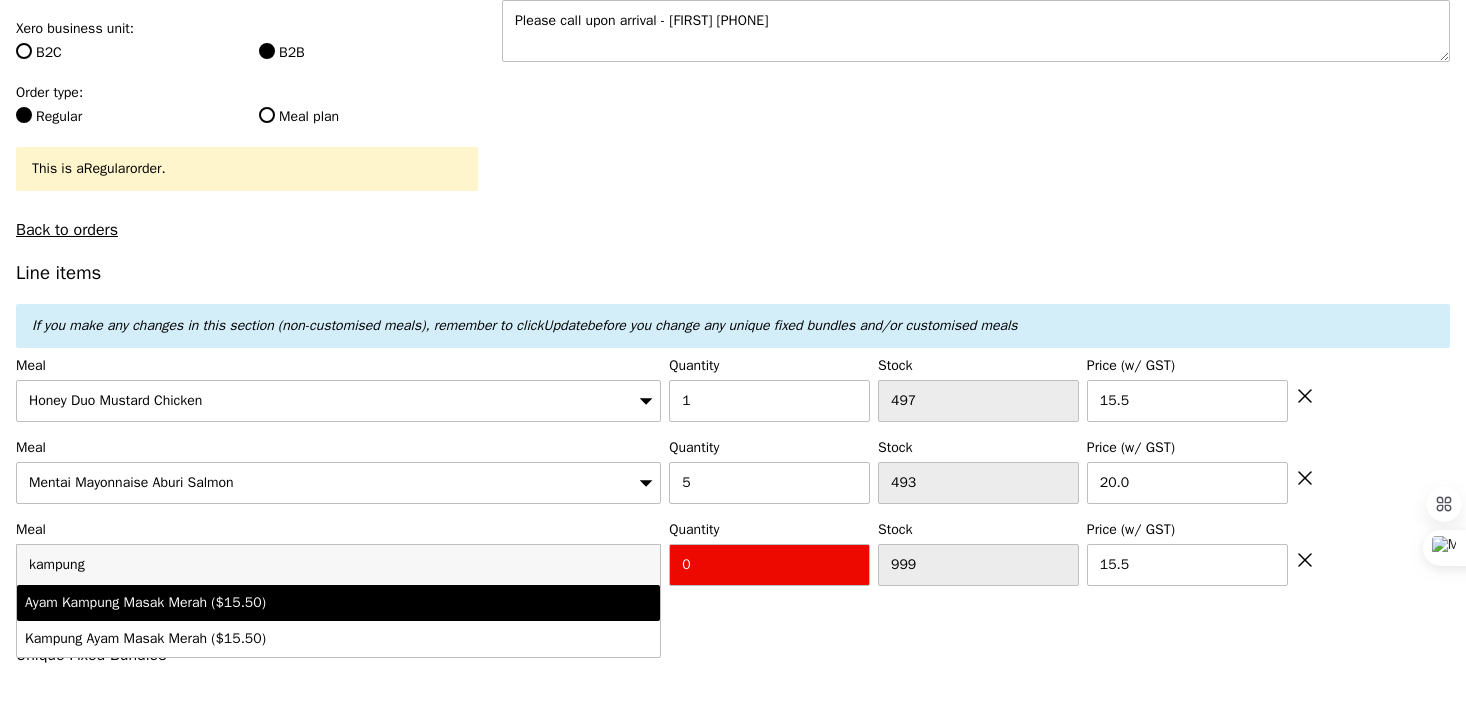 type on "Confirm anyway" 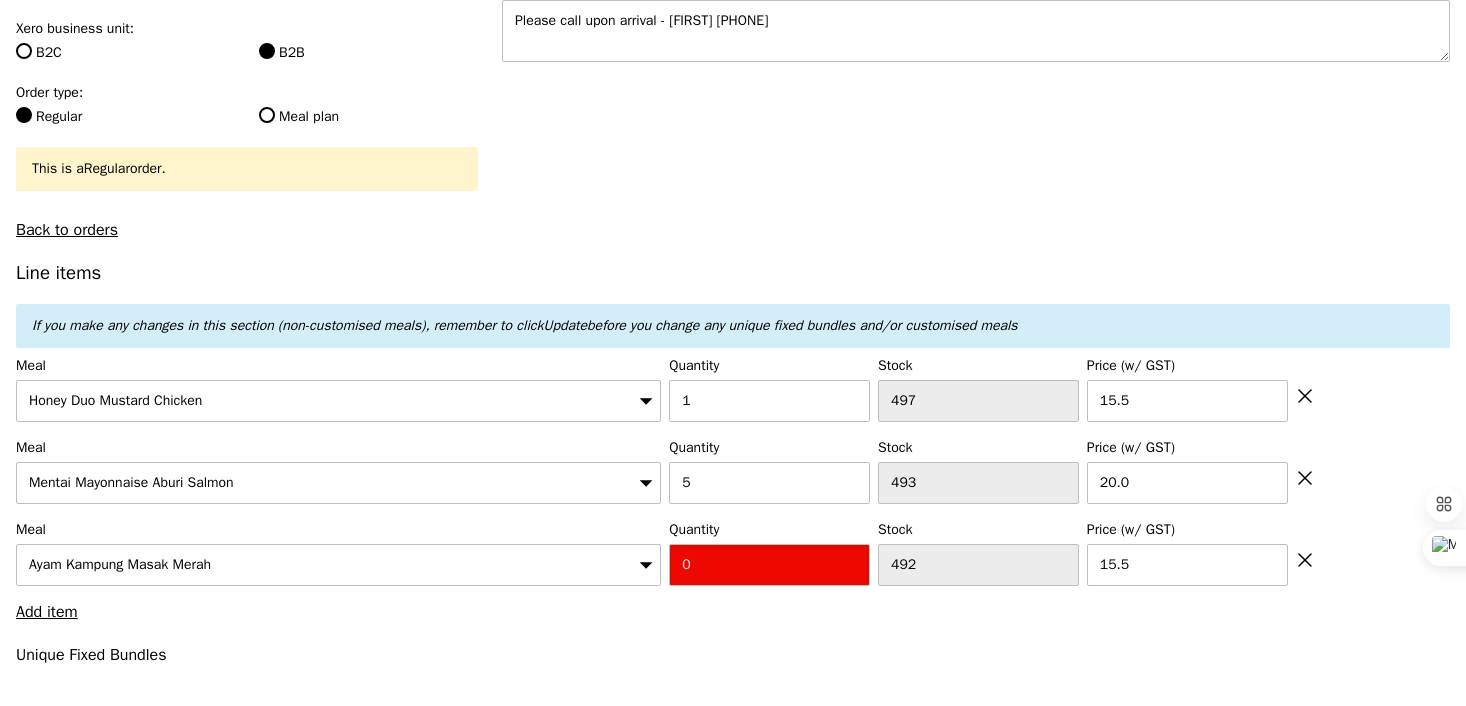 type on "Confirm" 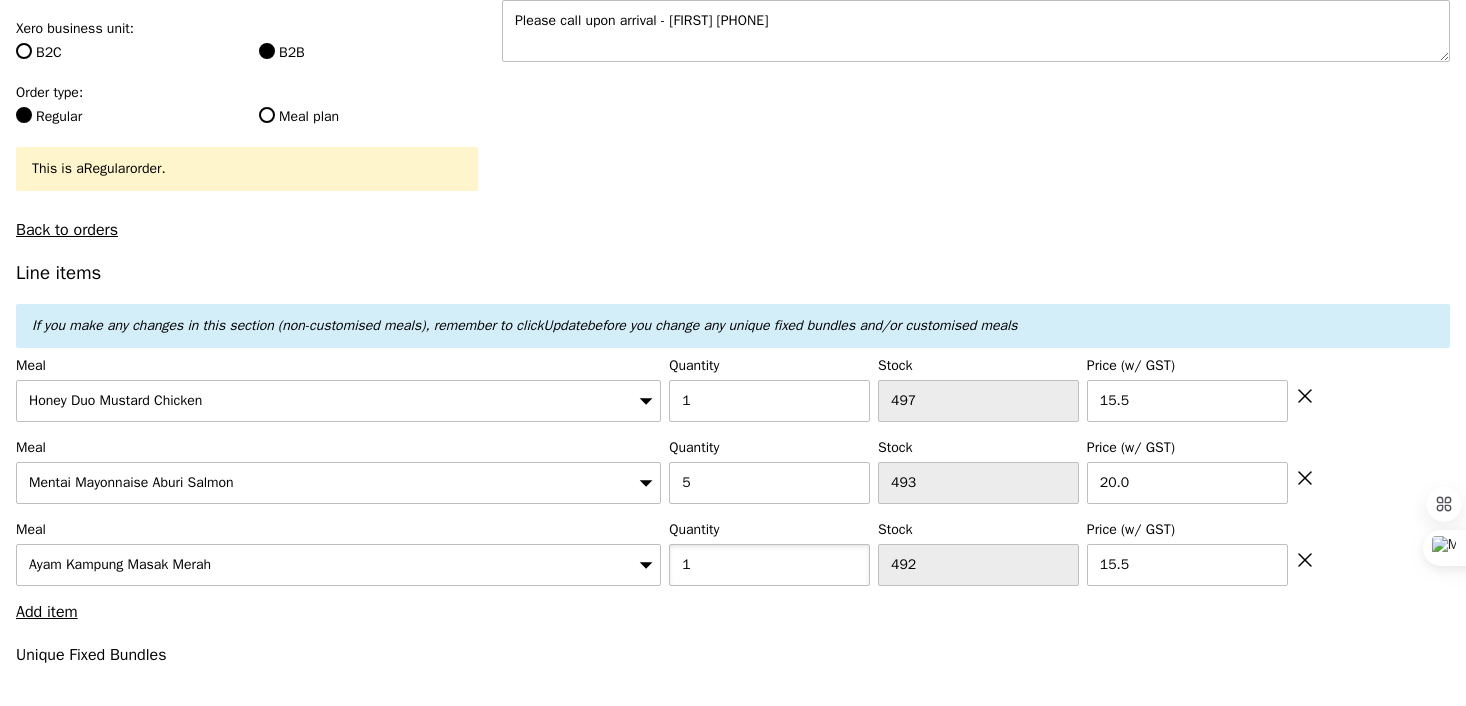type on "1" 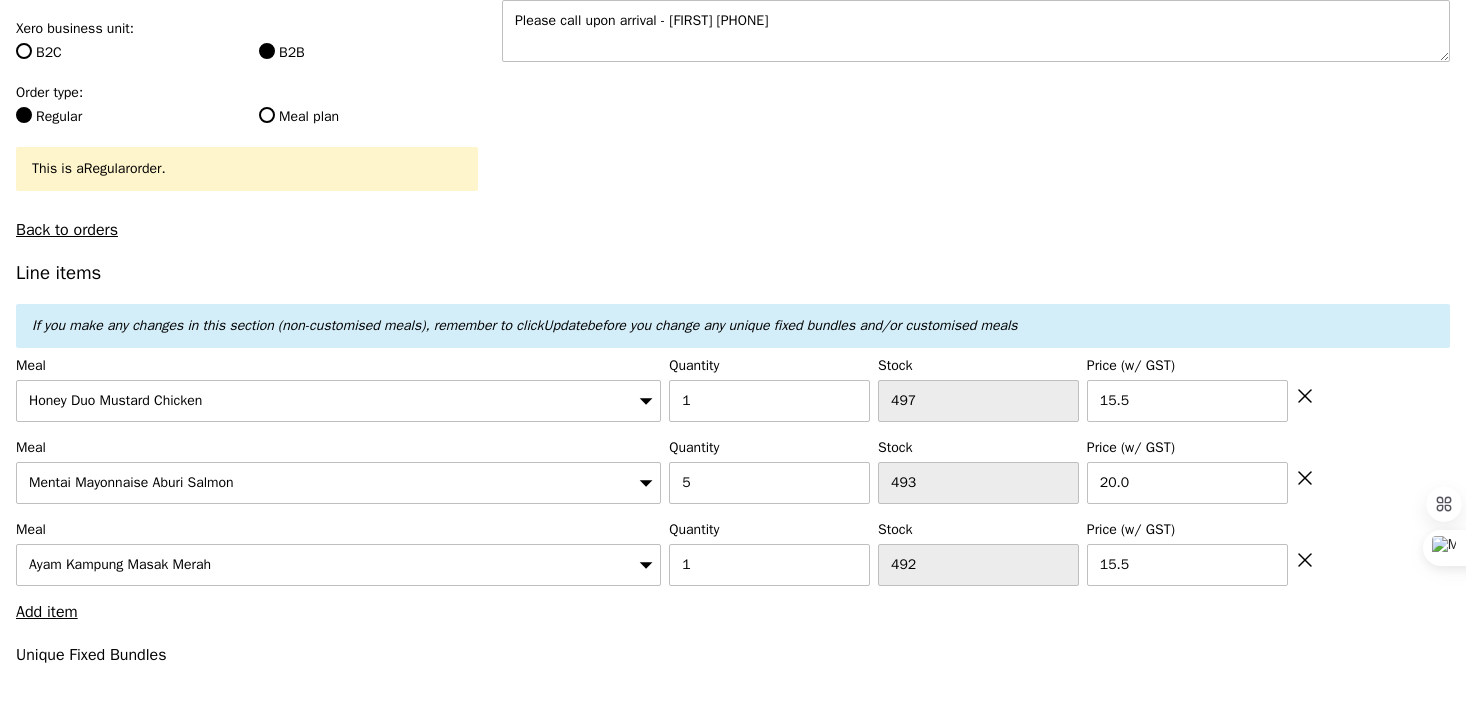 click on "Line items
If you make any changes in this section (non-customised meals), remember to click  Update  before you change any unique fixed bundles and/or customised meals
Meal
[FOOD]
Quantity
[NUMBER]
Stock
[NUMBER]
Price (w/ GST)
[PRICE]
Meal
[FOOD]
Quantity
[NUMBER]
Stock
[NUMBER]
Price (w/ GST)
[PRICE]
Meal
[FOOD]
Quantity
[NUMBER]
Stock
[NUMBER]
Price (w/ GST)
[PRICE]
Meal
[FOOD]
Quantity
[NUMBER]
Stock
[NUMBER]
Price (w/ GST)
[PRICE]
Add item
Unique Fixed Bundles
[Add on] Deliver Additional Item
$[PRICE]
Add
Customised Meals
[FOOD]
$[PRICE]" at bounding box center [733, 2608] 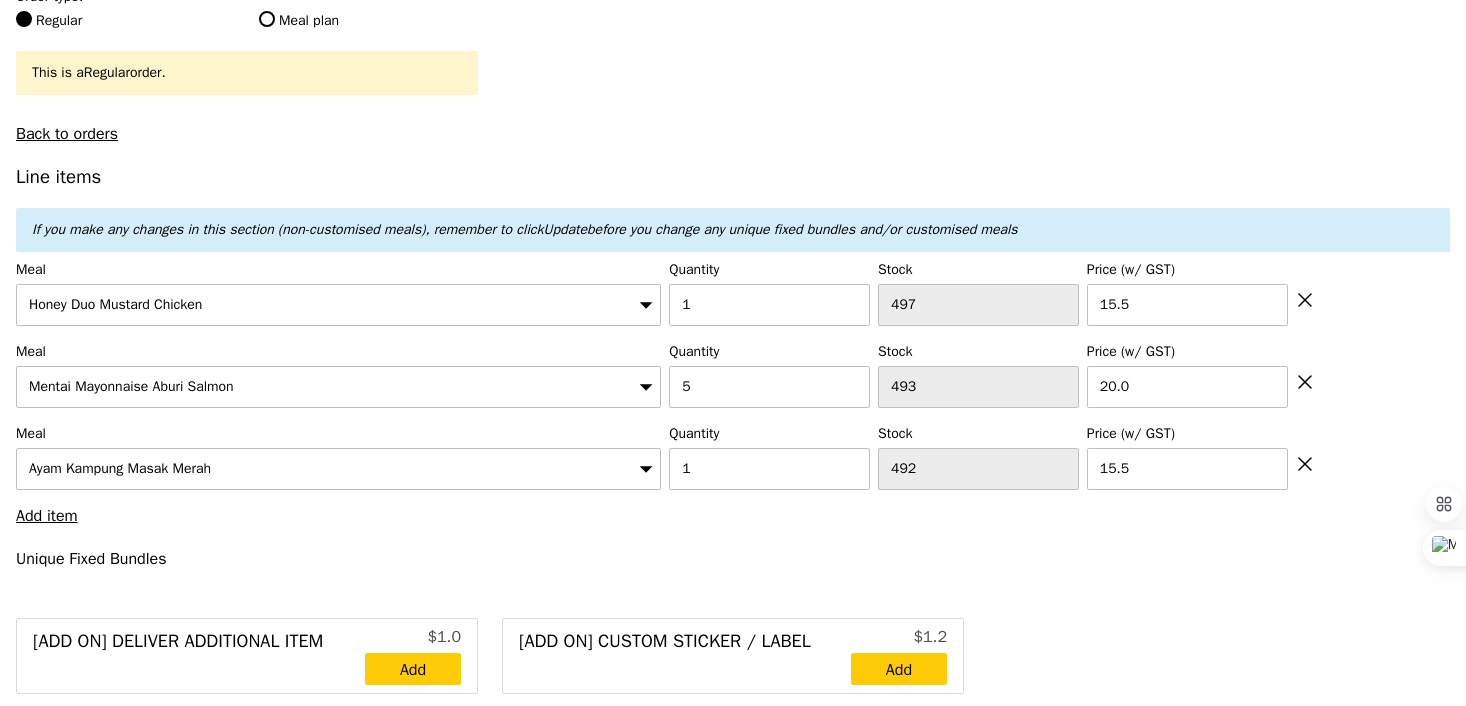 type on "Confirm" 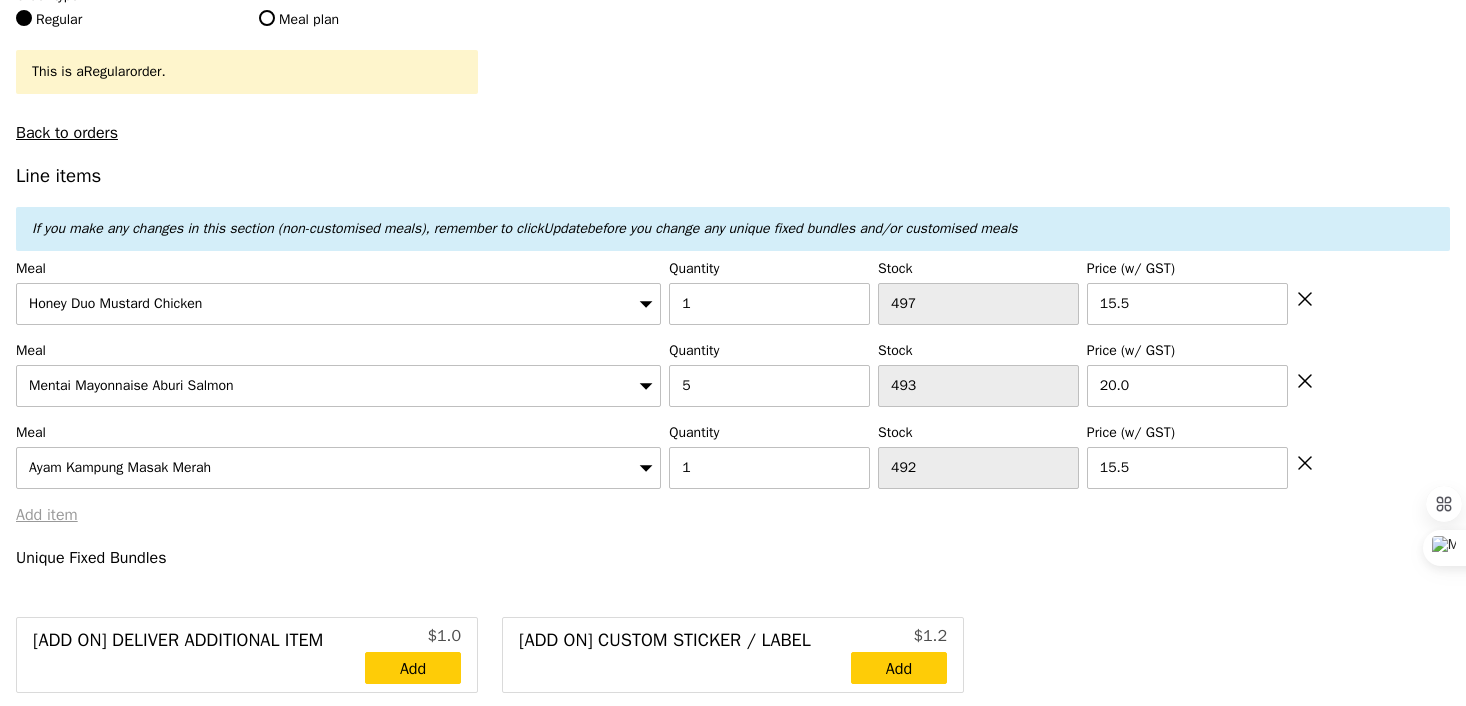 click on "Add item" at bounding box center (47, 515) 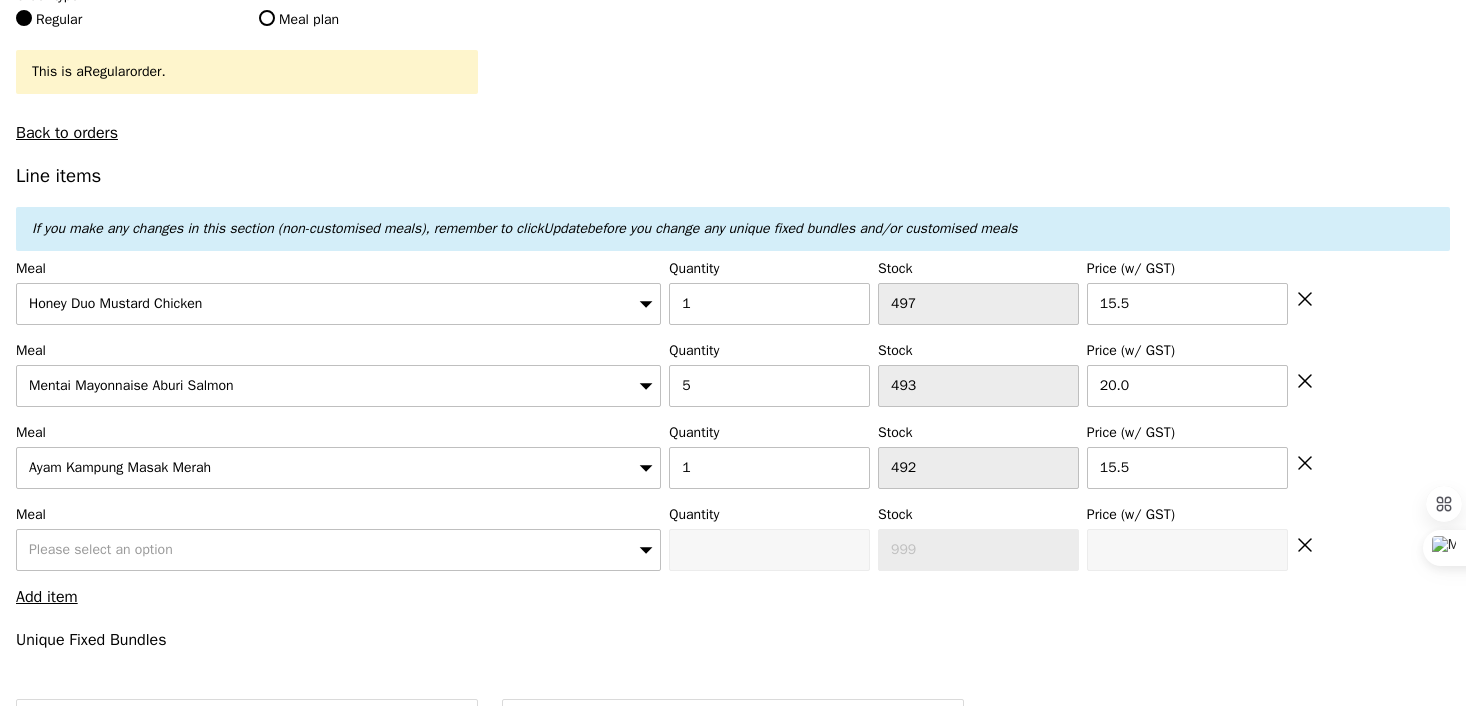 click on "Please select an option" at bounding box center [338, 550] 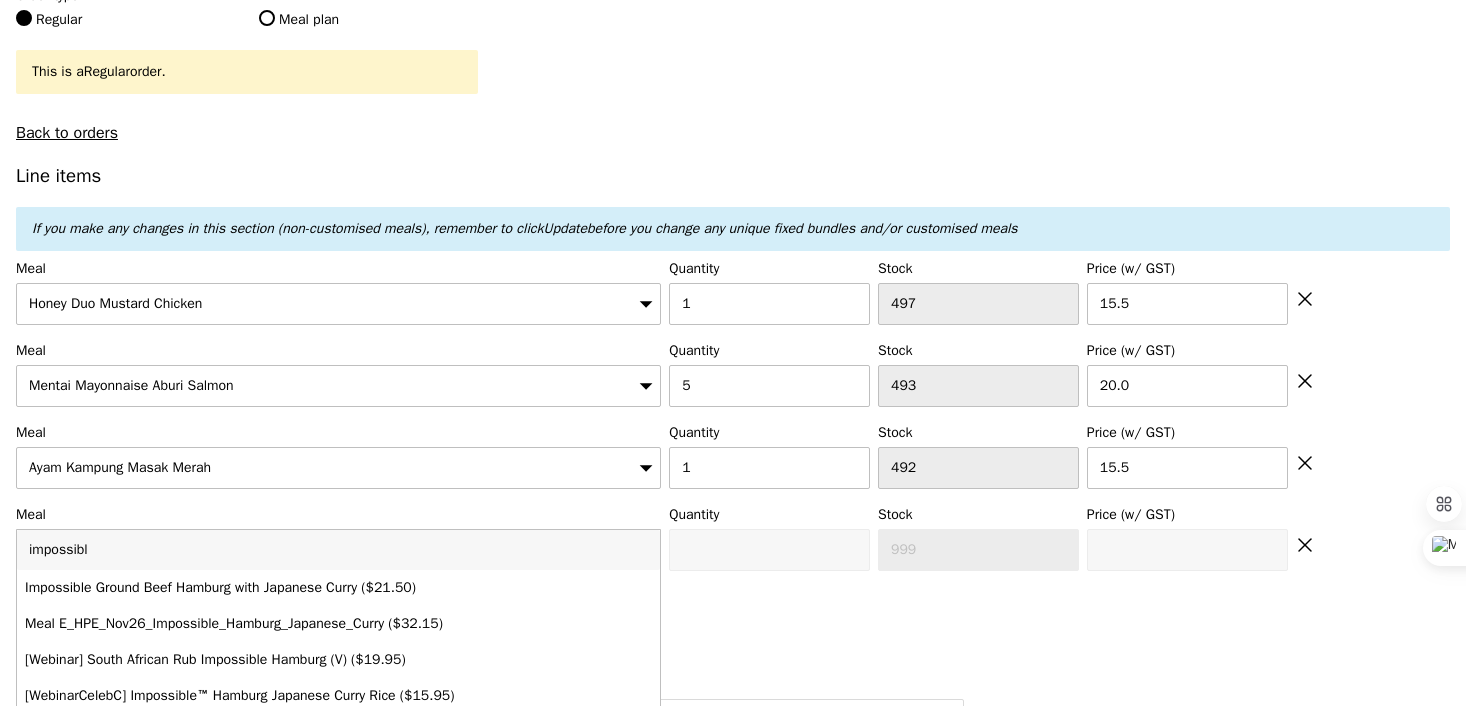 type on "impossible" 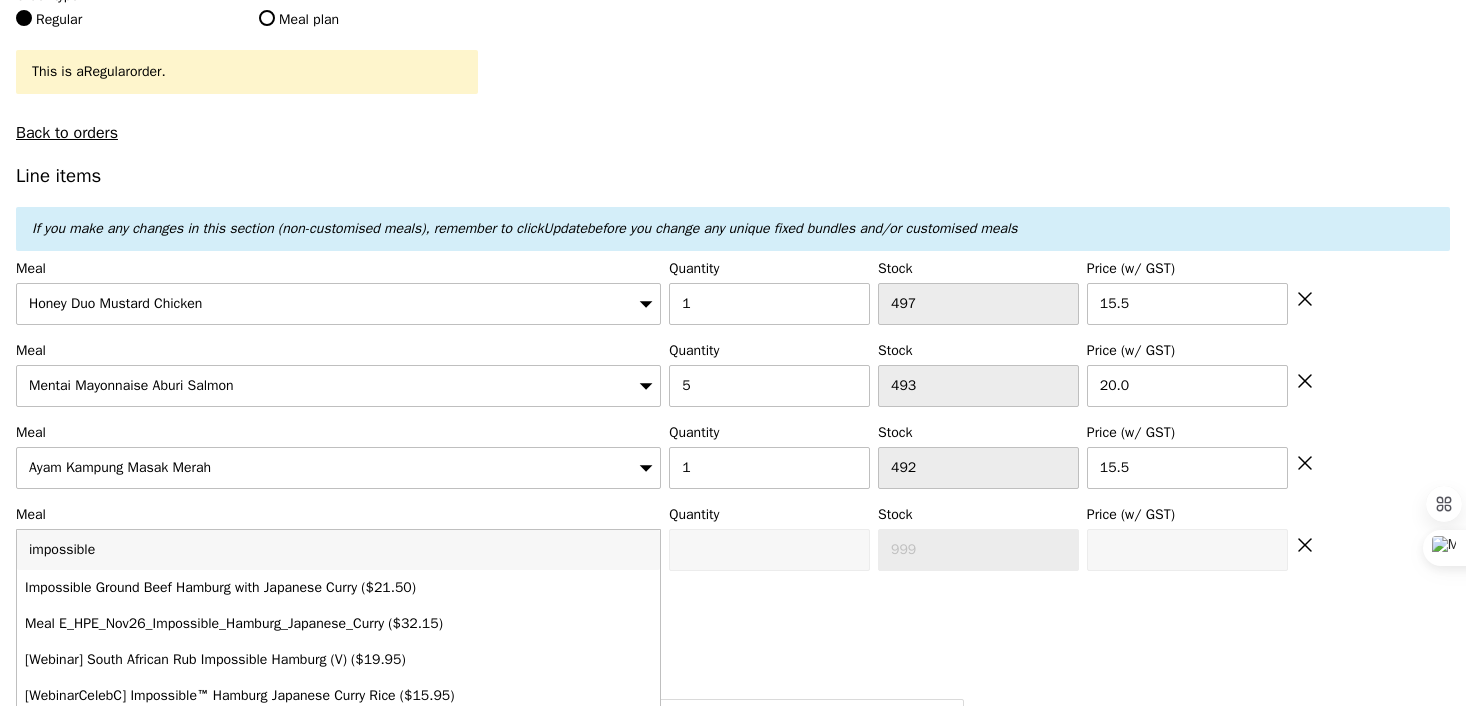 type on "Confirm anyway" 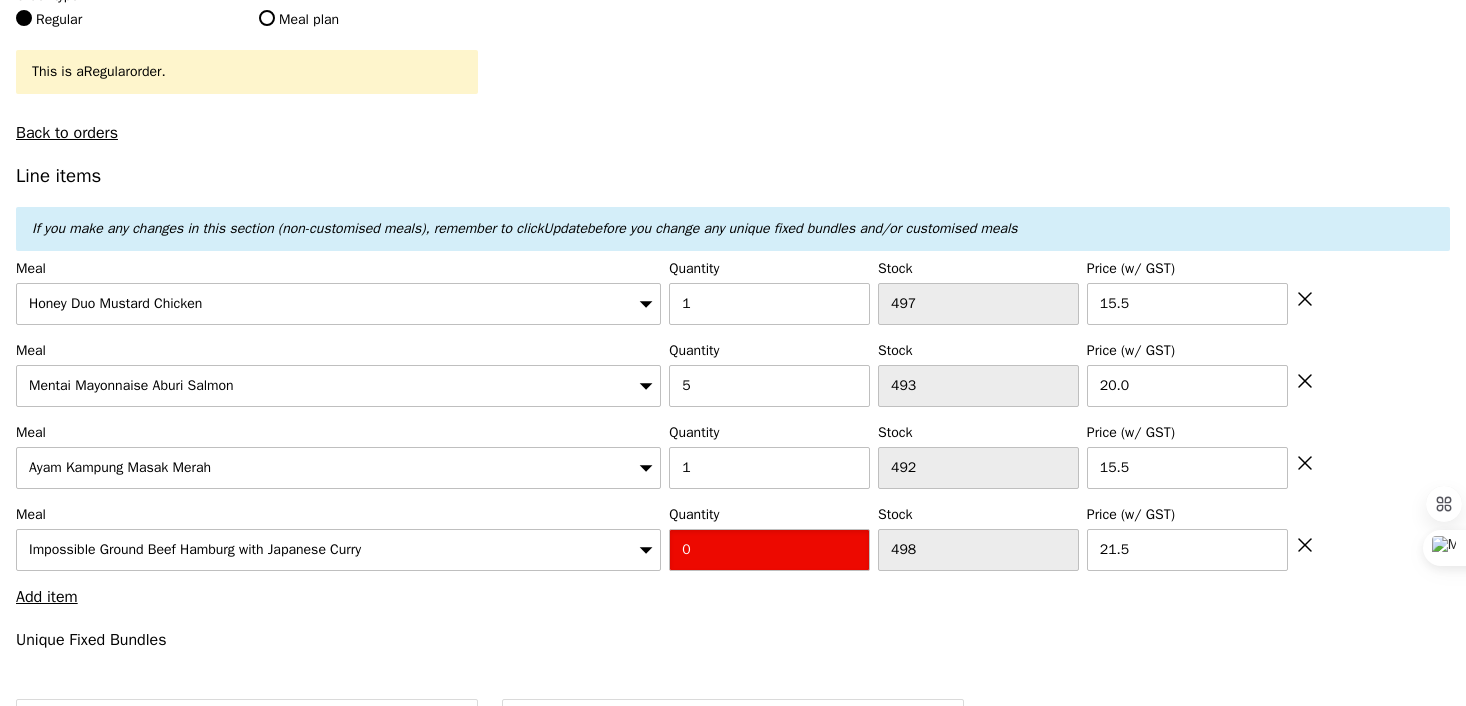 type on "Confirm" 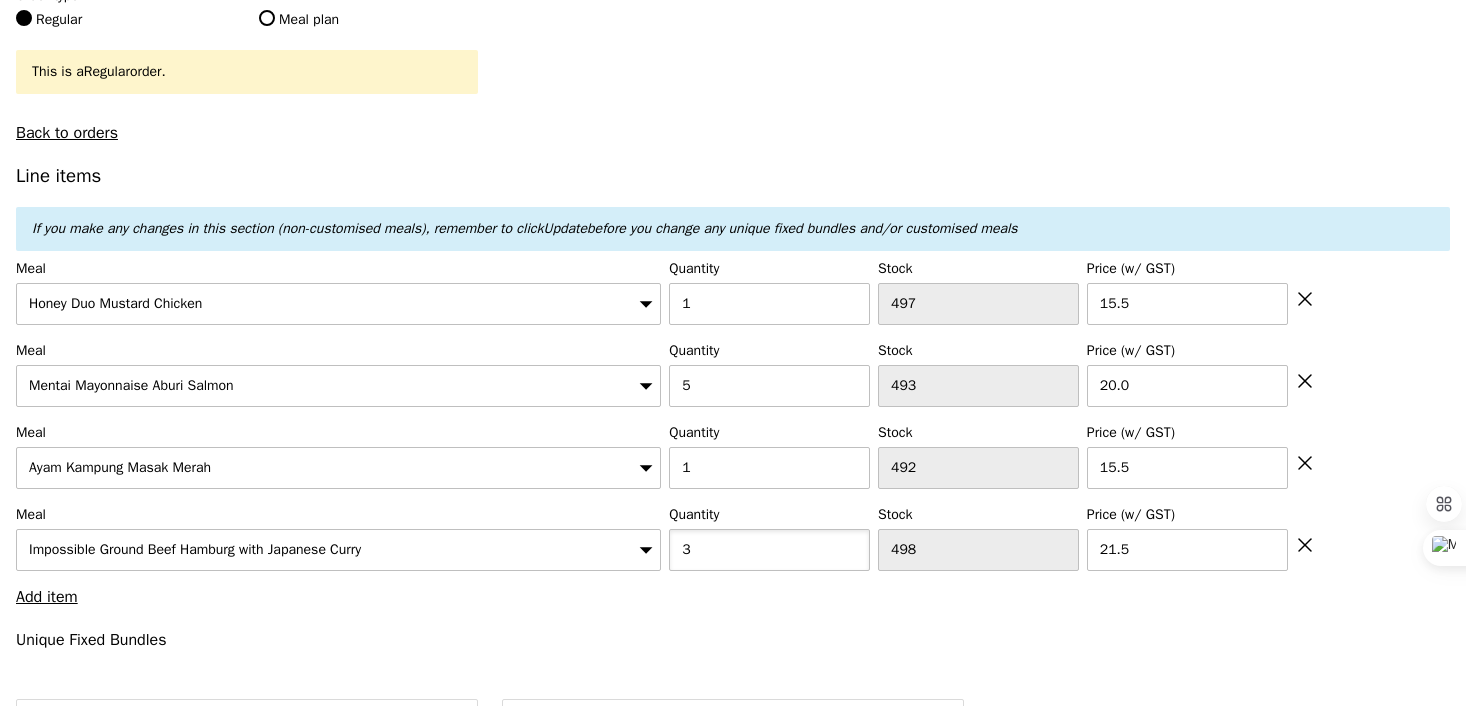 type on "3" 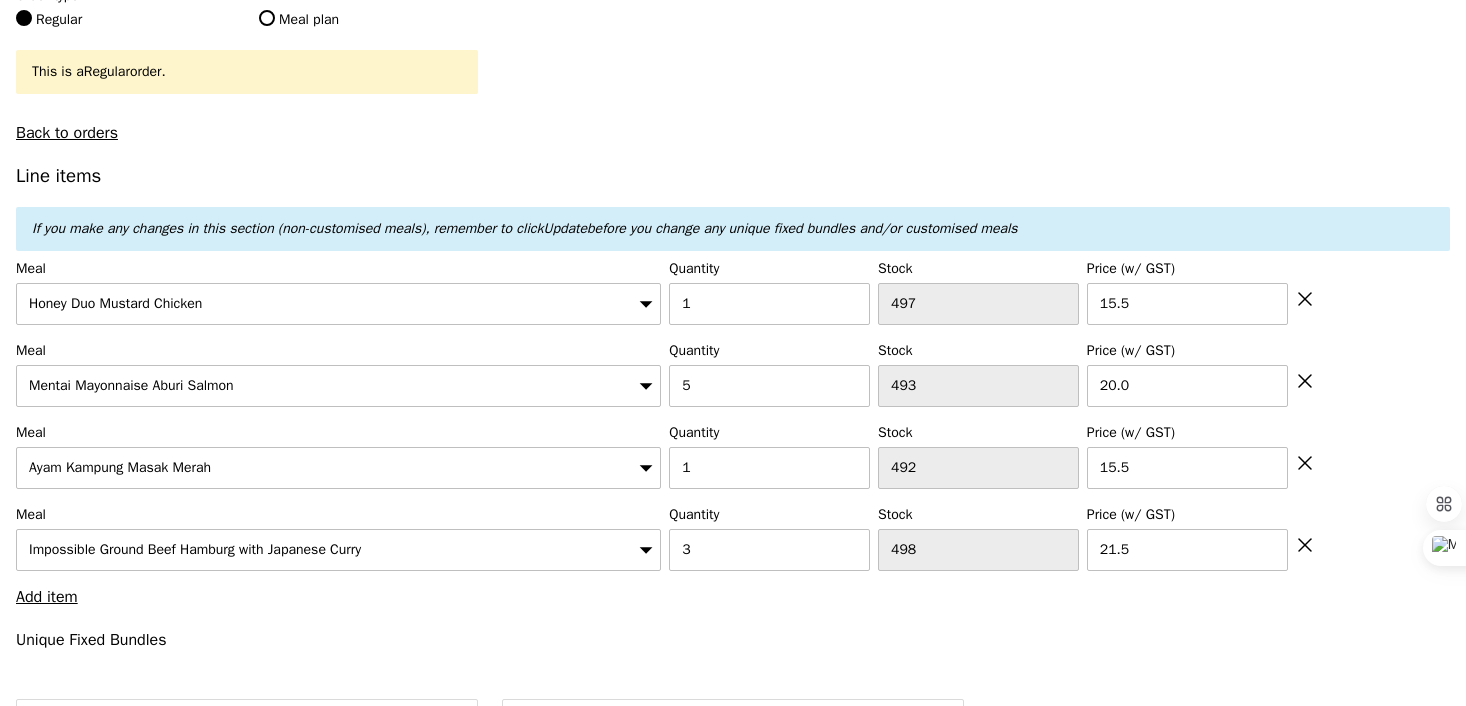 click on "Line items
If you make any changes in this section (non-customised meals), remember to click  Update  before you change any unique fixed bundles and/or customised meals
Meal
[FOOD]
Quantity
[NUMBER]
Stock
[NUMBER]
Price (w/ GST)
[PRICE]
Meal
[FOOD]
Quantity
[NUMBER]
Stock
[NUMBER]
Price (w/ GST)
[PRICE]
Meal
[FOOD]
Quantity
[NUMBER]
Stock
[NUMBER]
Price (w/ GST)
[PRICE]
Meal
[FOOD]
Quantity
[NUMBER]
Stock
[NUMBER]
Price (w/ GST)
[PRICE]
Add item
Unique Fixed Bundles
[Add on] Deliver Additional Item
$[PRICE]
Add
Customised Meals" at bounding box center [733, 2552] 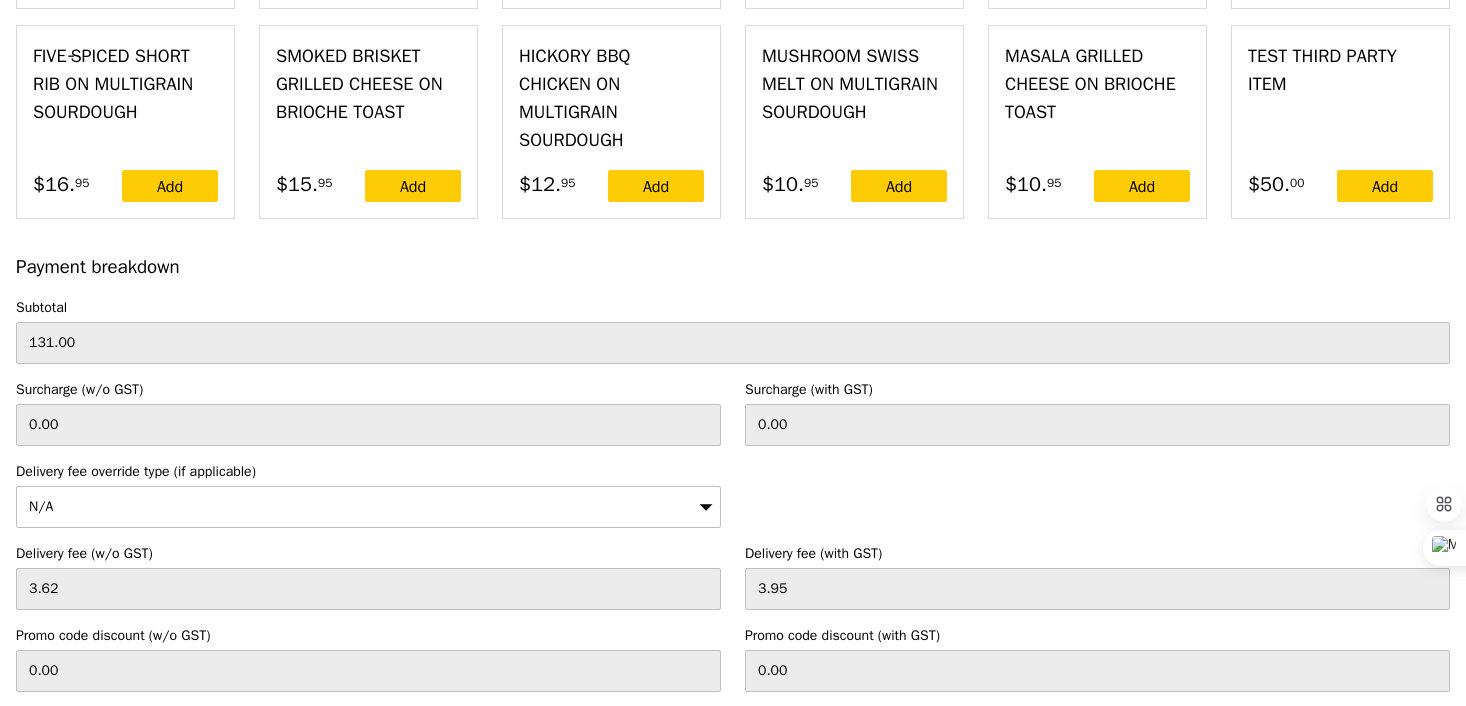 type on "Loading..." 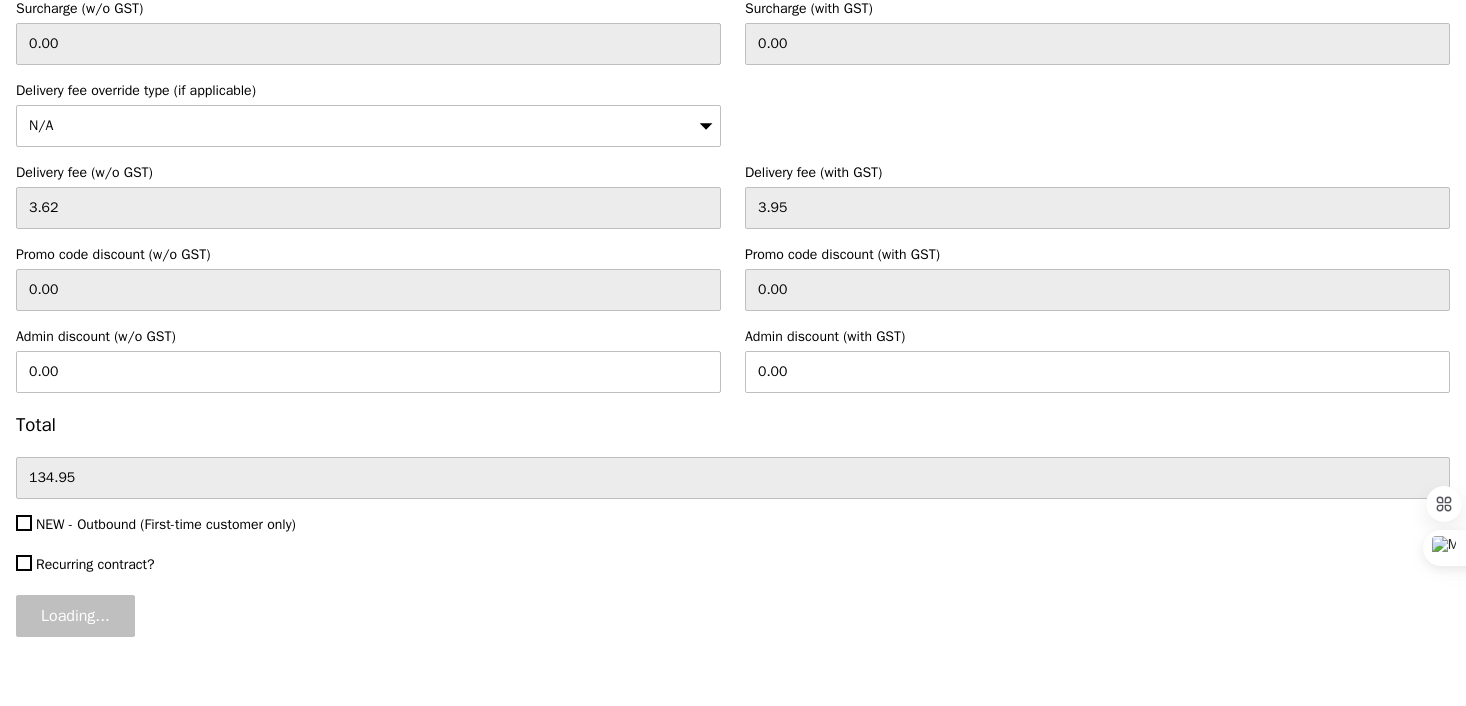 type on "195.50" 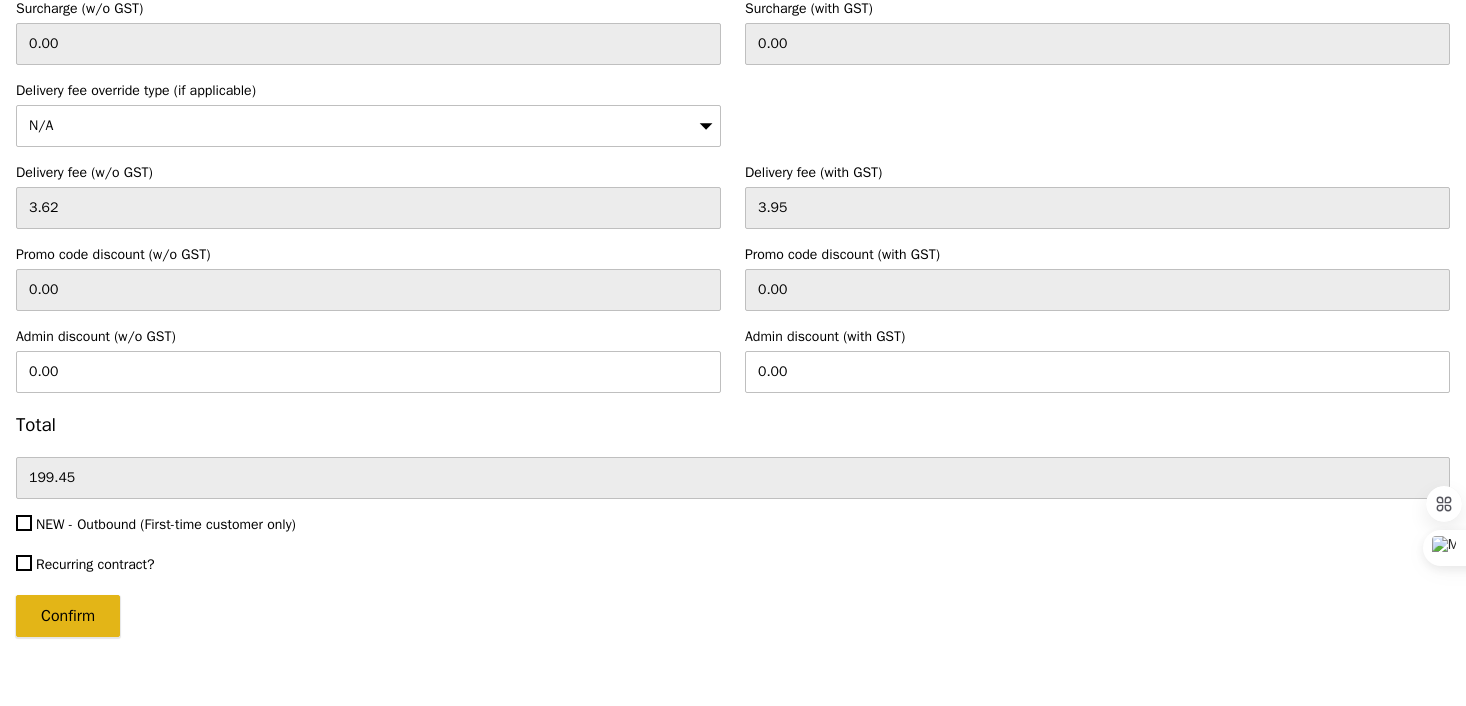 click on "Confirm" at bounding box center (68, 616) 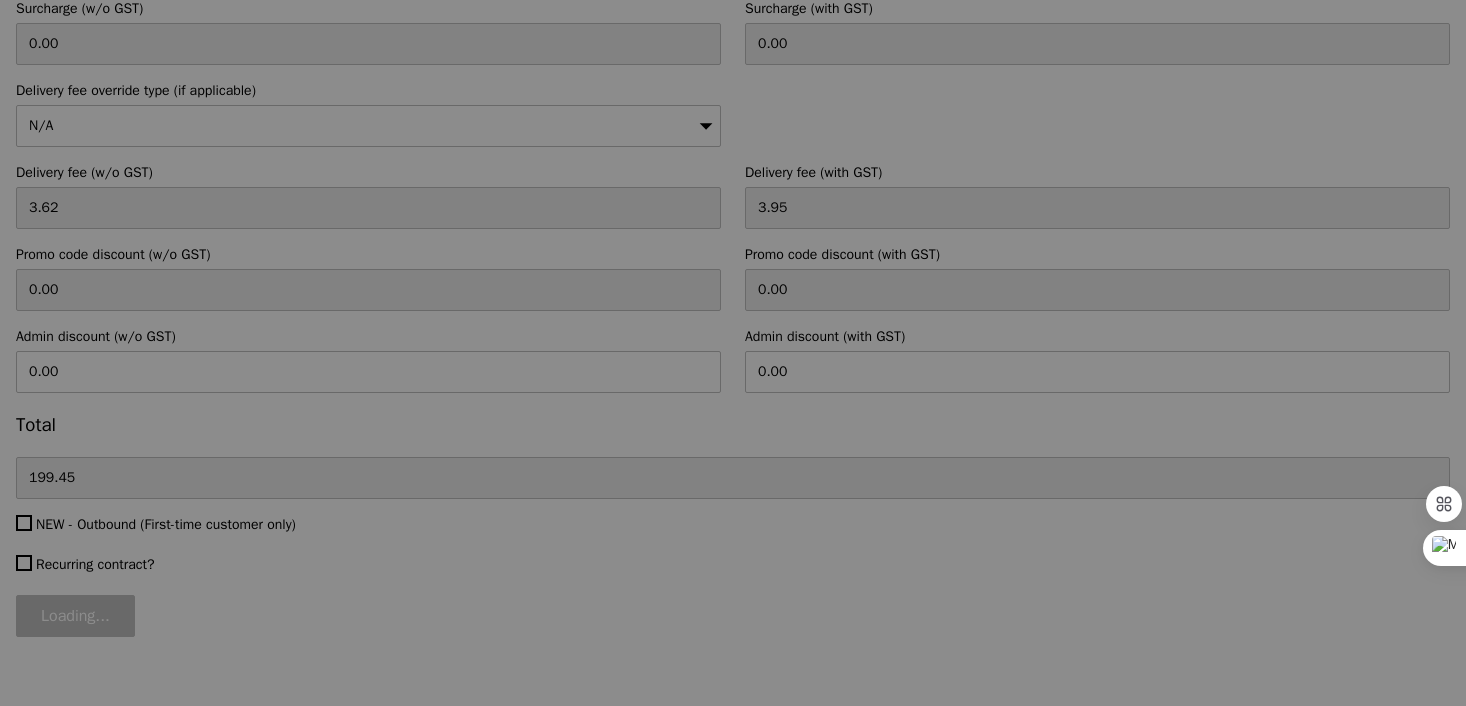 type on "Loading..." 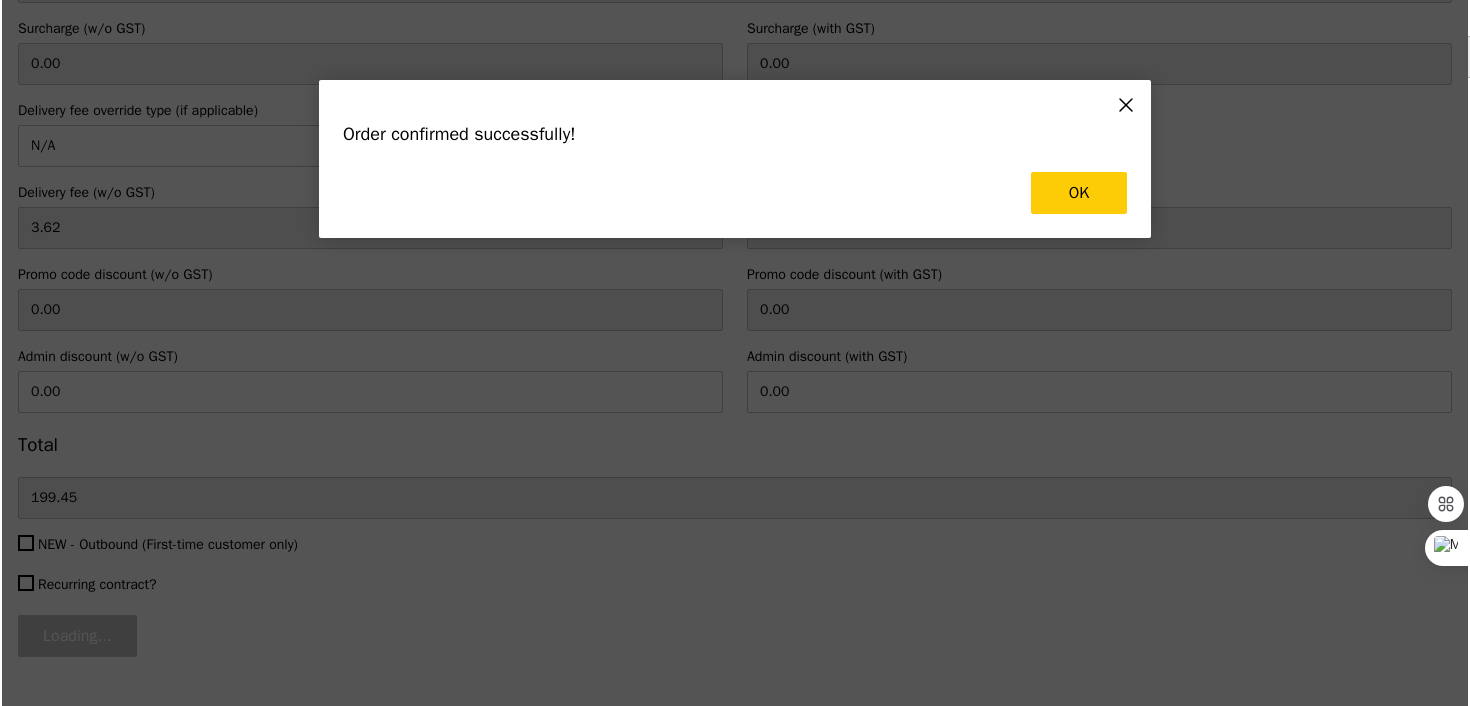 scroll, scrollTop: 0, scrollLeft: 0, axis: both 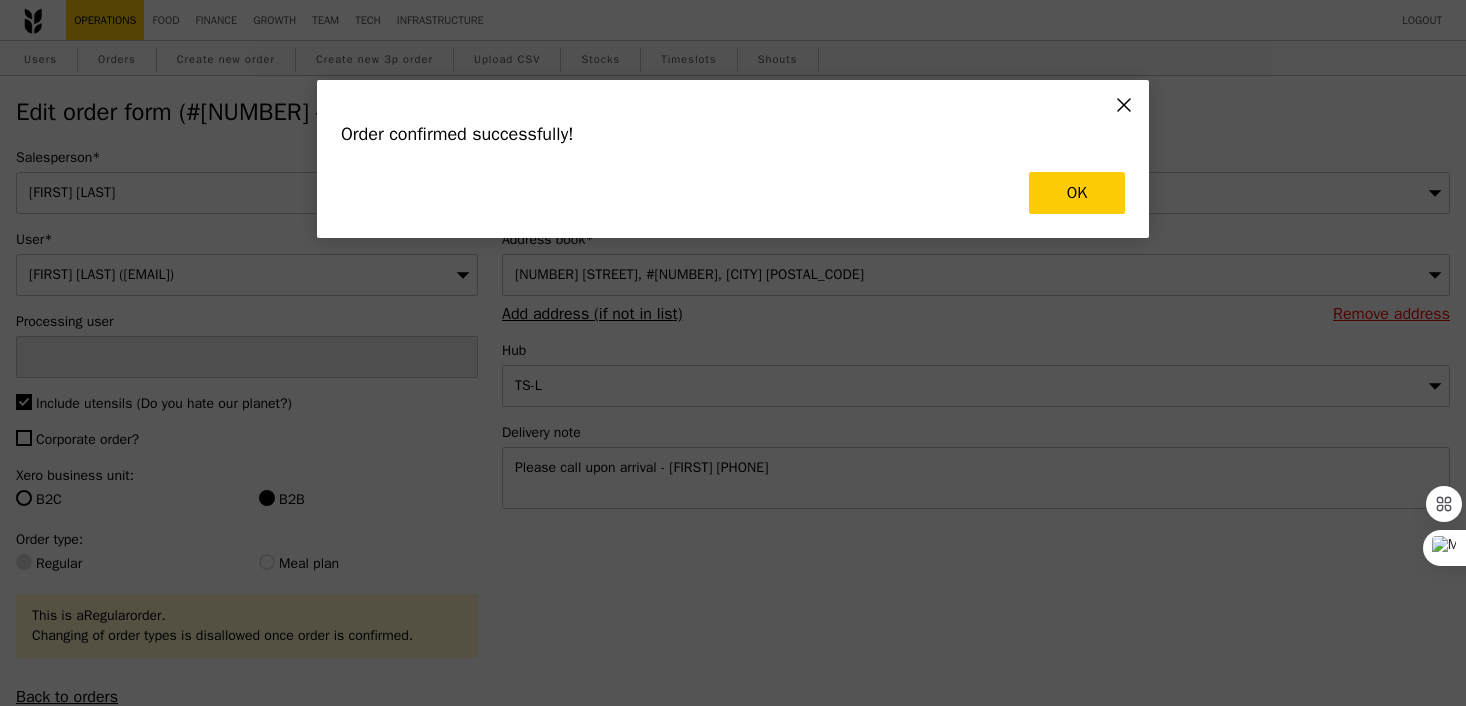 click on "Order confirmed successfully!
OK" at bounding box center (733, 159) 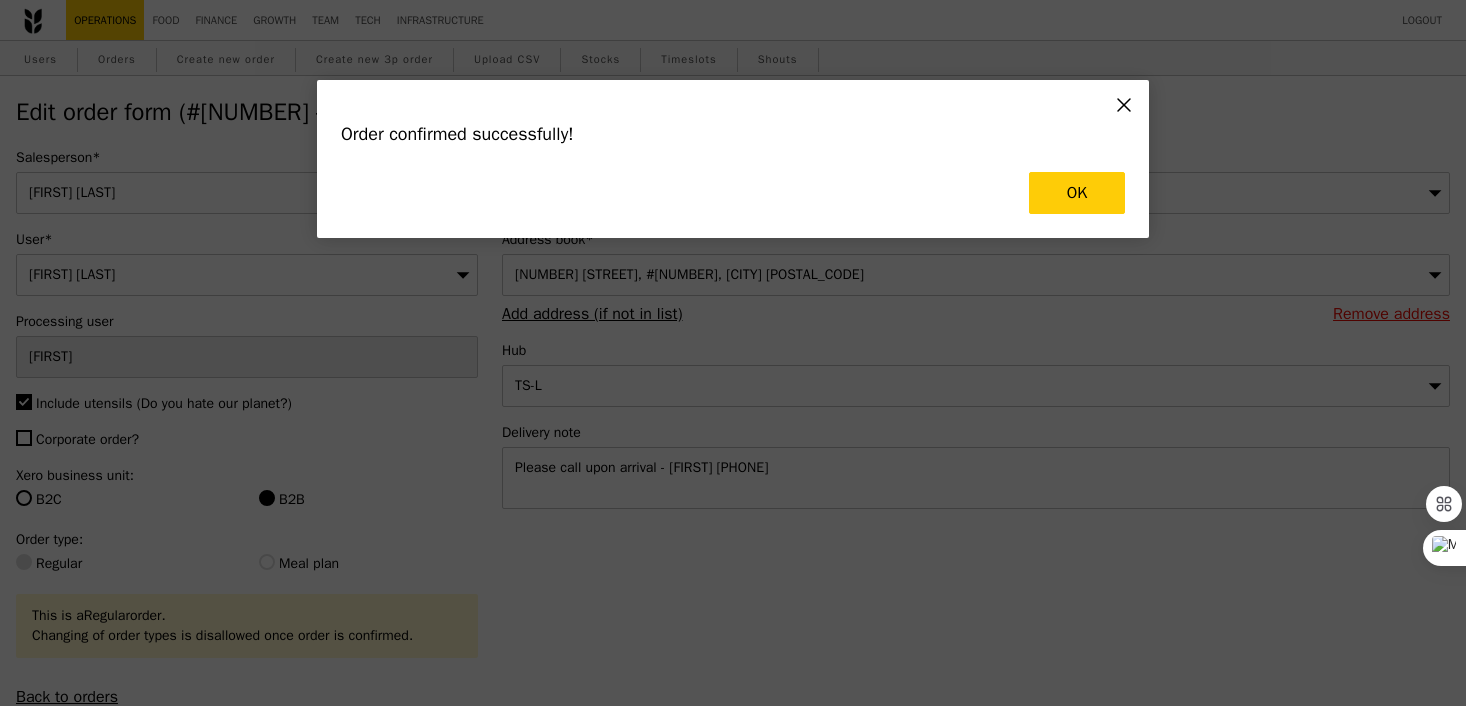 type on "495" 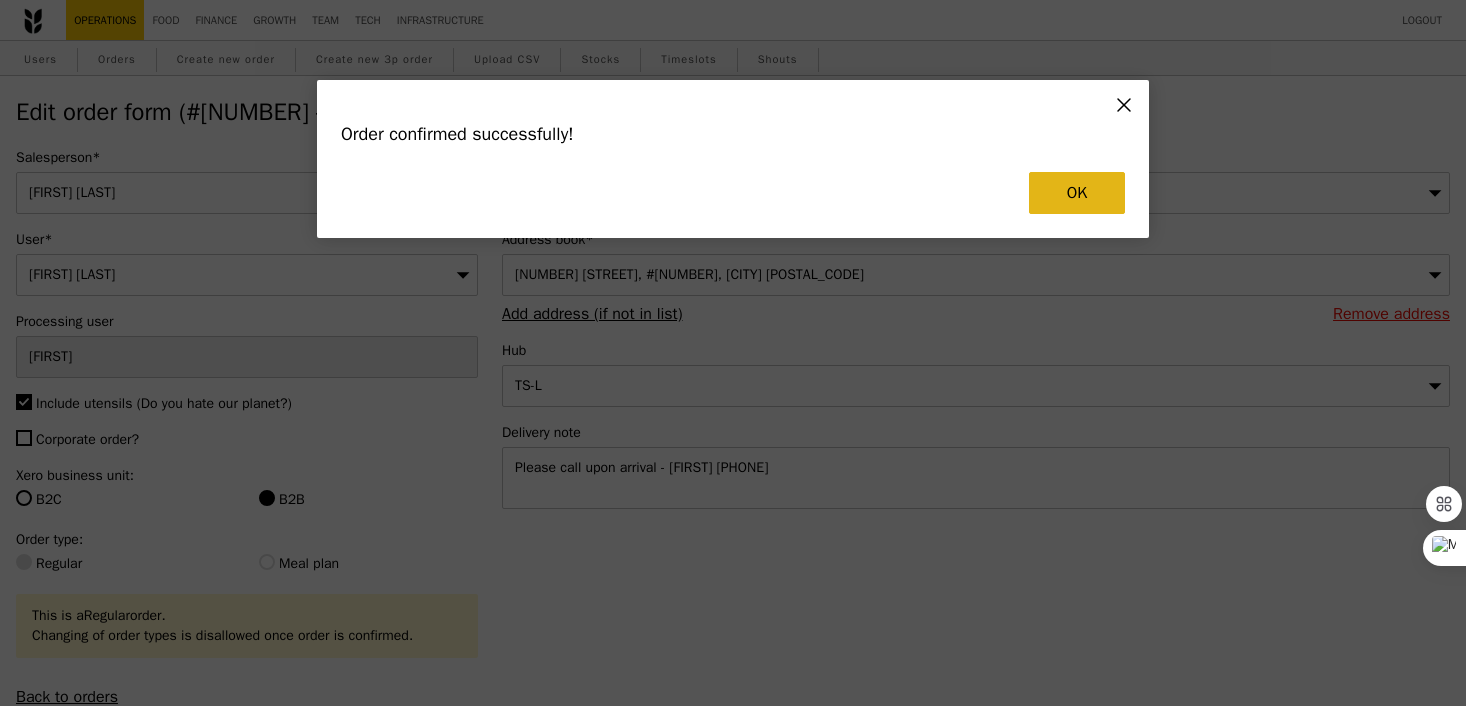 click on "Order confirmed successfully!
OK" at bounding box center [733, 159] 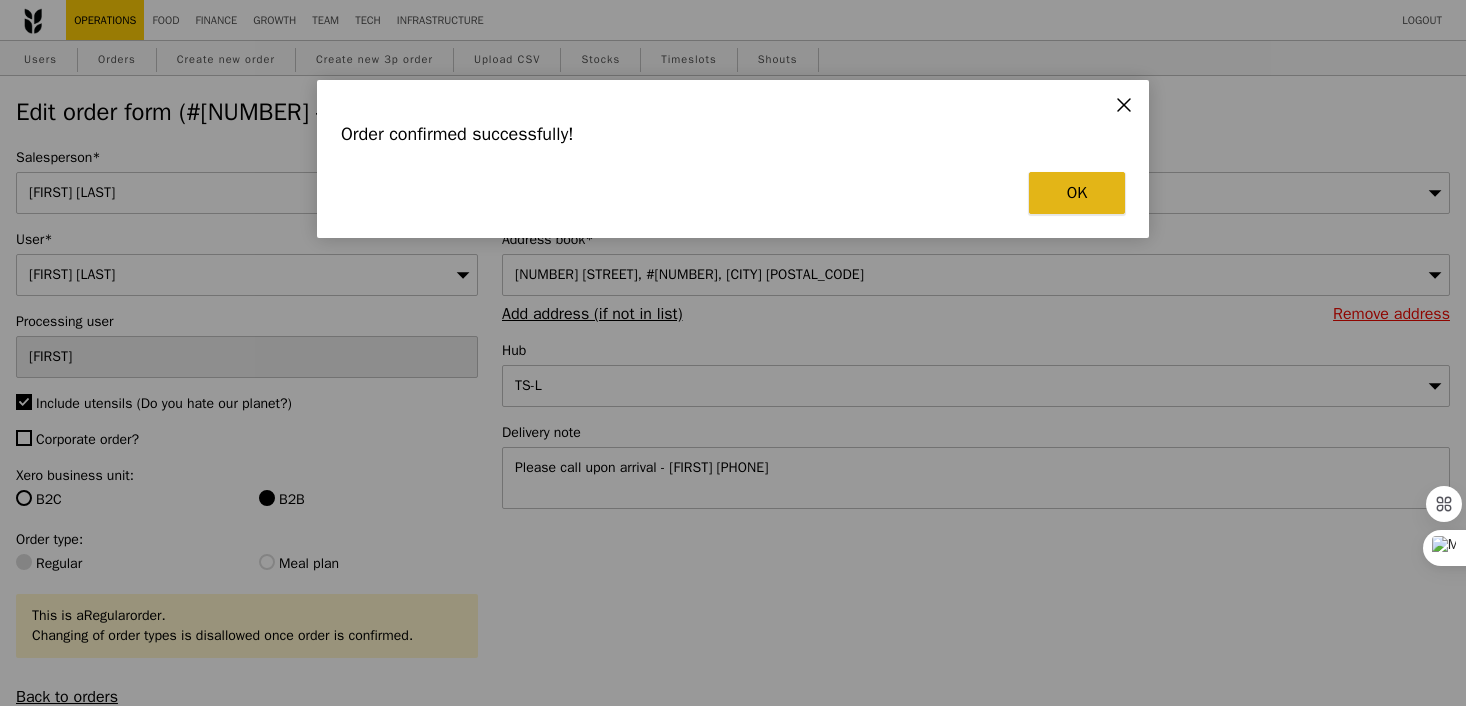 click on "OK" at bounding box center [1077, 193] 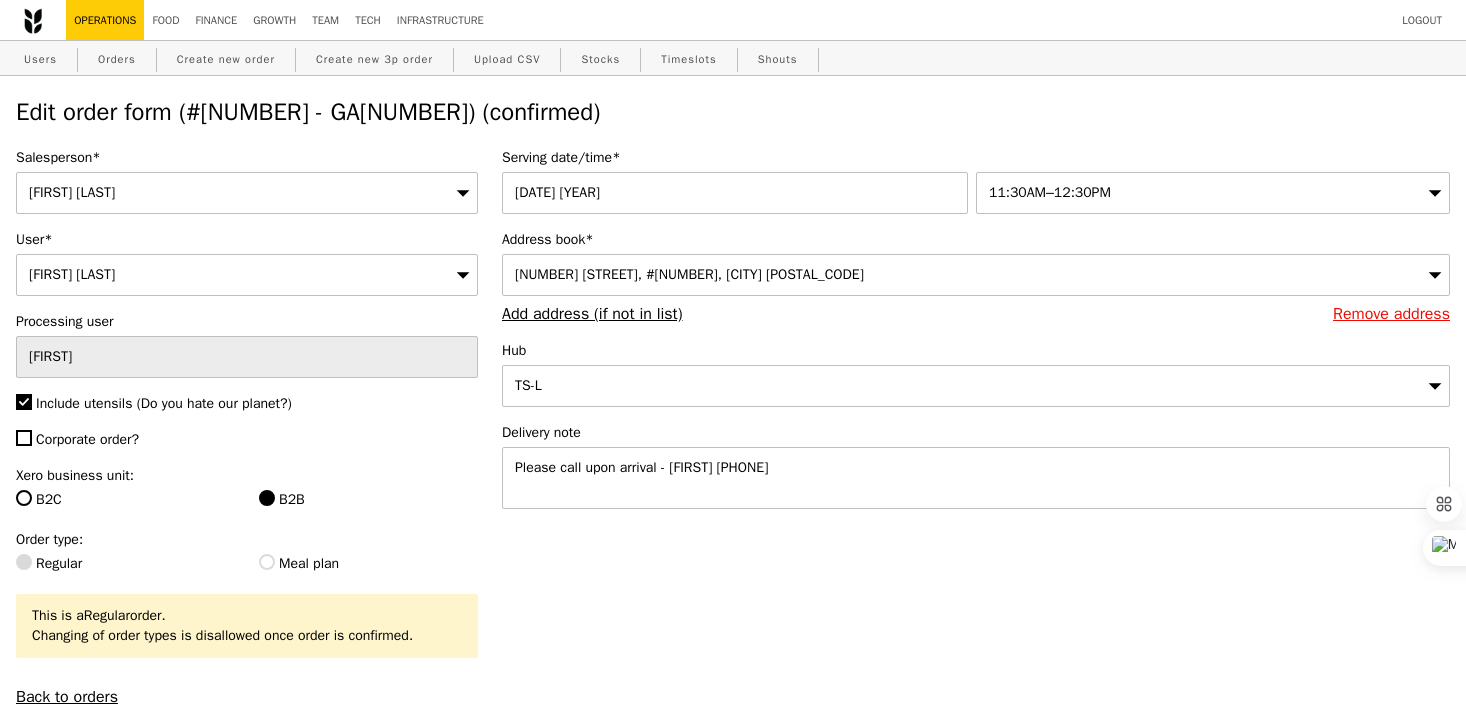 click on "Edit order form (#[NUMBER] - GA[NUMBER])
(confirmed)" at bounding box center [733, 112] 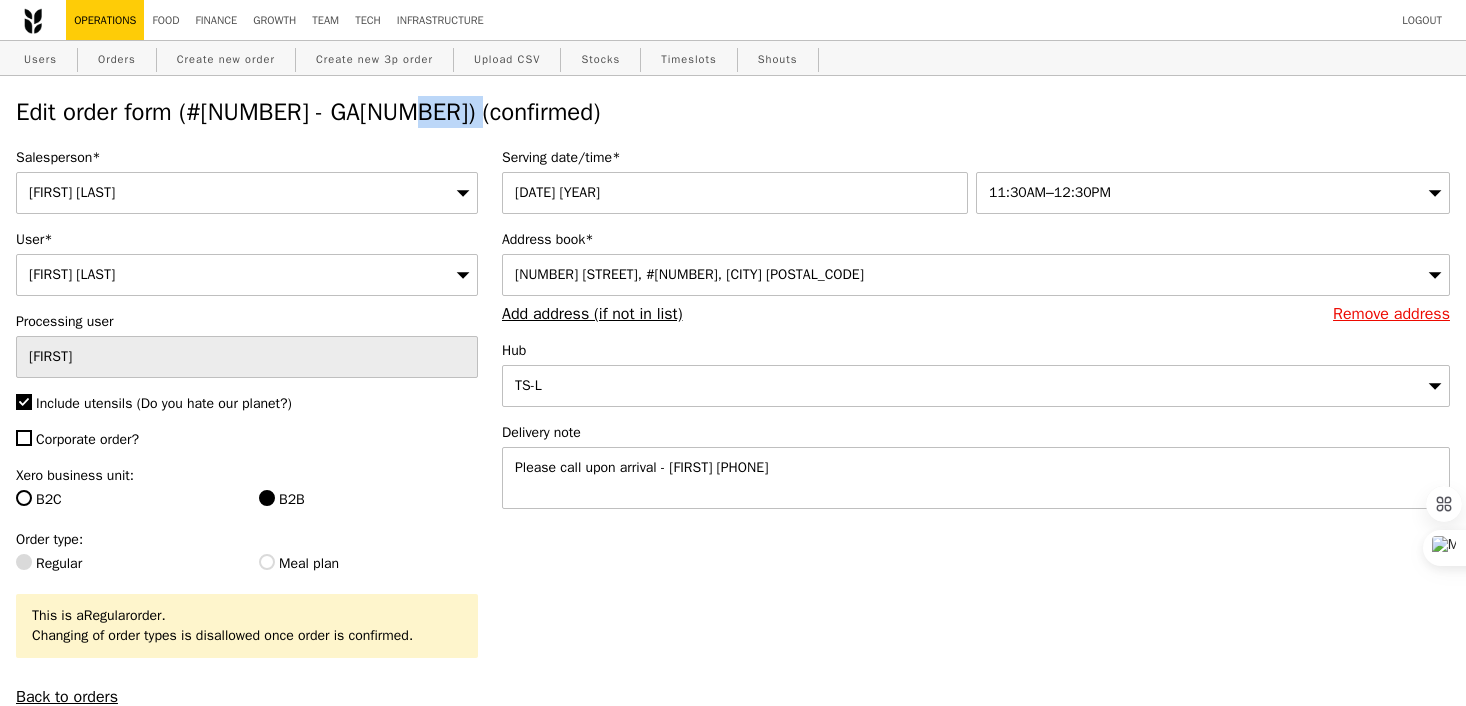 click on "Edit order form (#[NUMBER] - GA[NUMBER])
(confirmed)" at bounding box center (733, 112) 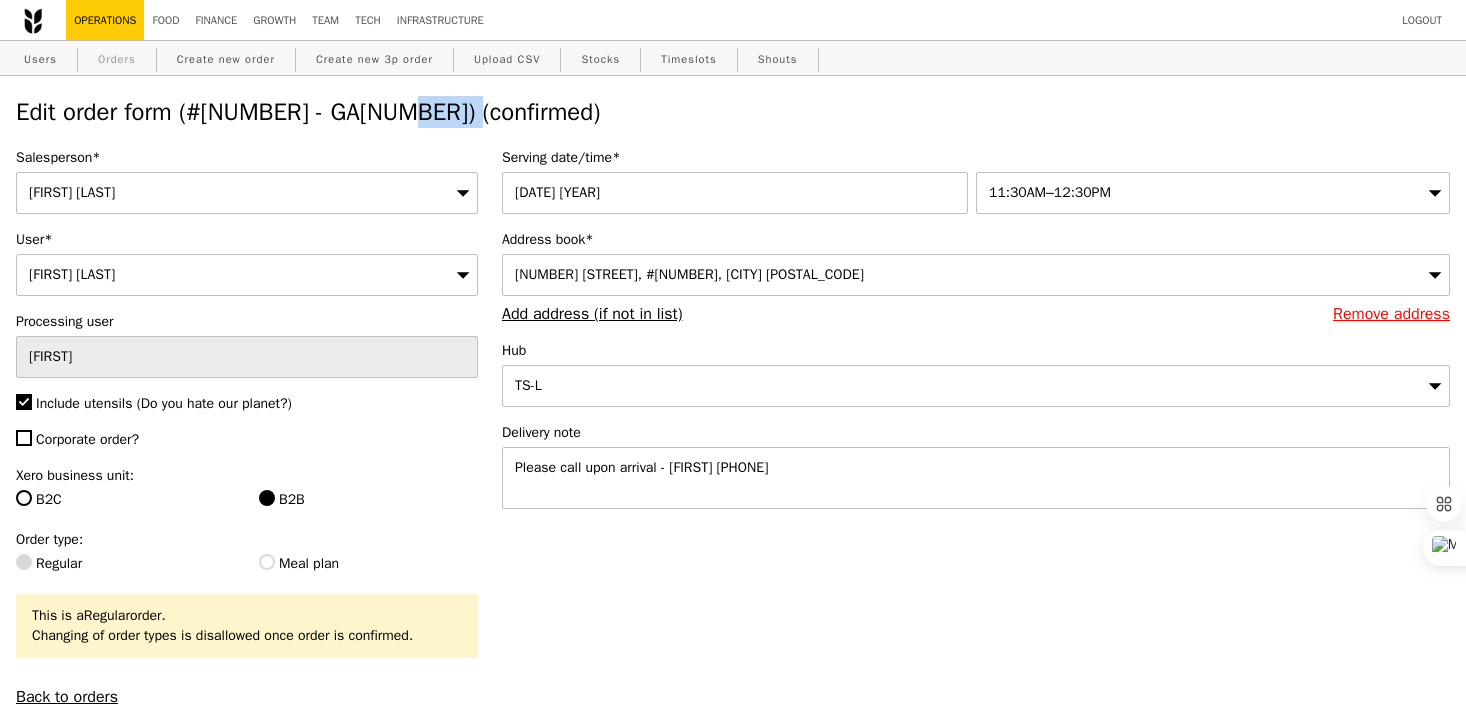 click on "Orders" at bounding box center (117, 59) 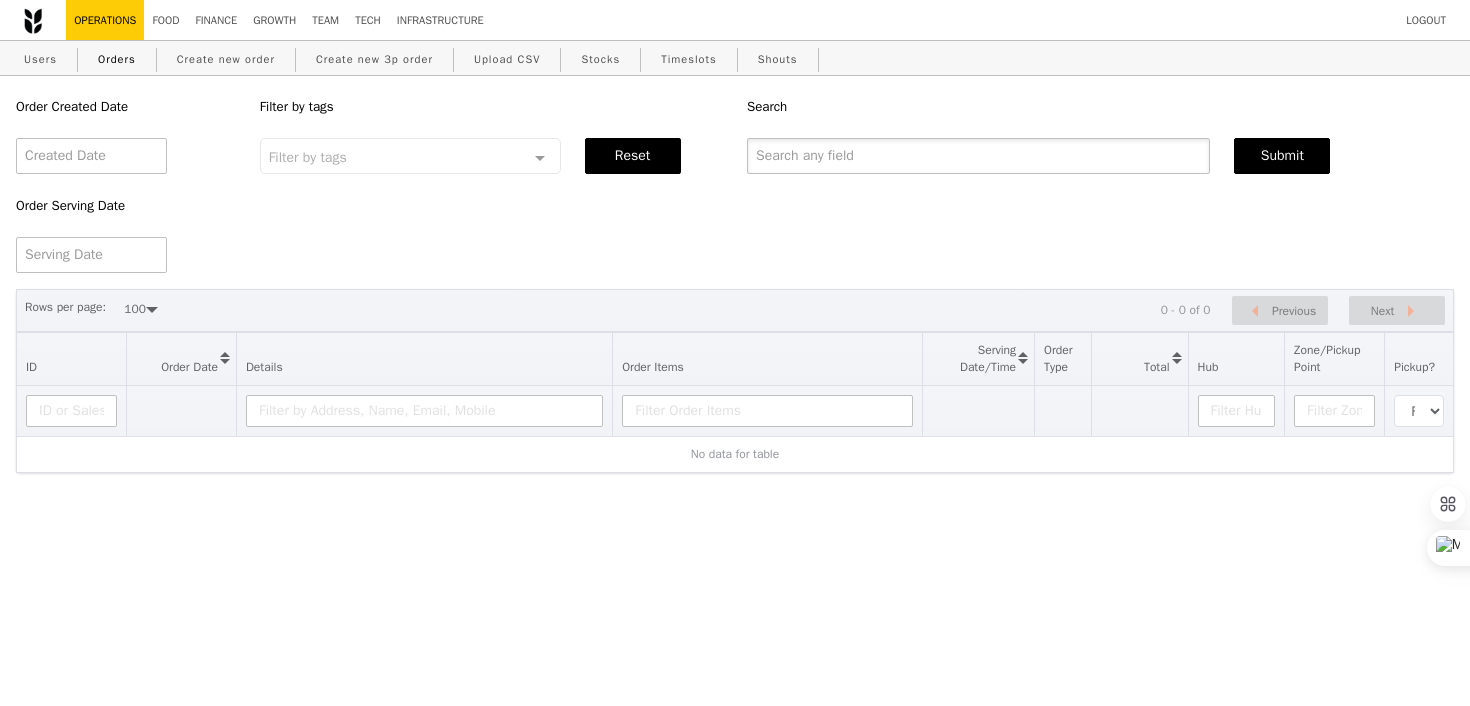 click at bounding box center (978, 156) 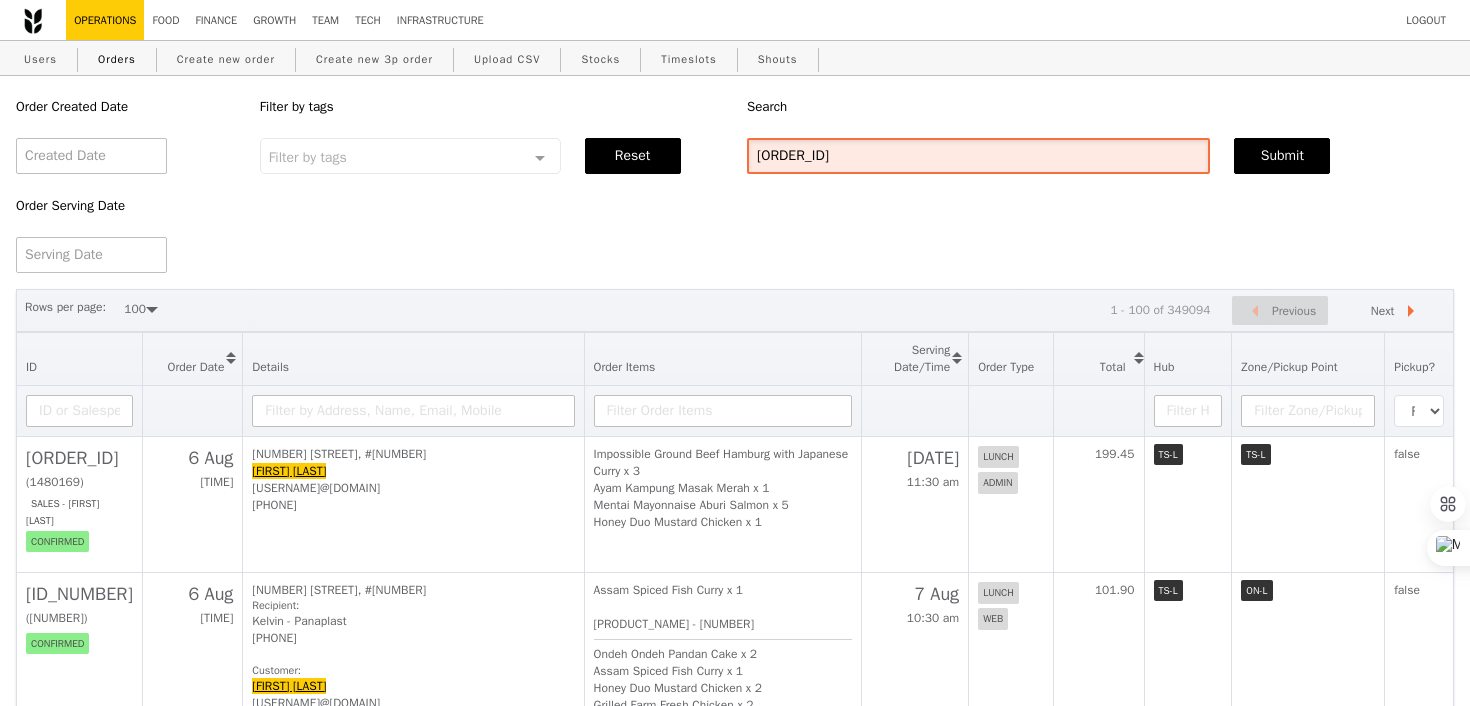 type on "[ORDER_ID]" 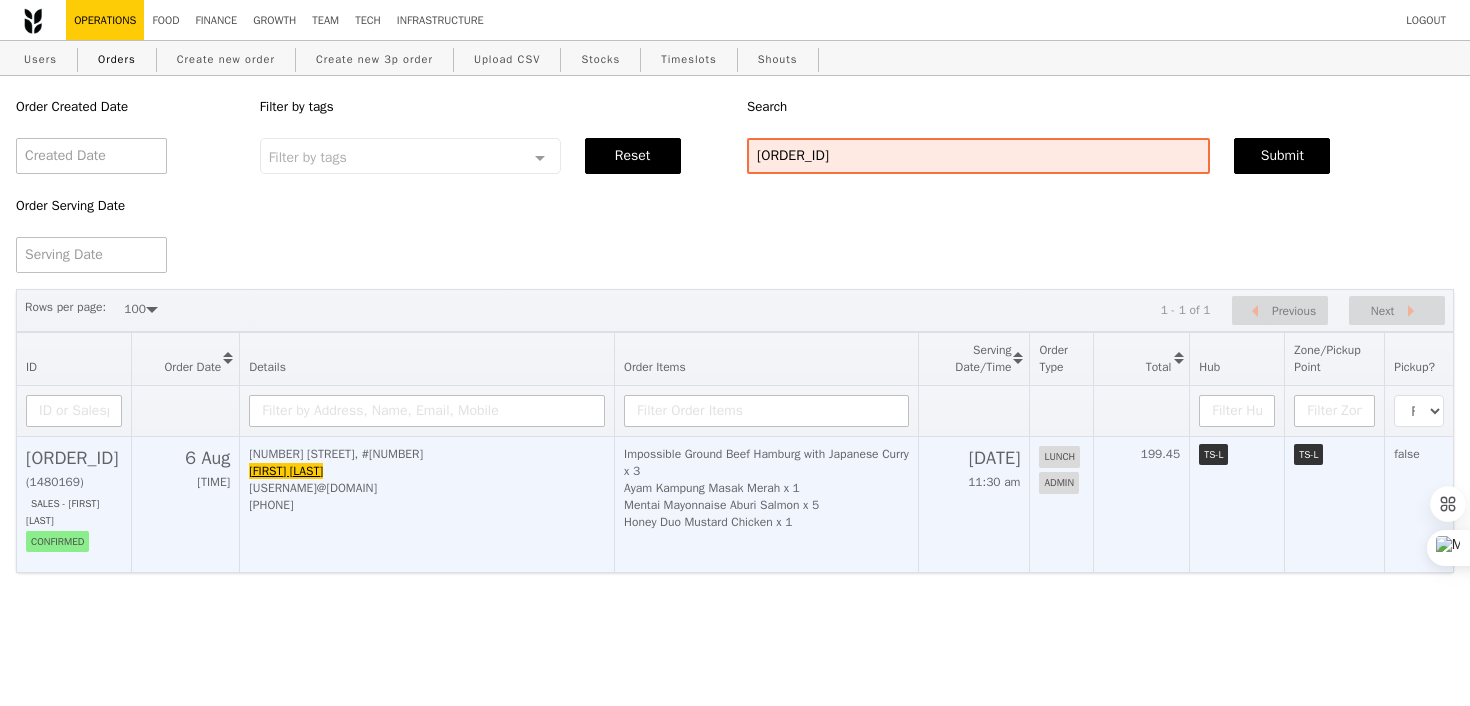 click on "[FOOD] x [NUMBER]
[FOOD] x [NUMBER]
[FOOD] x [NUMBER]
[FOOD] x [NUMBER]" at bounding box center (767, 504) 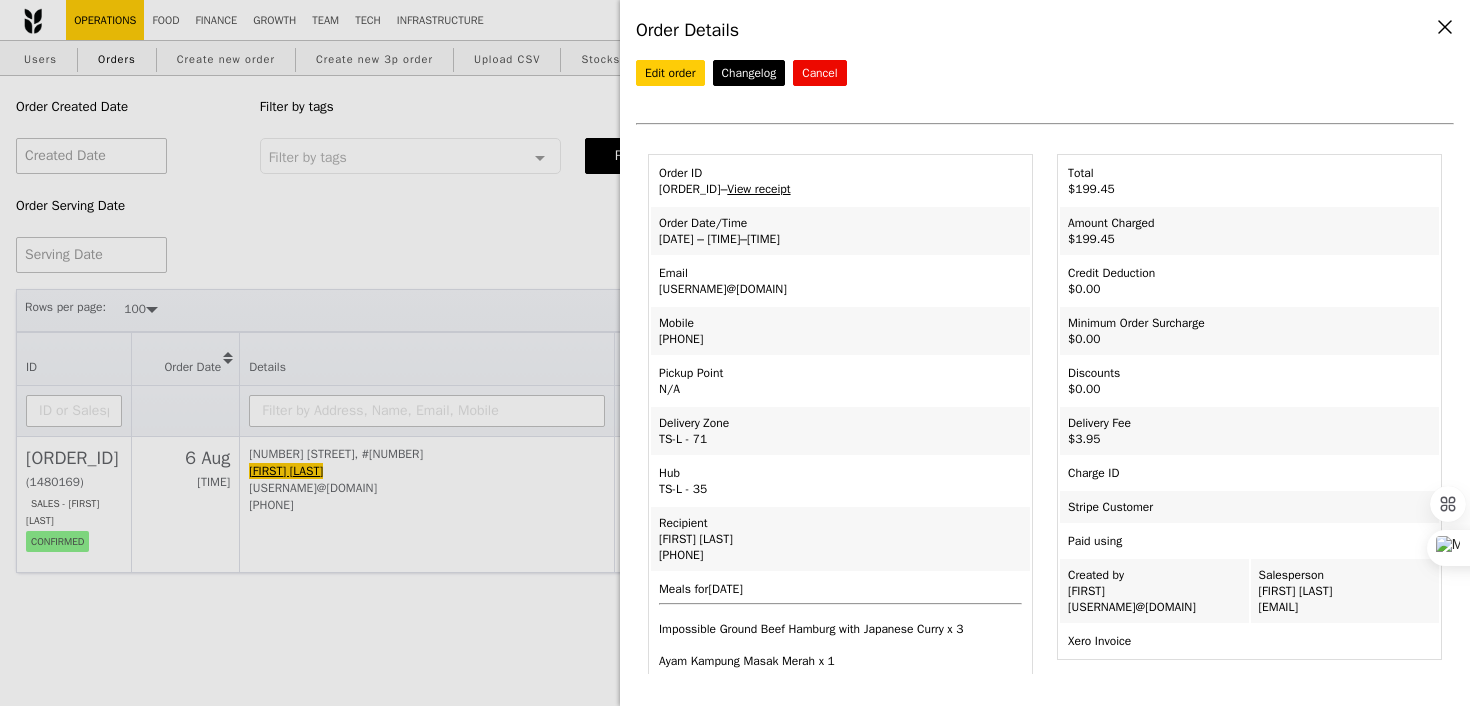 click on "Order Date/Time
[DATE] – [TIME]" at bounding box center (840, 231) 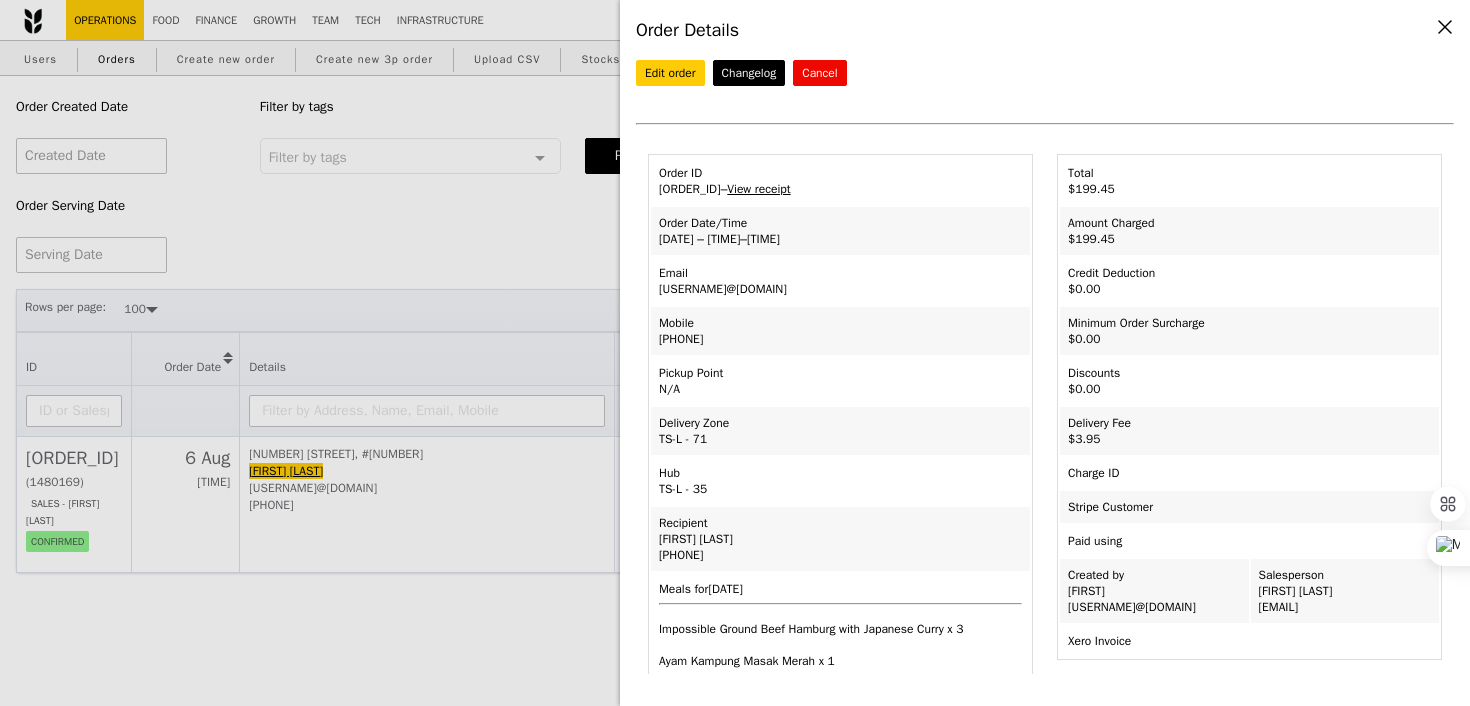 click on "Order Date/Time
[DATE] – [TIME]" at bounding box center (840, 231) 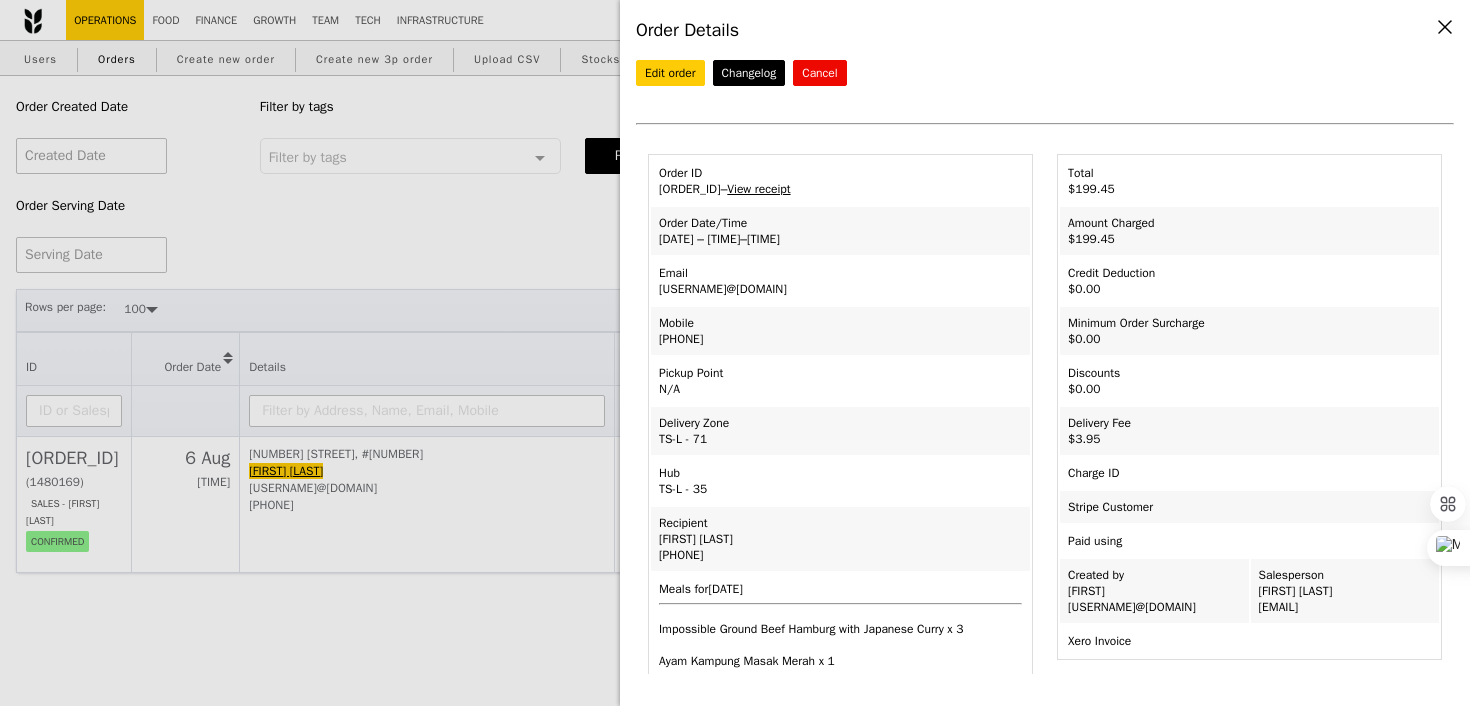 click on "Order Details
Edit order
Changelog
Cancel
Order ID
[ORDER_ID]
–
View receipt
Order Date/Time
[DATE] – [TIME]
Email
[USERNAME]@[DOMAIN]
Mobile
[PHONE]
Pickup Point
N/A
Delivery Zone
[ZONE] - [NUMBER]
Hub
[FIRST] [FIRST]" at bounding box center [735, 353] 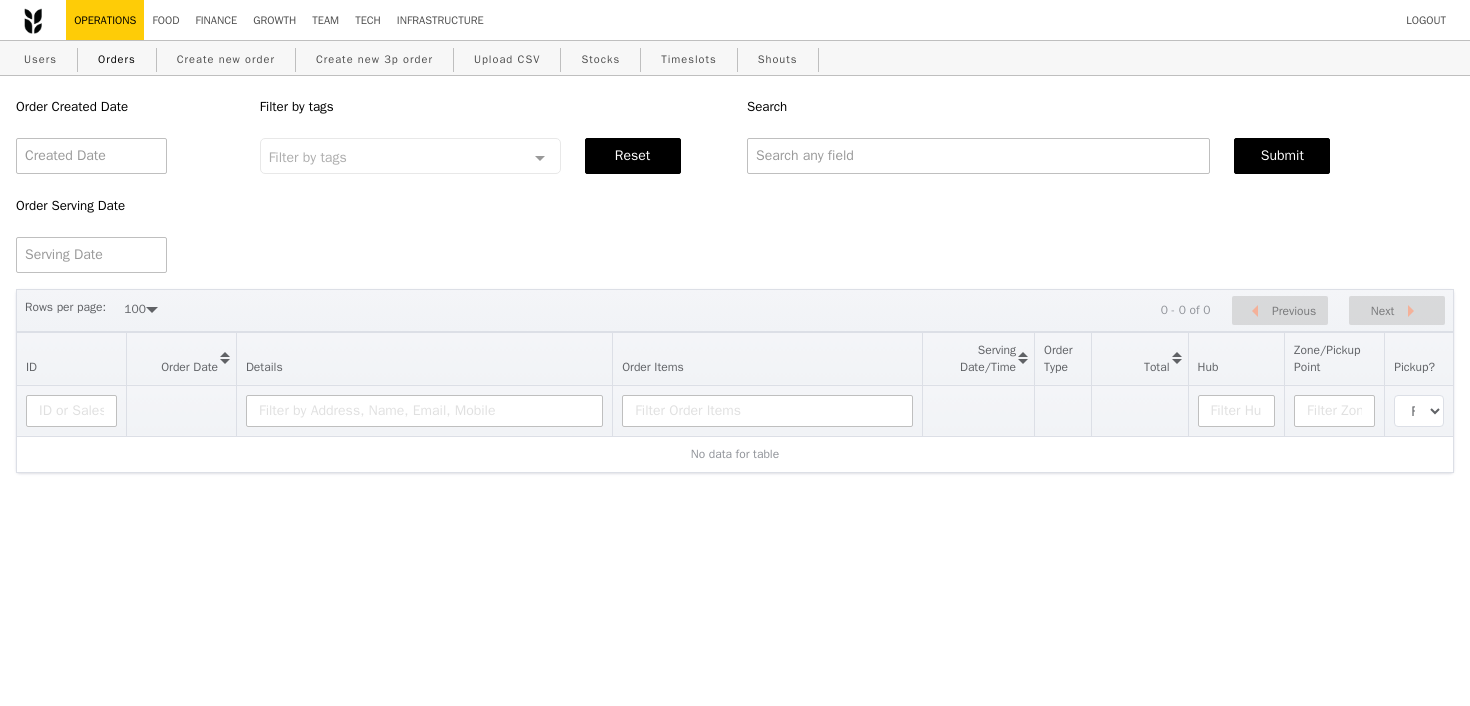 select on "100" 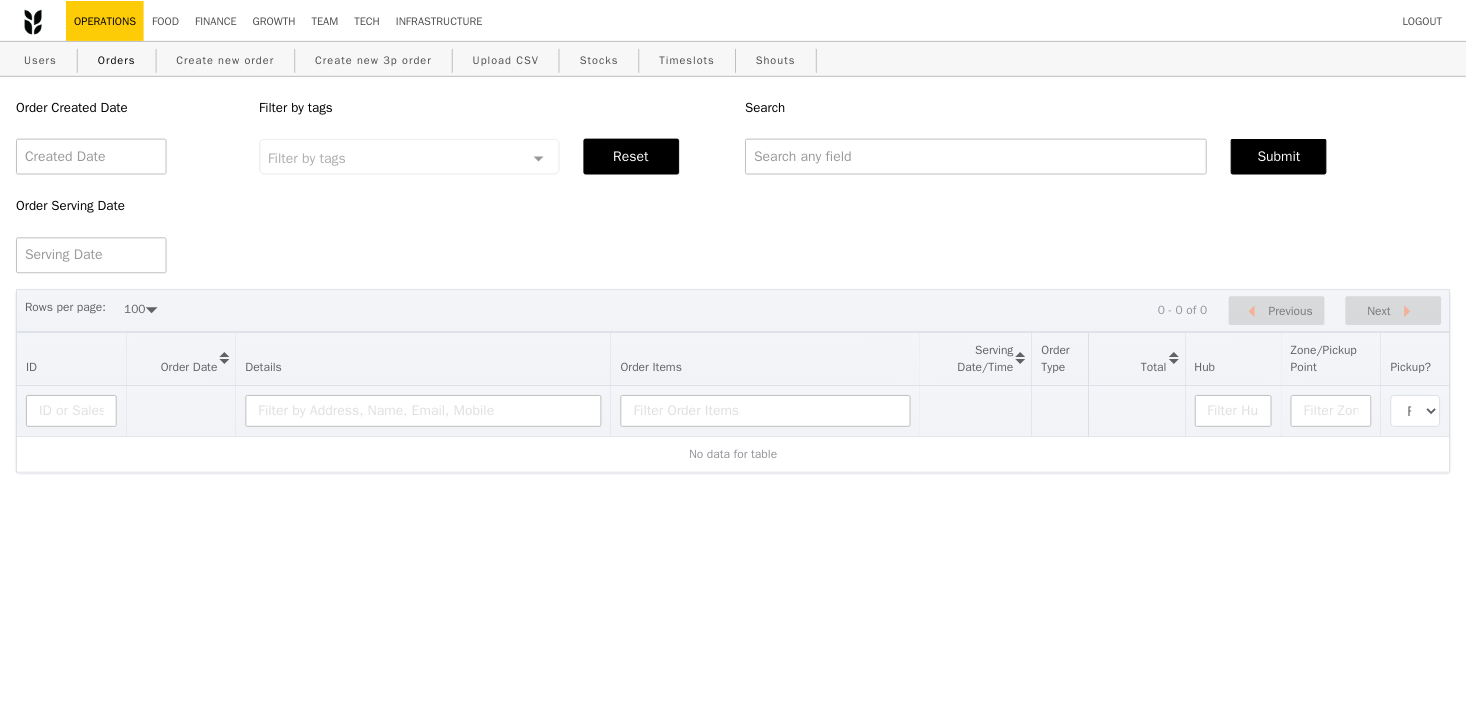 scroll, scrollTop: 0, scrollLeft: 0, axis: both 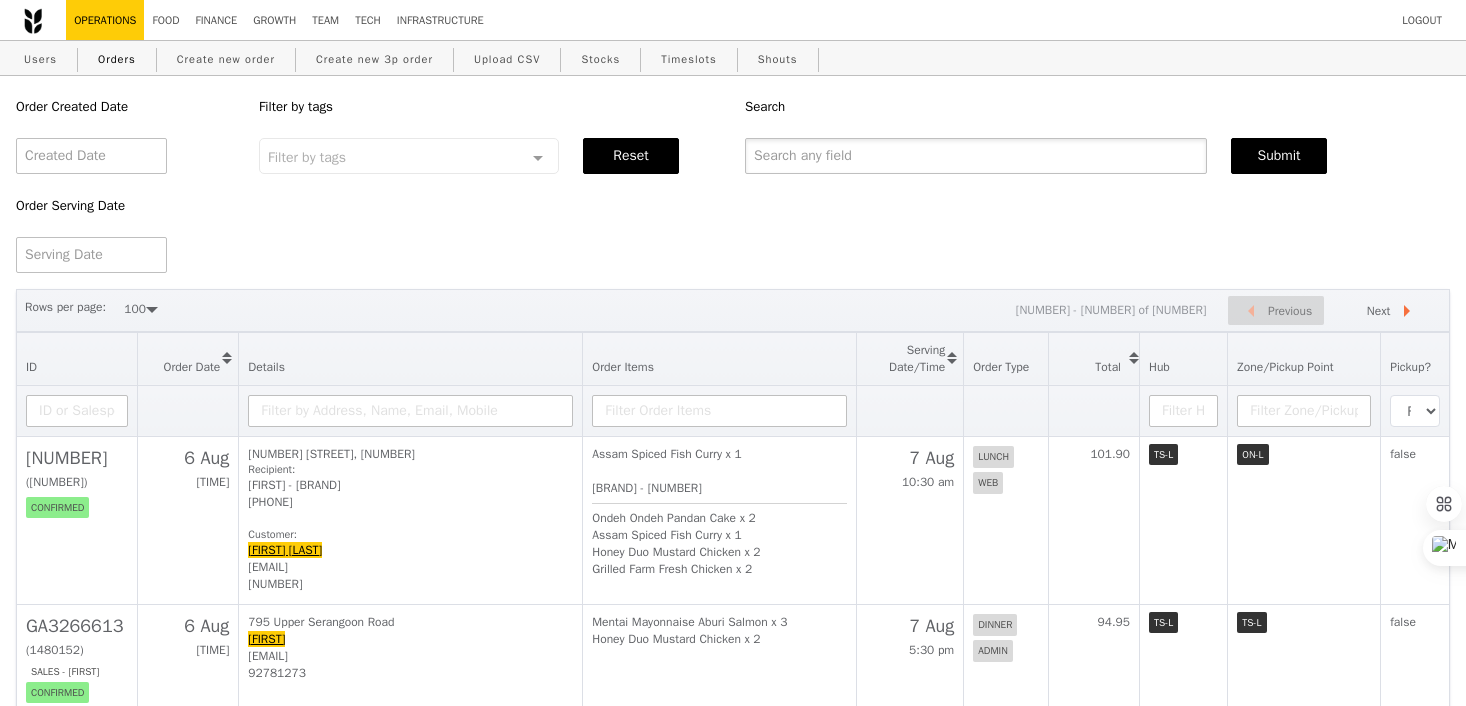 click at bounding box center (976, 156) 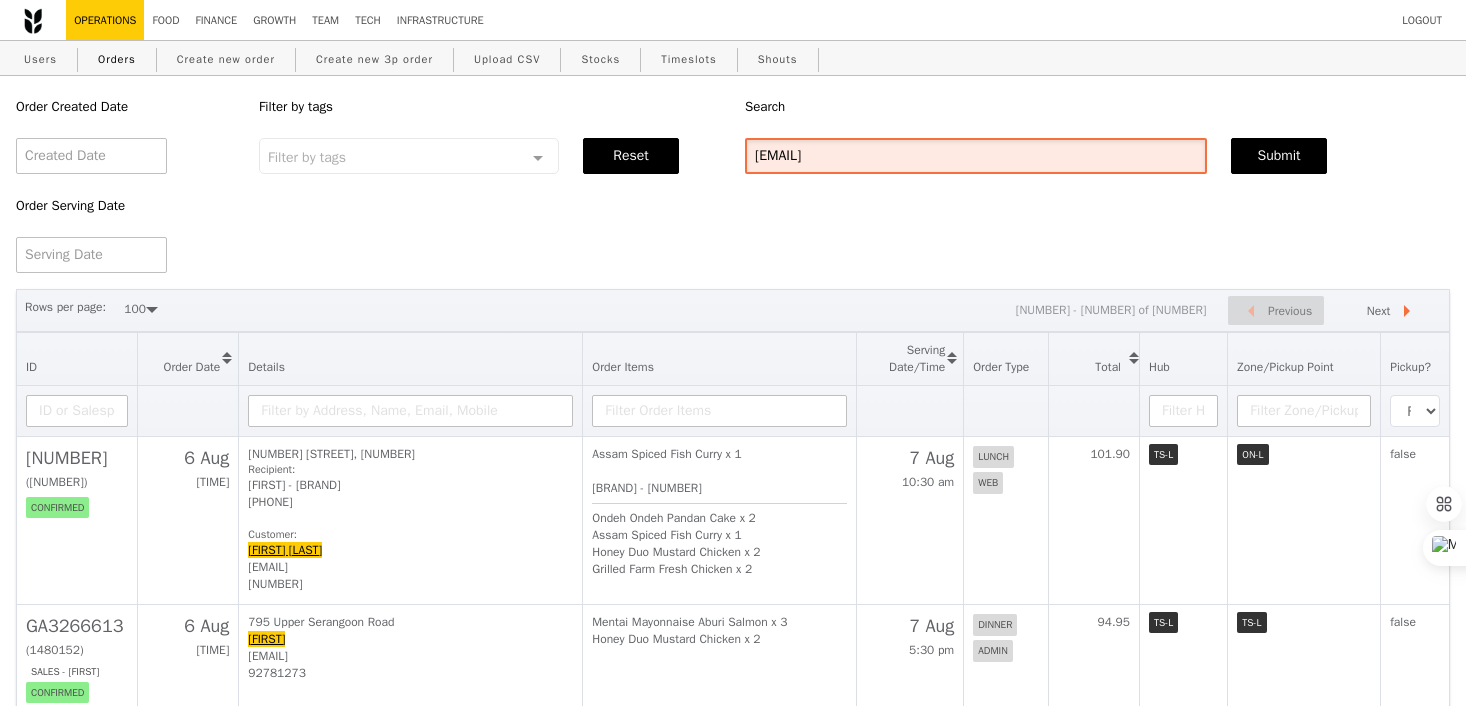 type on "[USERNAME]@[DOMAIN]" 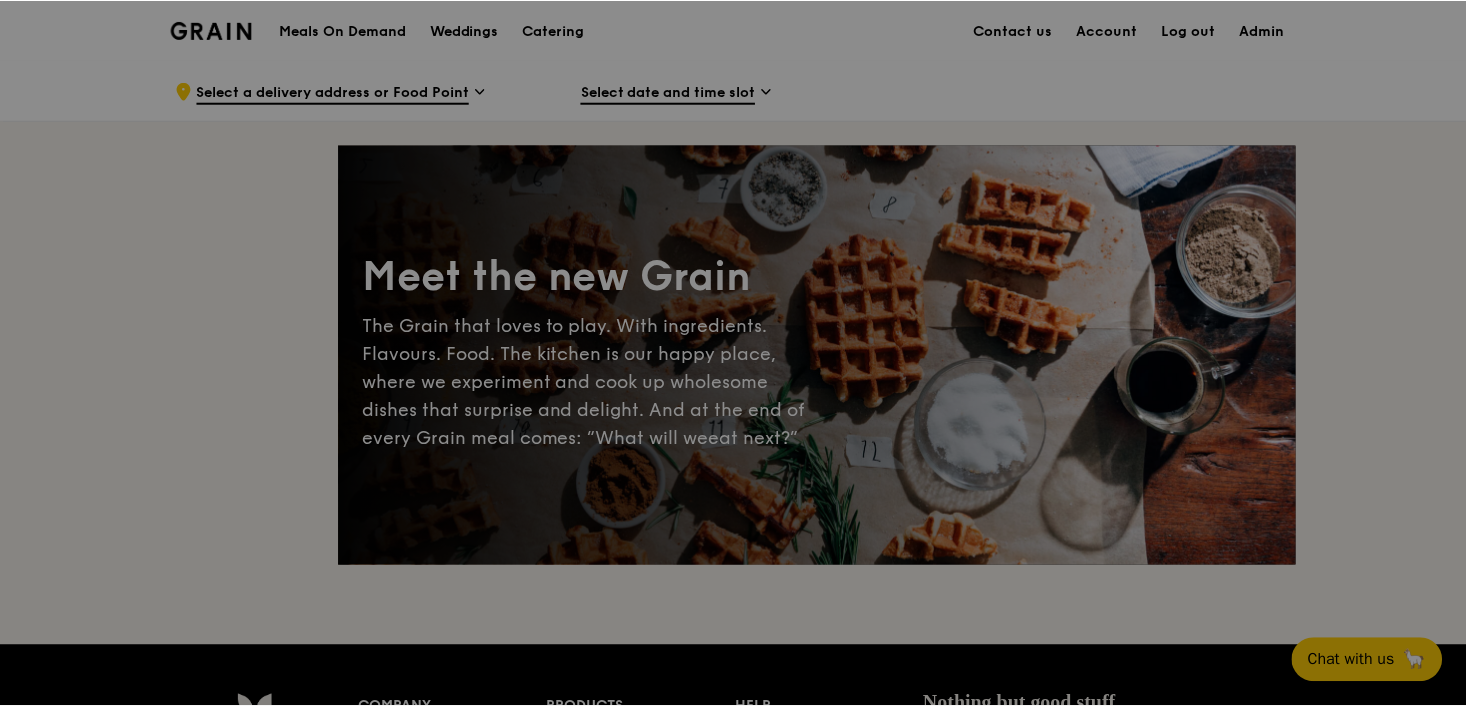 scroll, scrollTop: 0, scrollLeft: 0, axis: both 